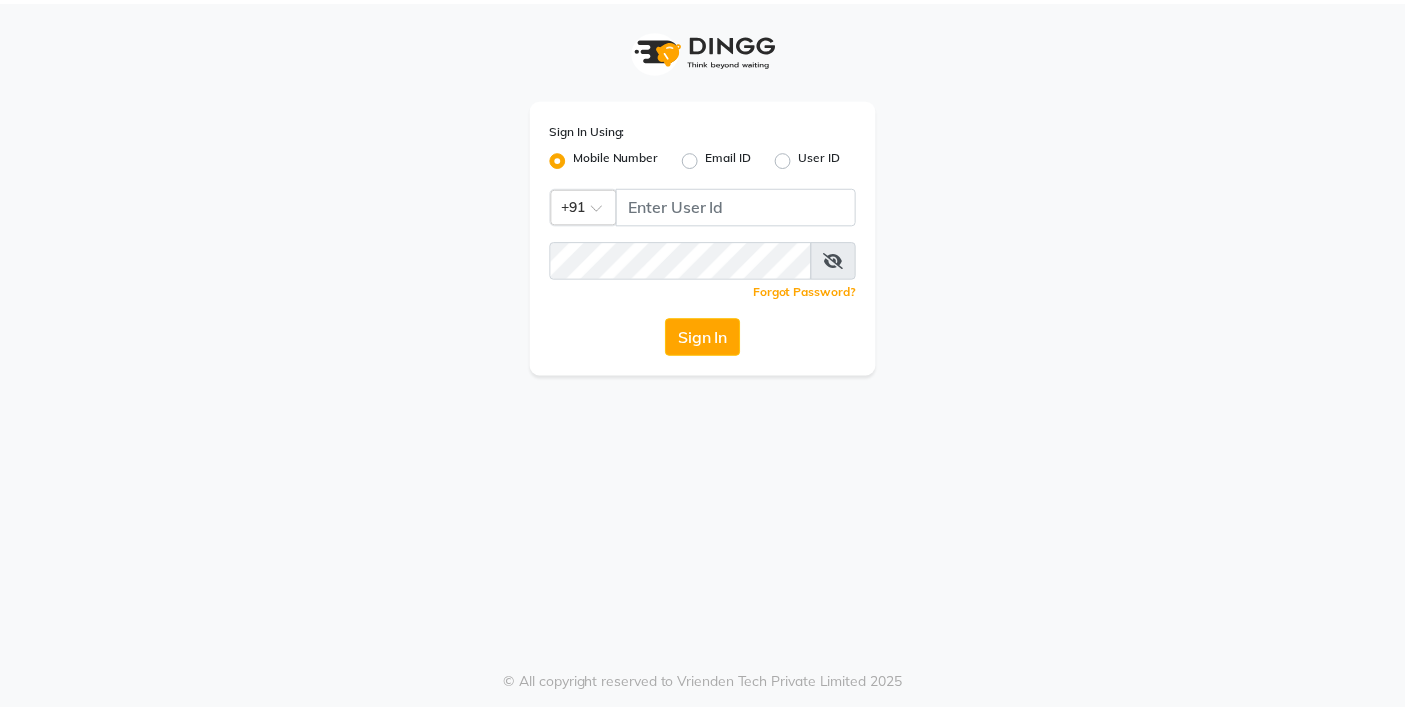 scroll, scrollTop: 0, scrollLeft: 0, axis: both 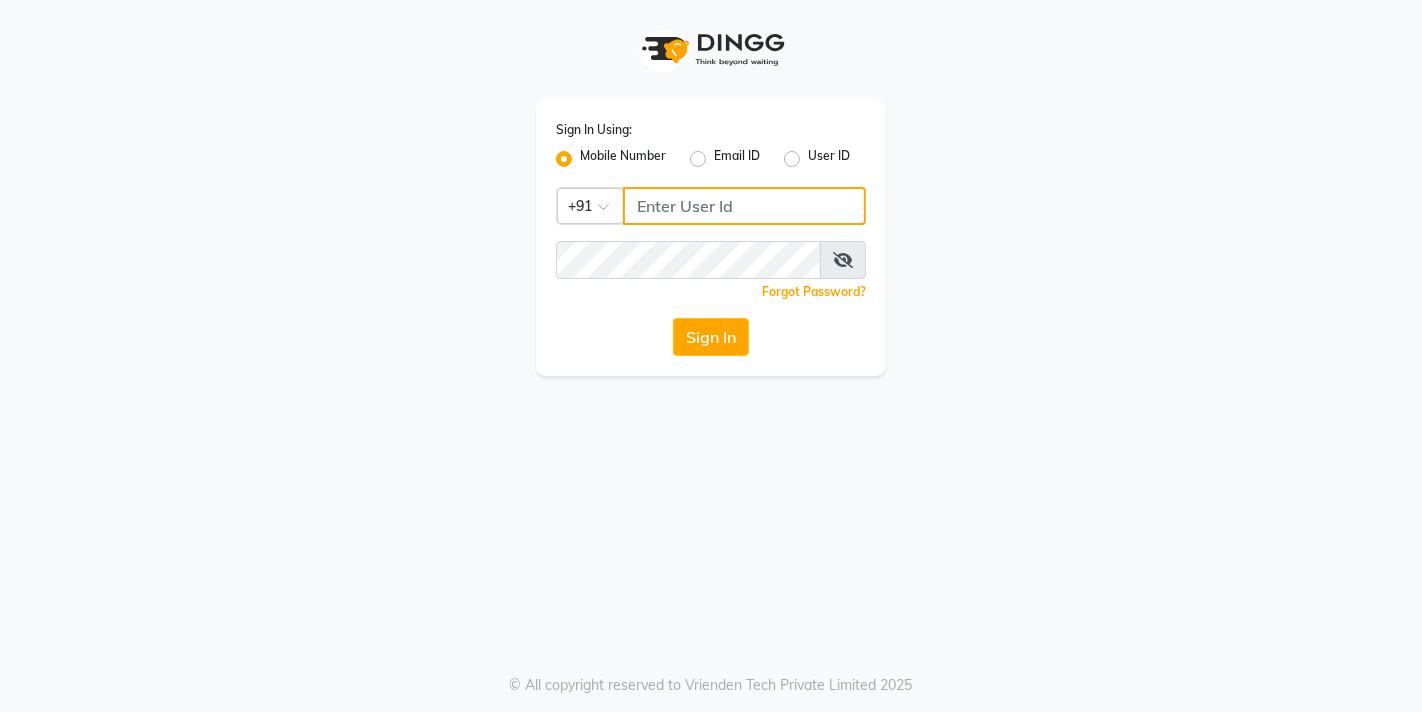 click 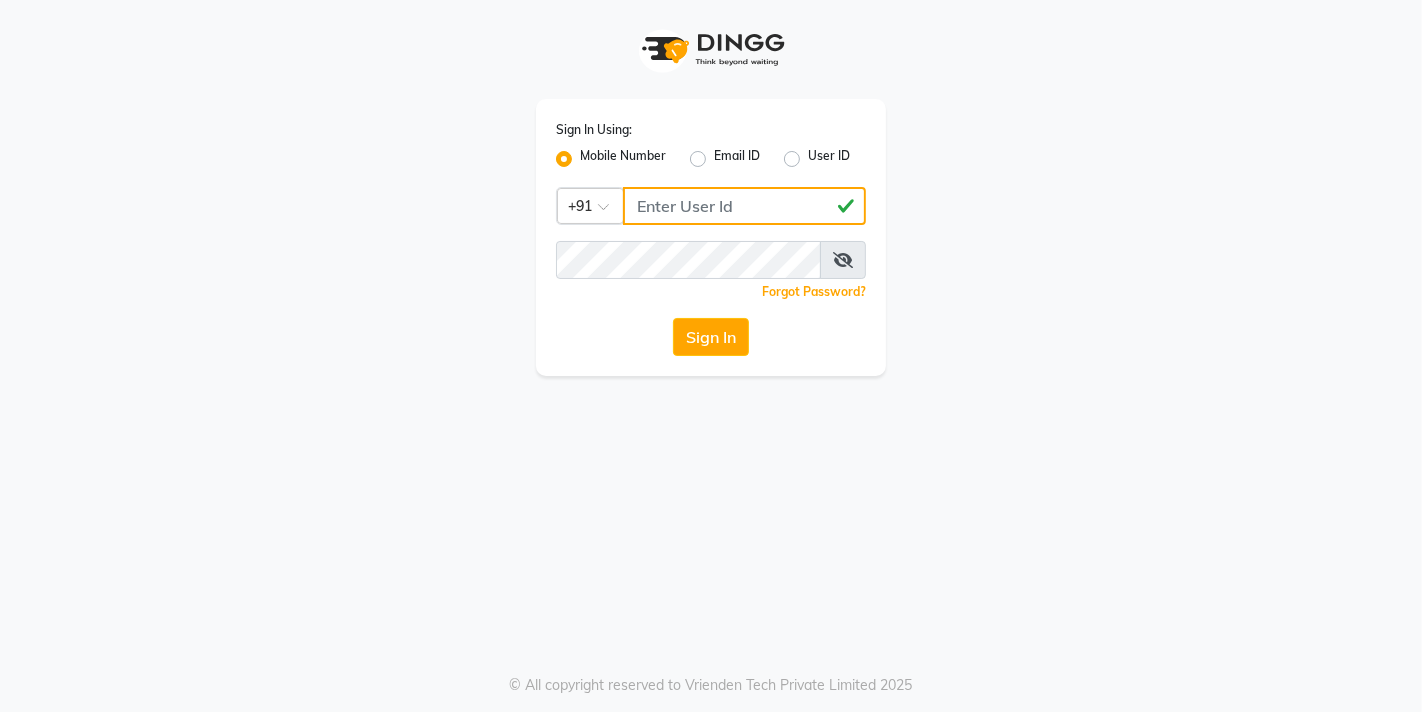 type on "[PHONE]" 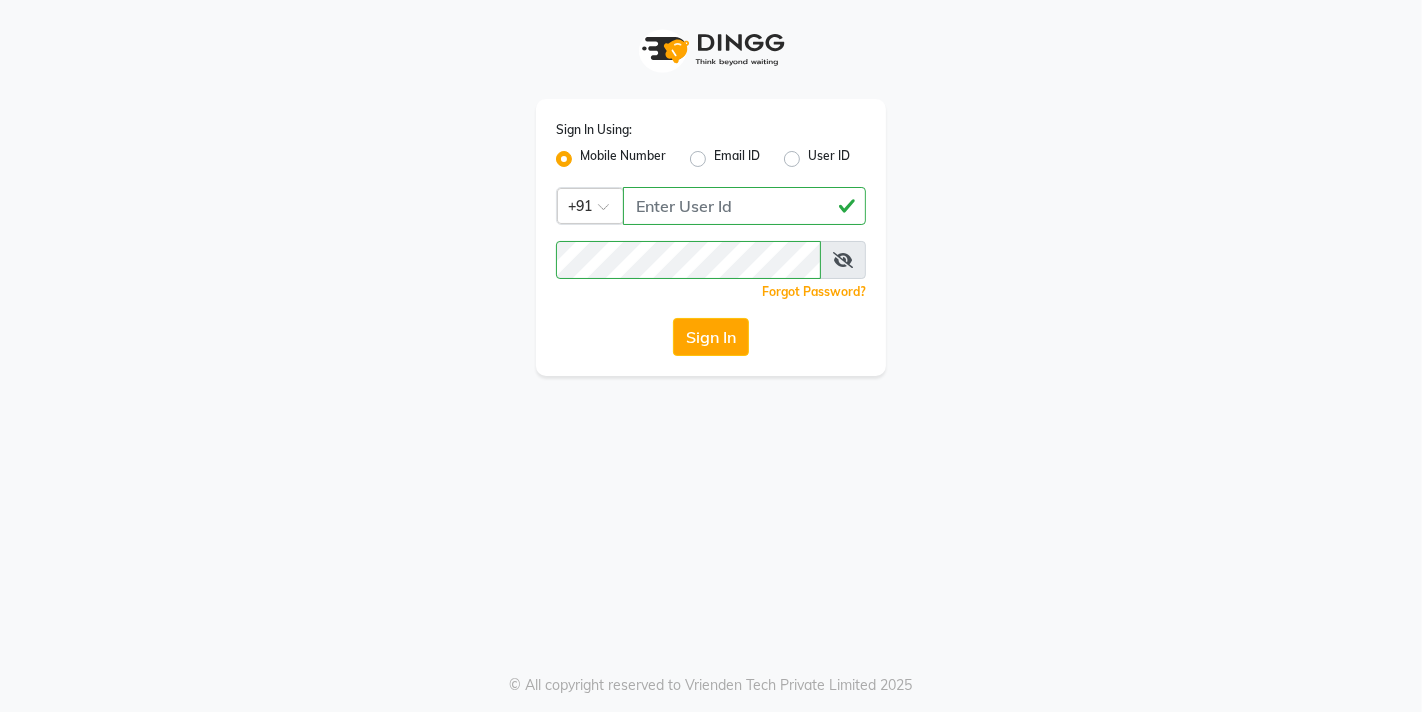 click on "Sign In" 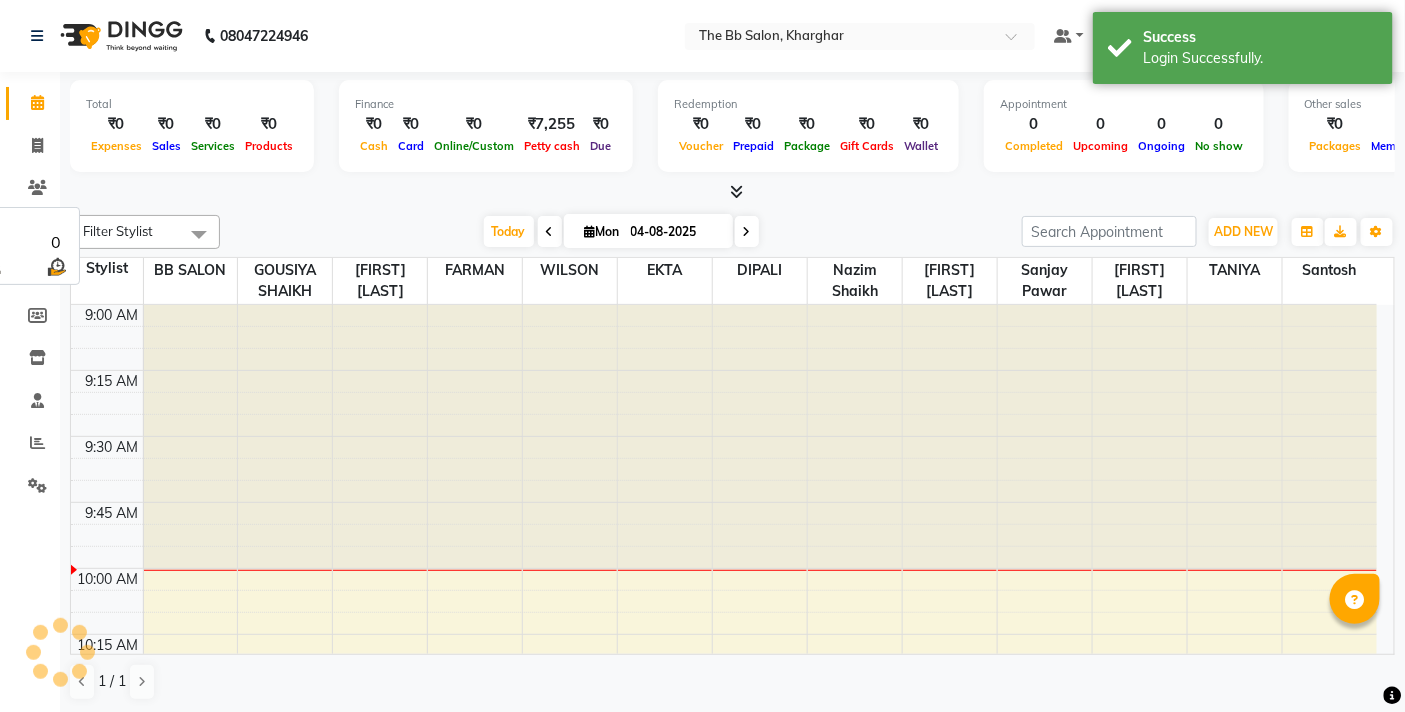 scroll, scrollTop: 0, scrollLeft: 0, axis: both 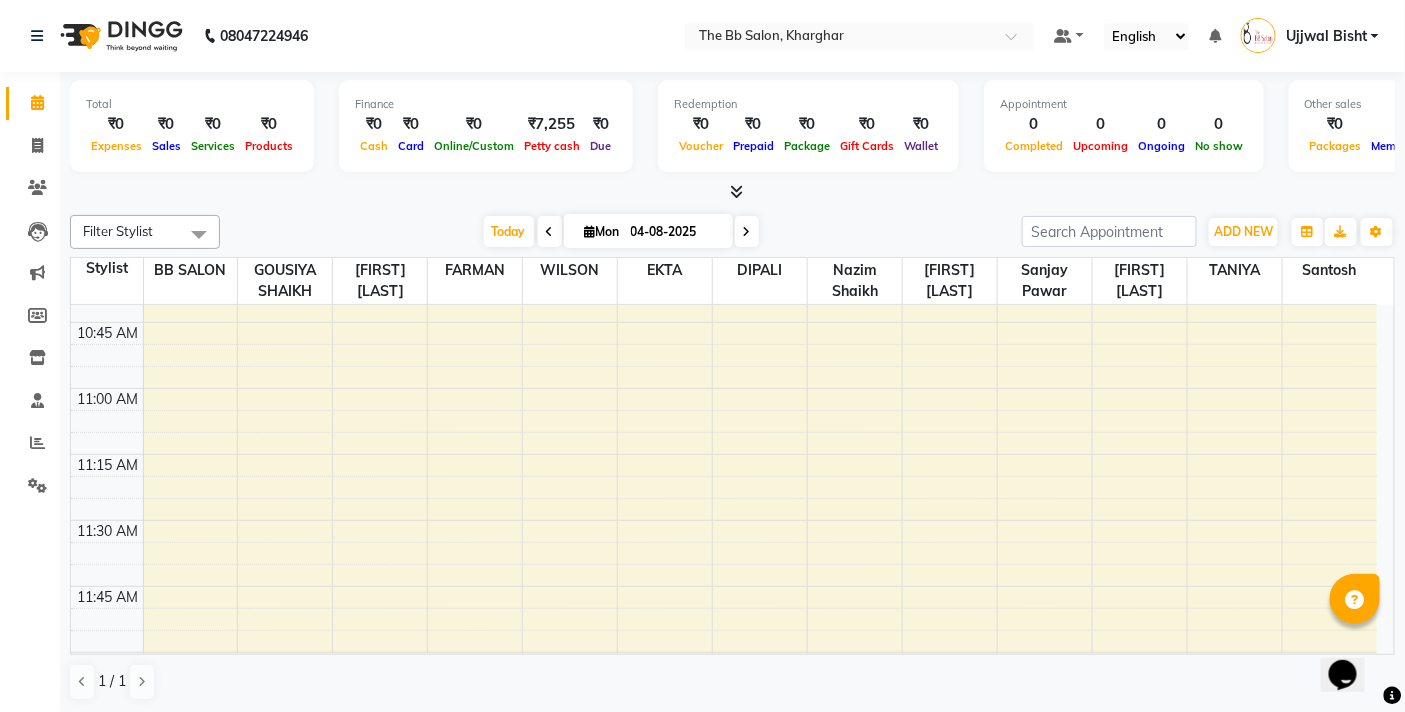 click at bounding box center (747, 232) 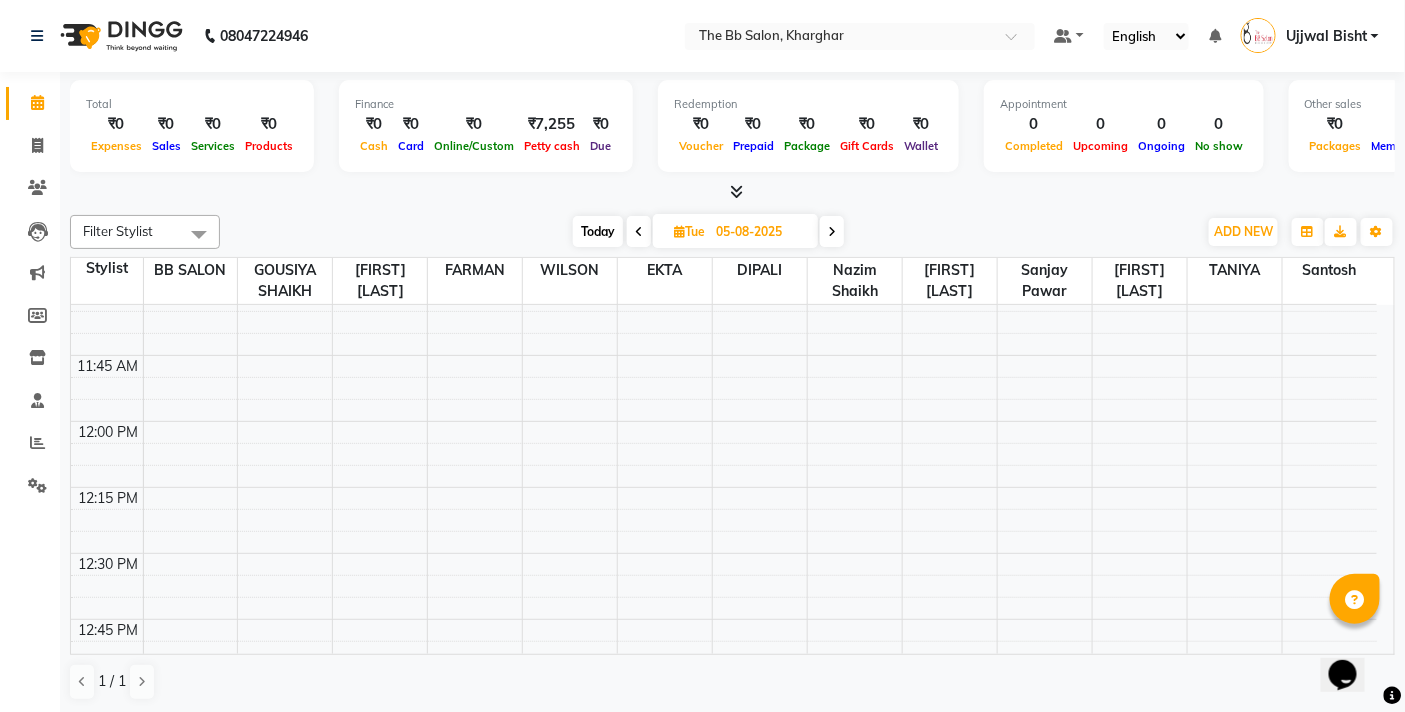 scroll, scrollTop: 710, scrollLeft: 0, axis: vertical 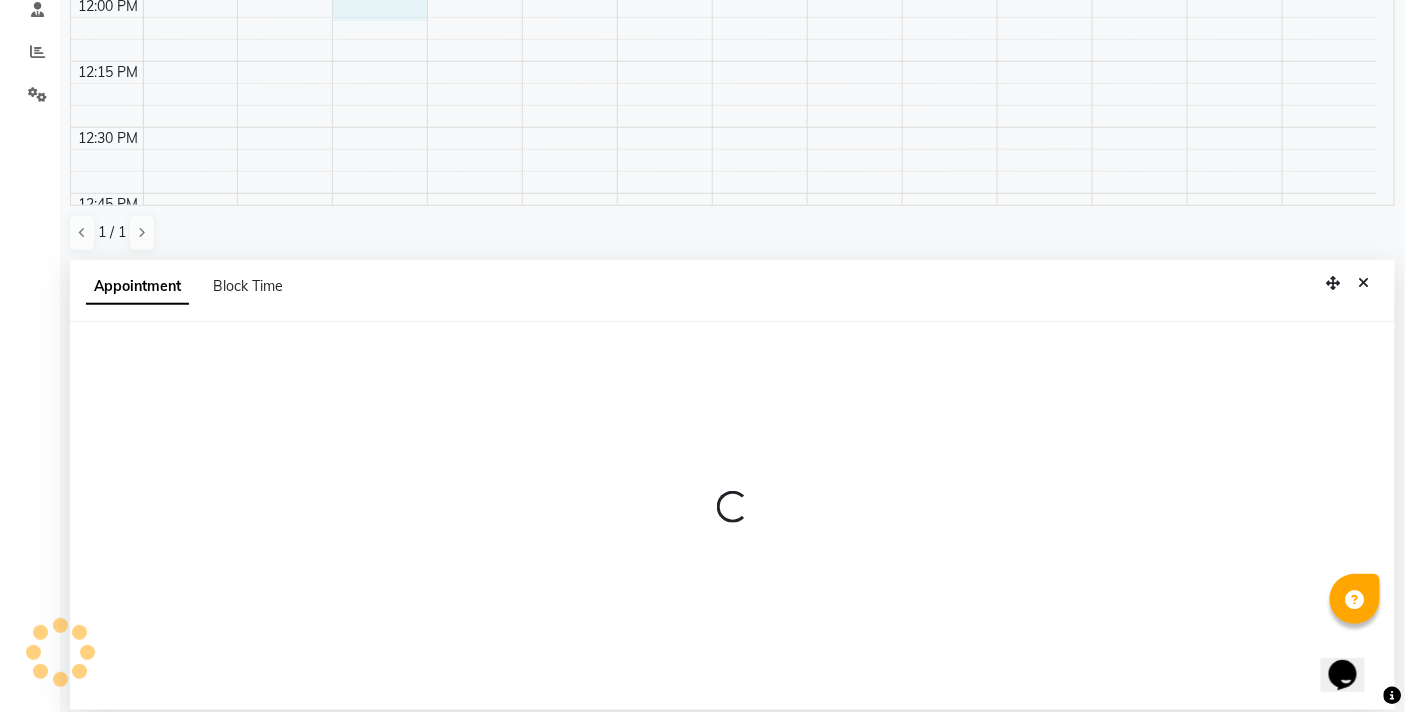 select on "83516" 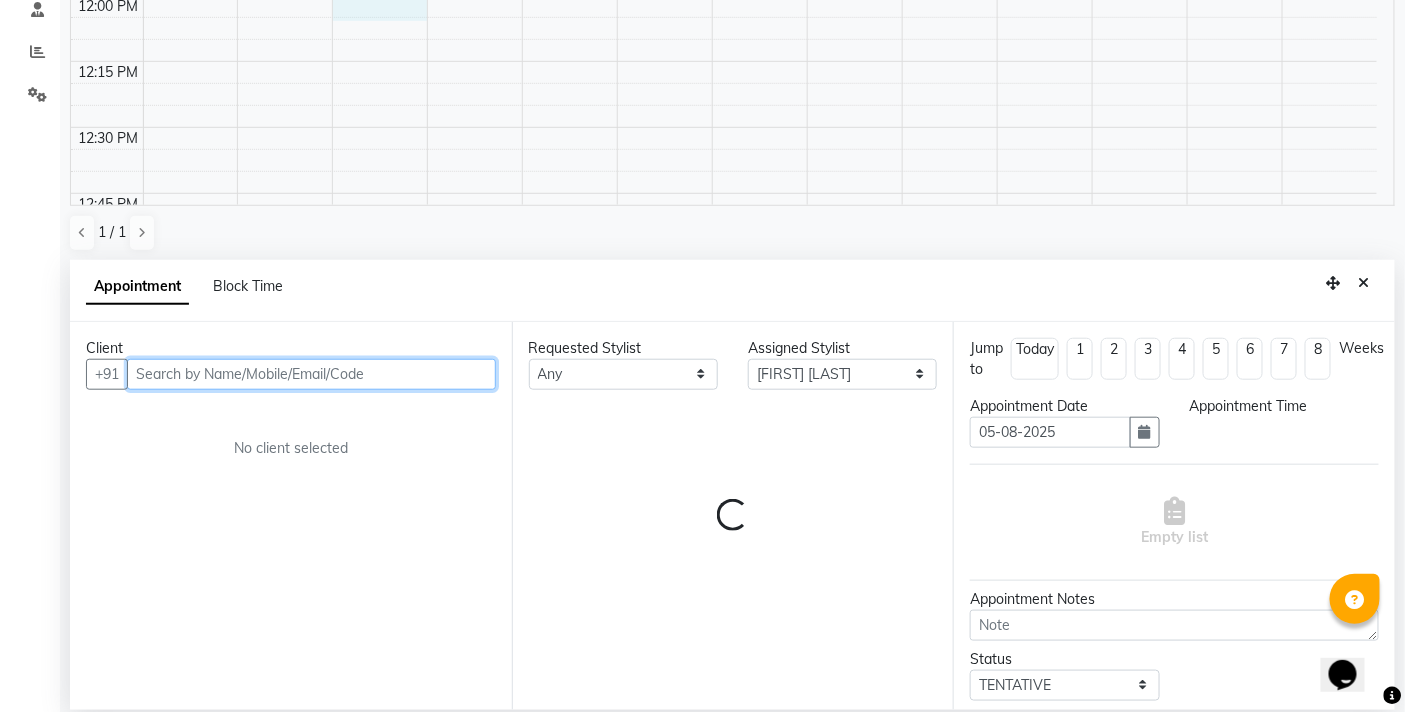select on "720" 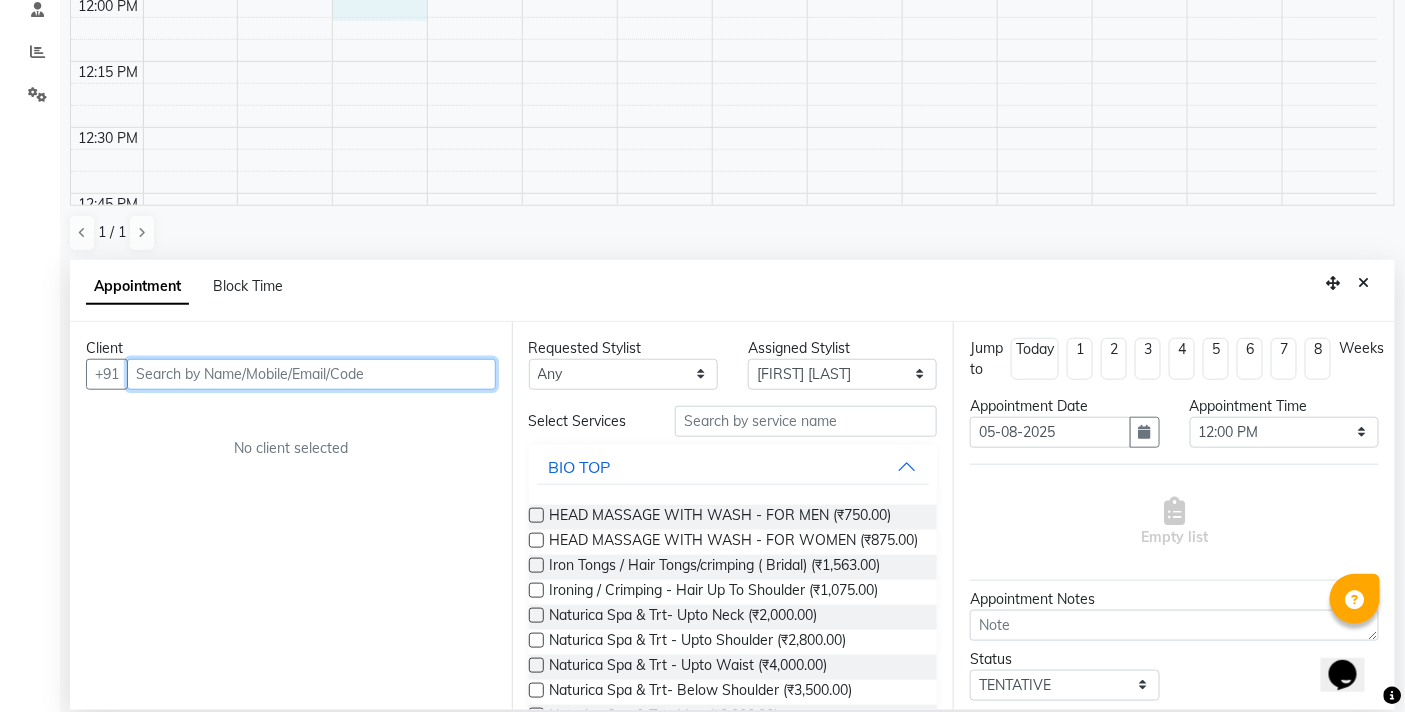 scroll, scrollTop: 392, scrollLeft: 0, axis: vertical 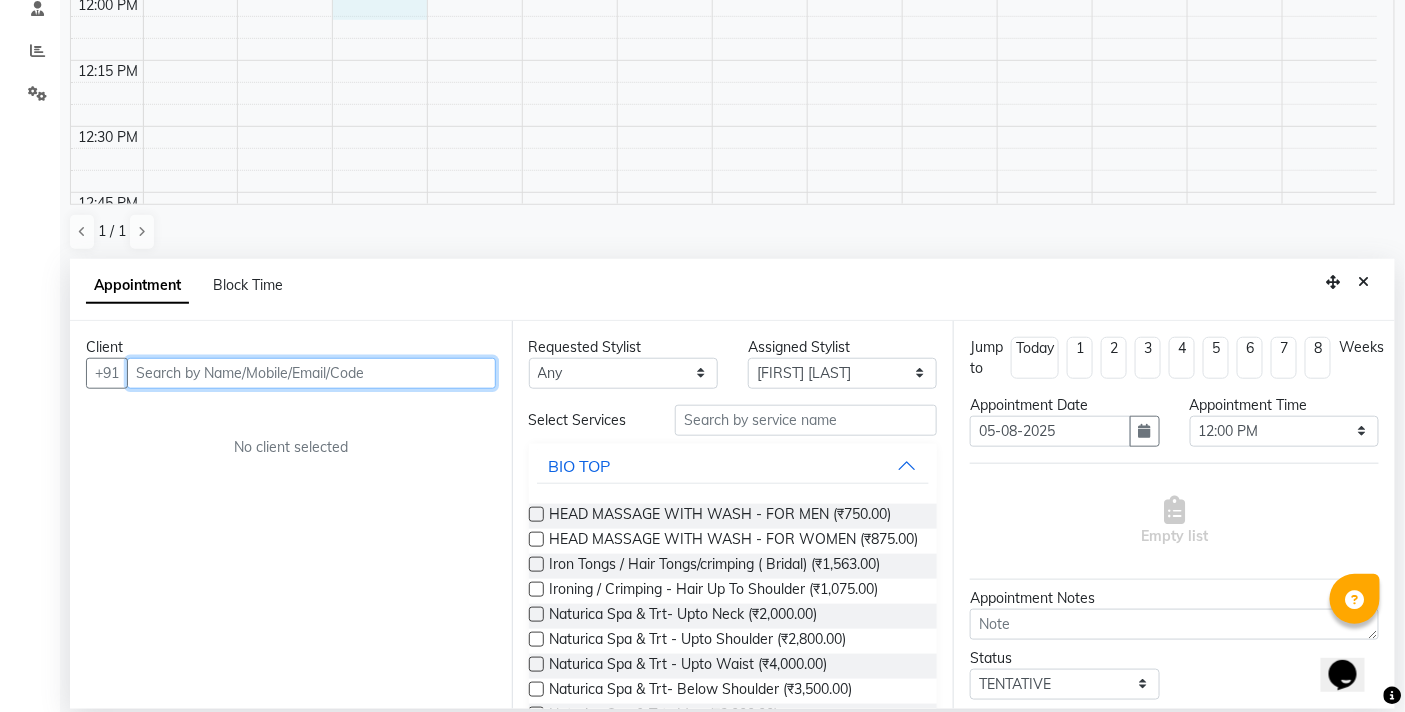 click at bounding box center [311, 373] 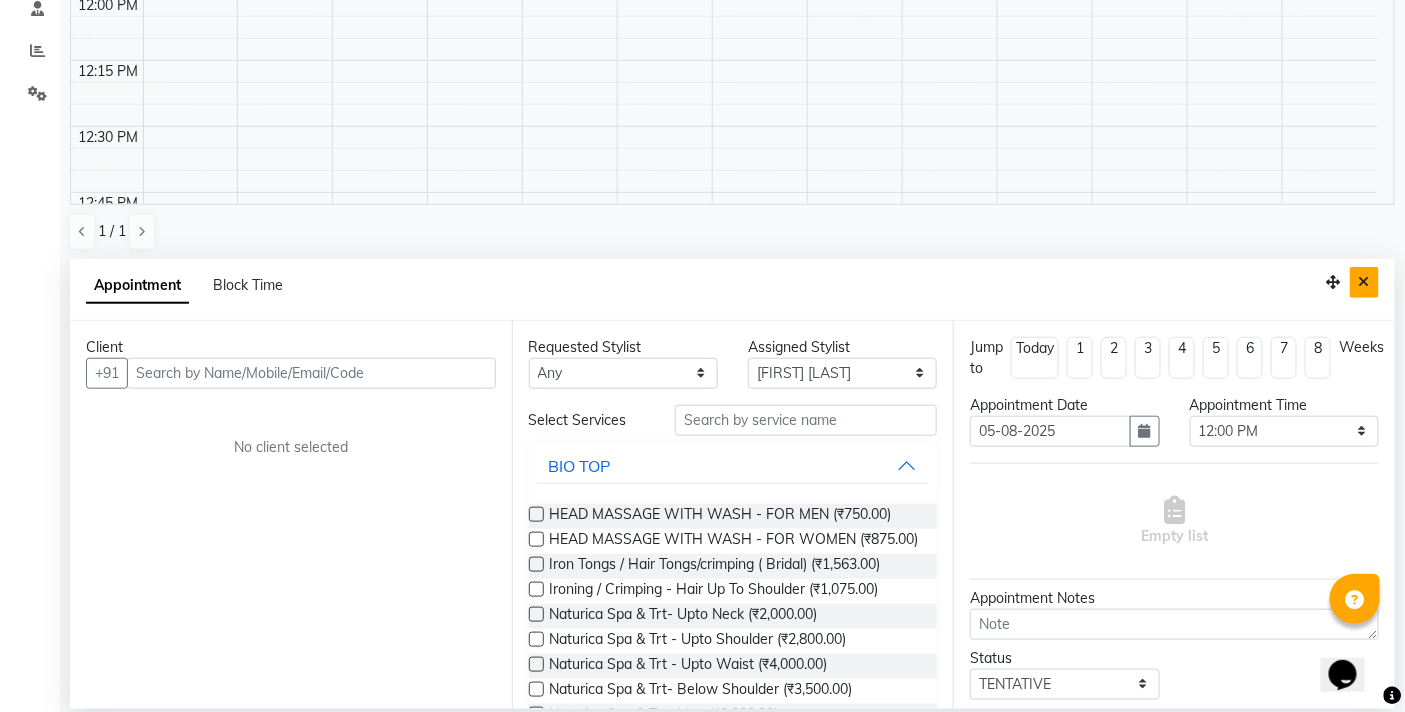 click at bounding box center (1364, 282) 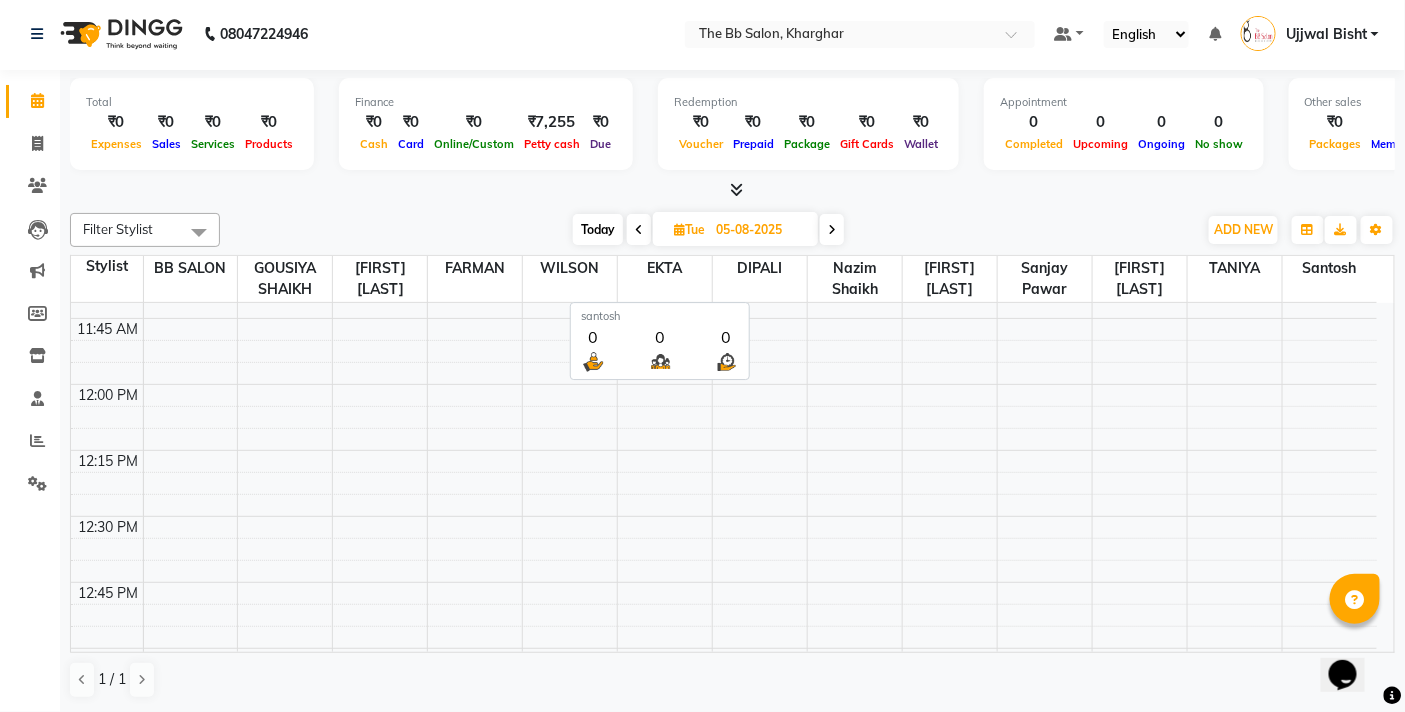 scroll, scrollTop: 1, scrollLeft: 0, axis: vertical 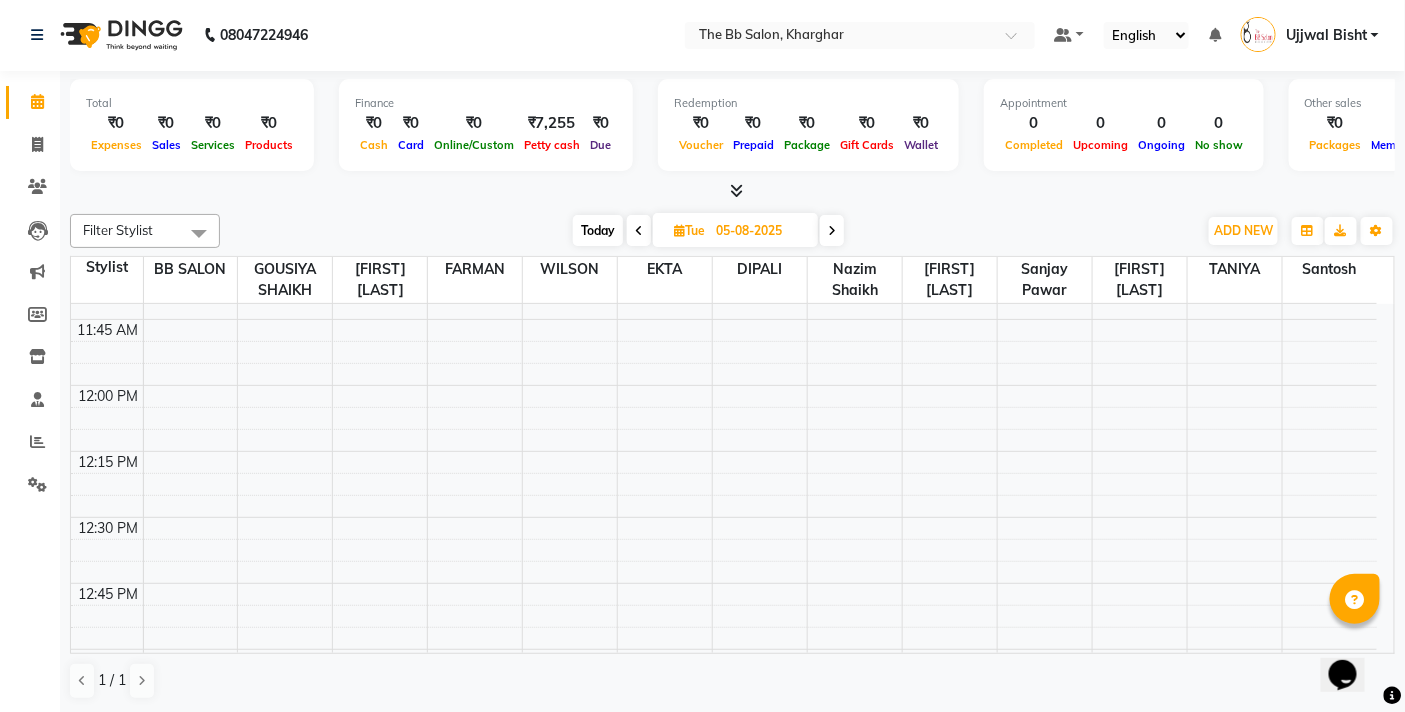 click on "Today" at bounding box center (598, 230) 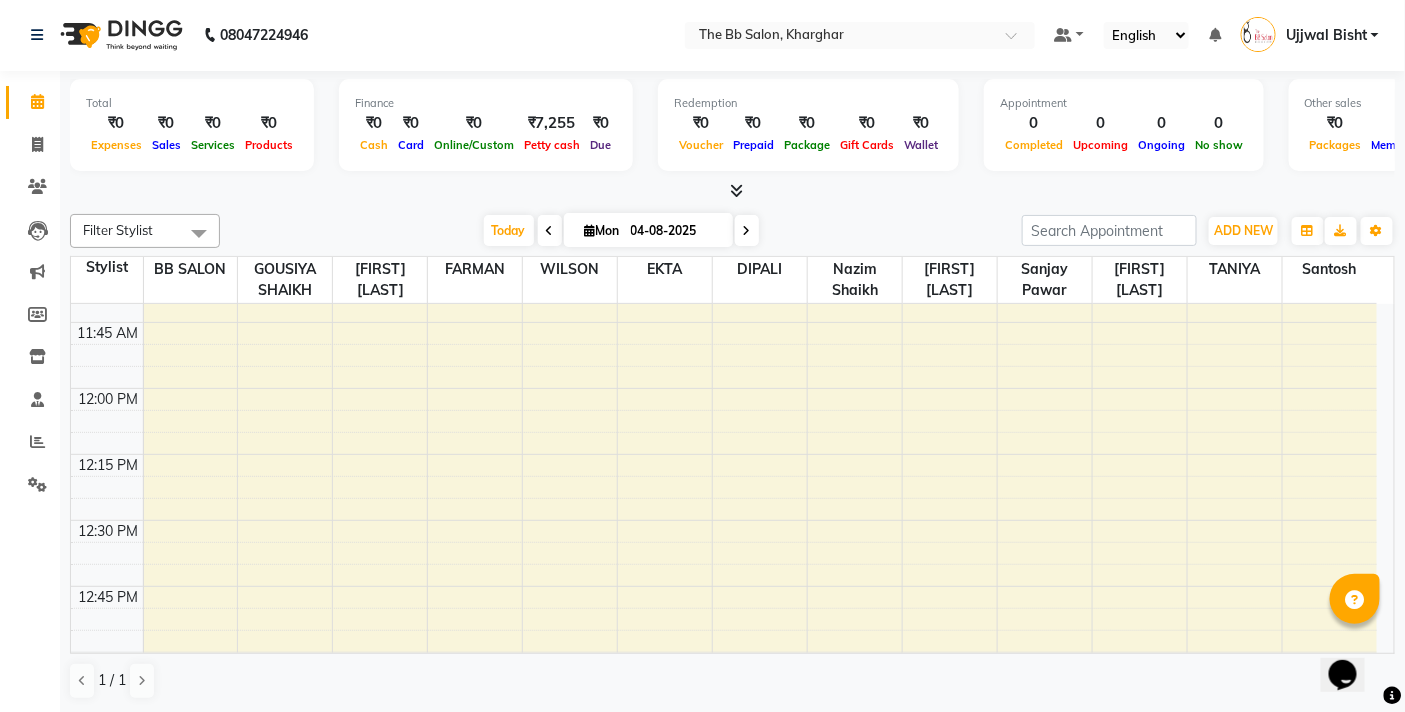 scroll, scrollTop: 710, scrollLeft: 0, axis: vertical 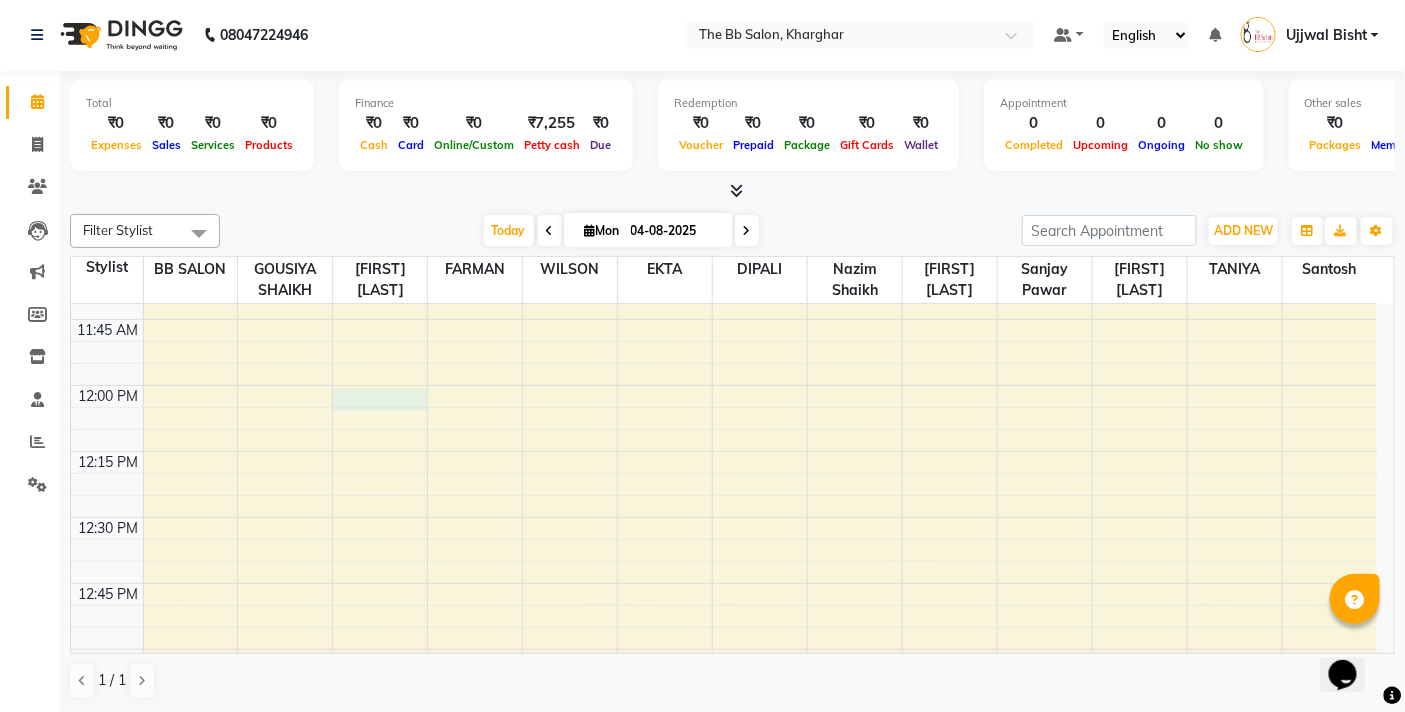 select on "83516" 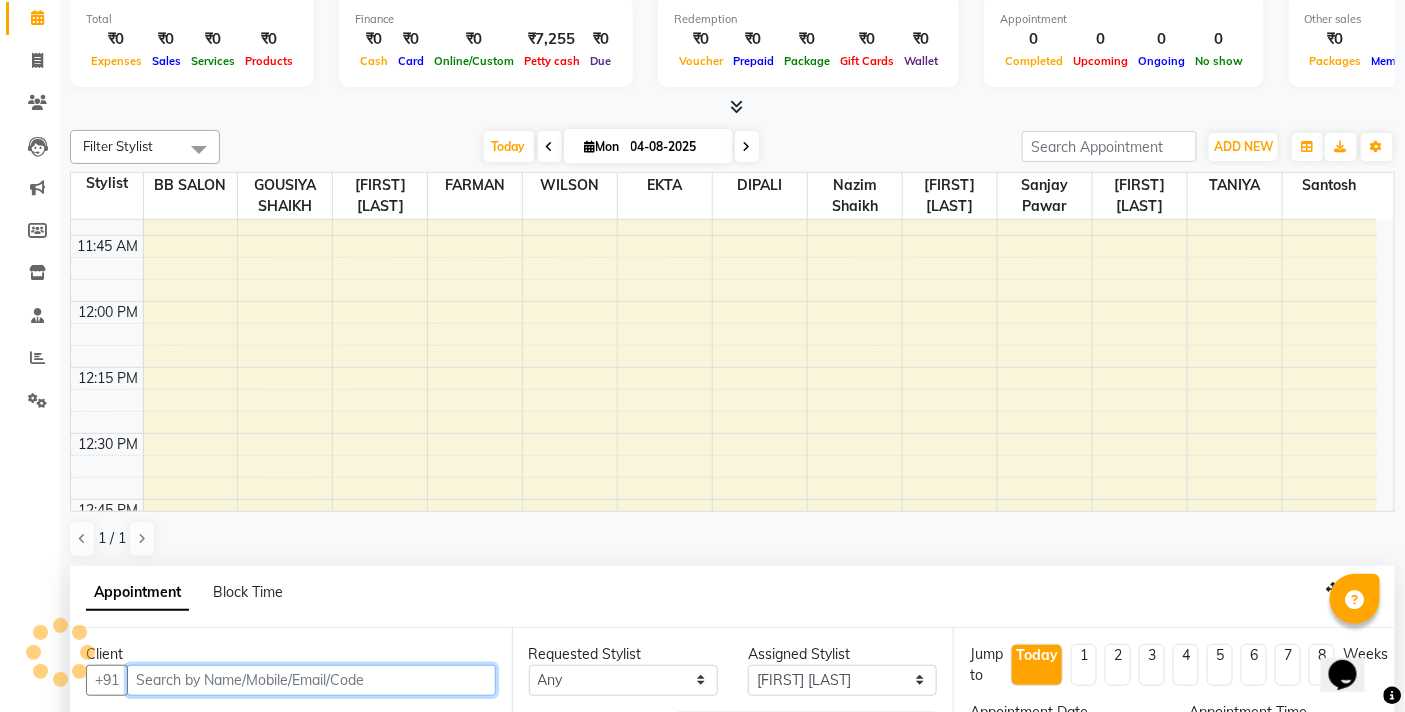 select on "720" 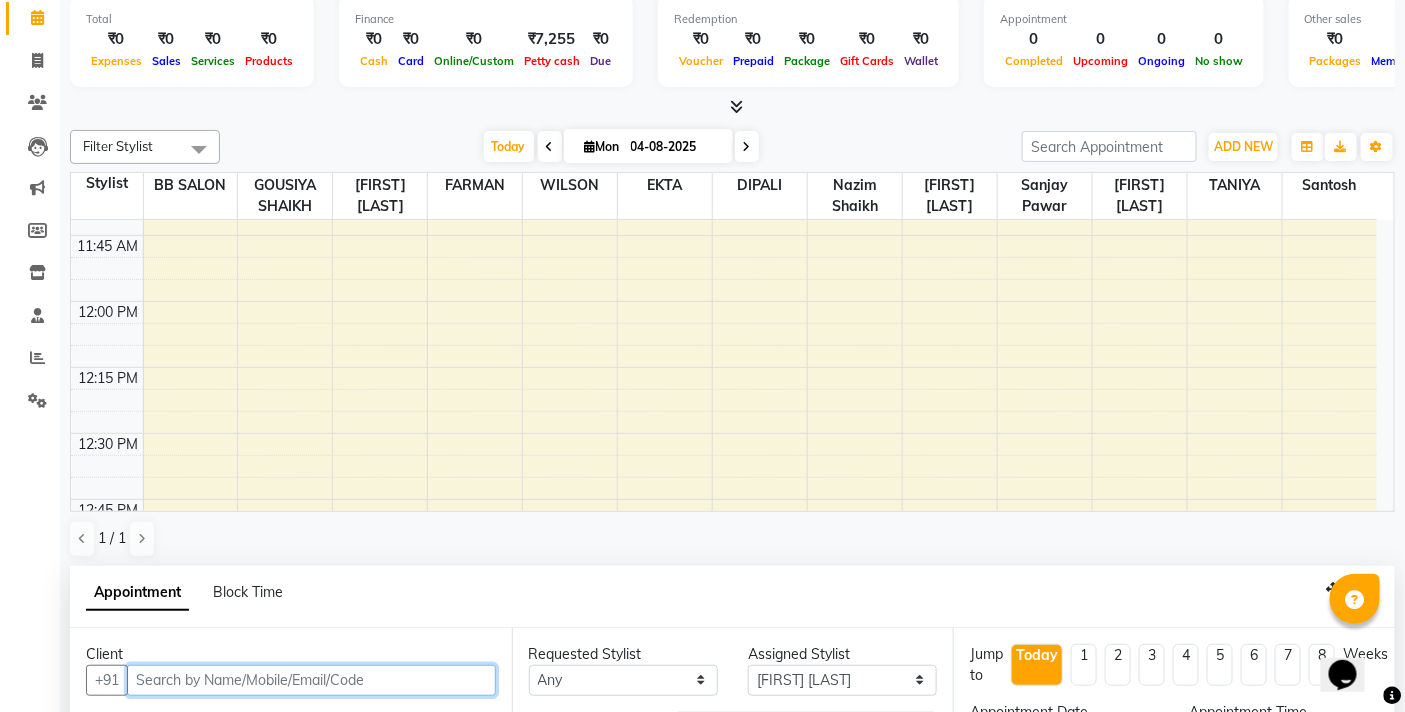 scroll, scrollTop: 392, scrollLeft: 0, axis: vertical 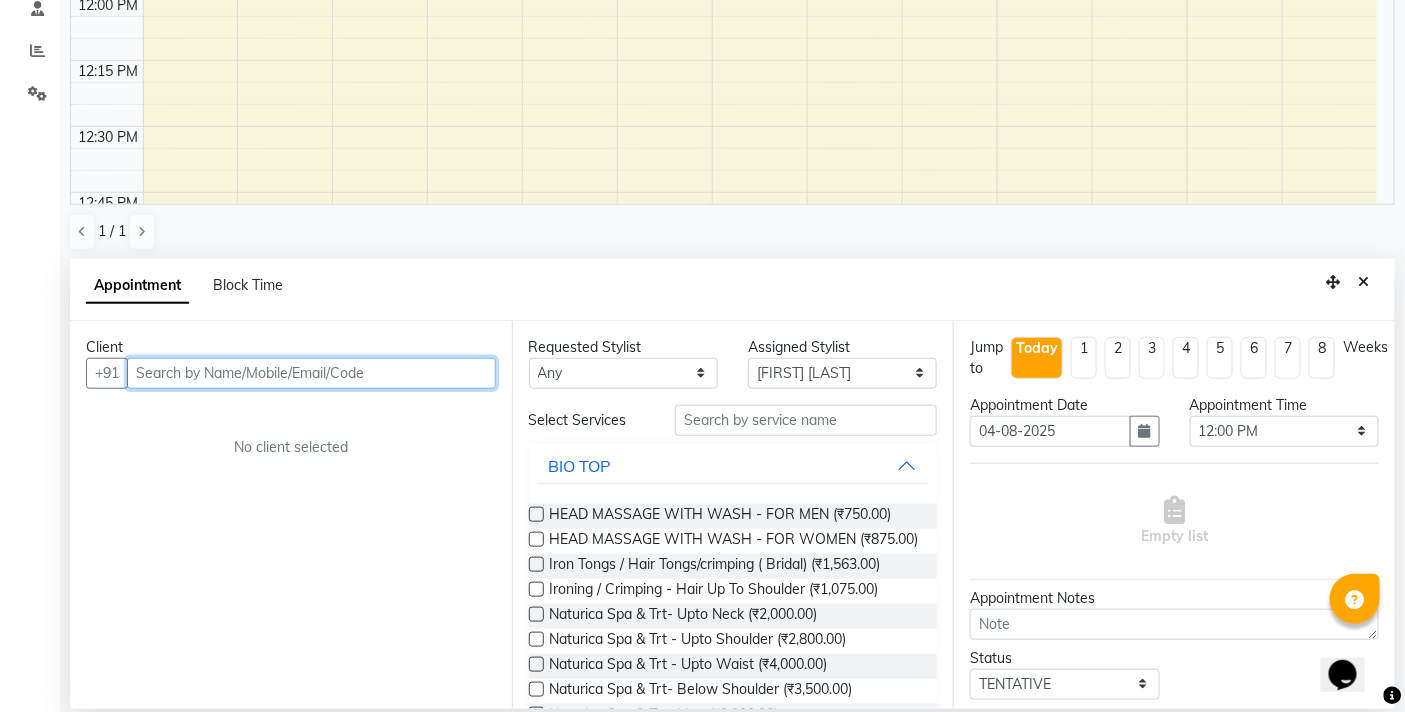 click at bounding box center [311, 373] 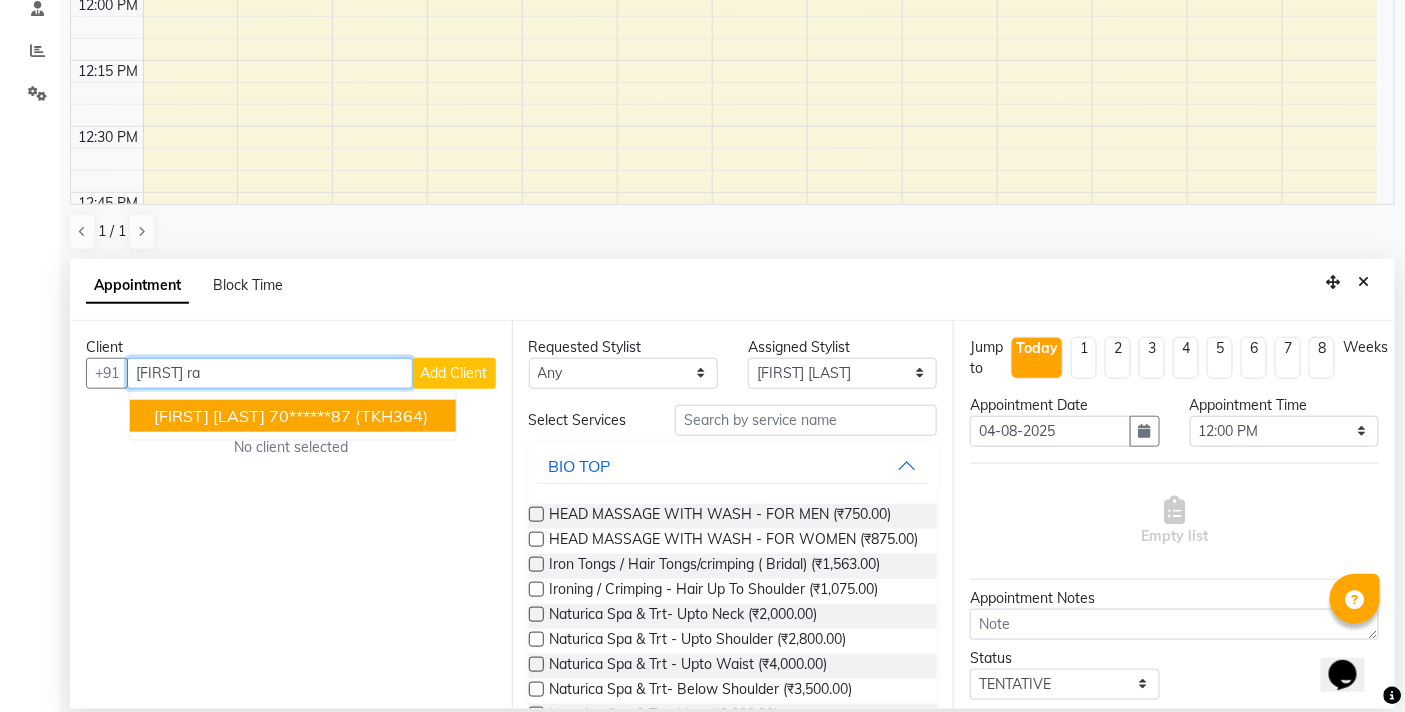 click on "70******87" at bounding box center [310, 416] 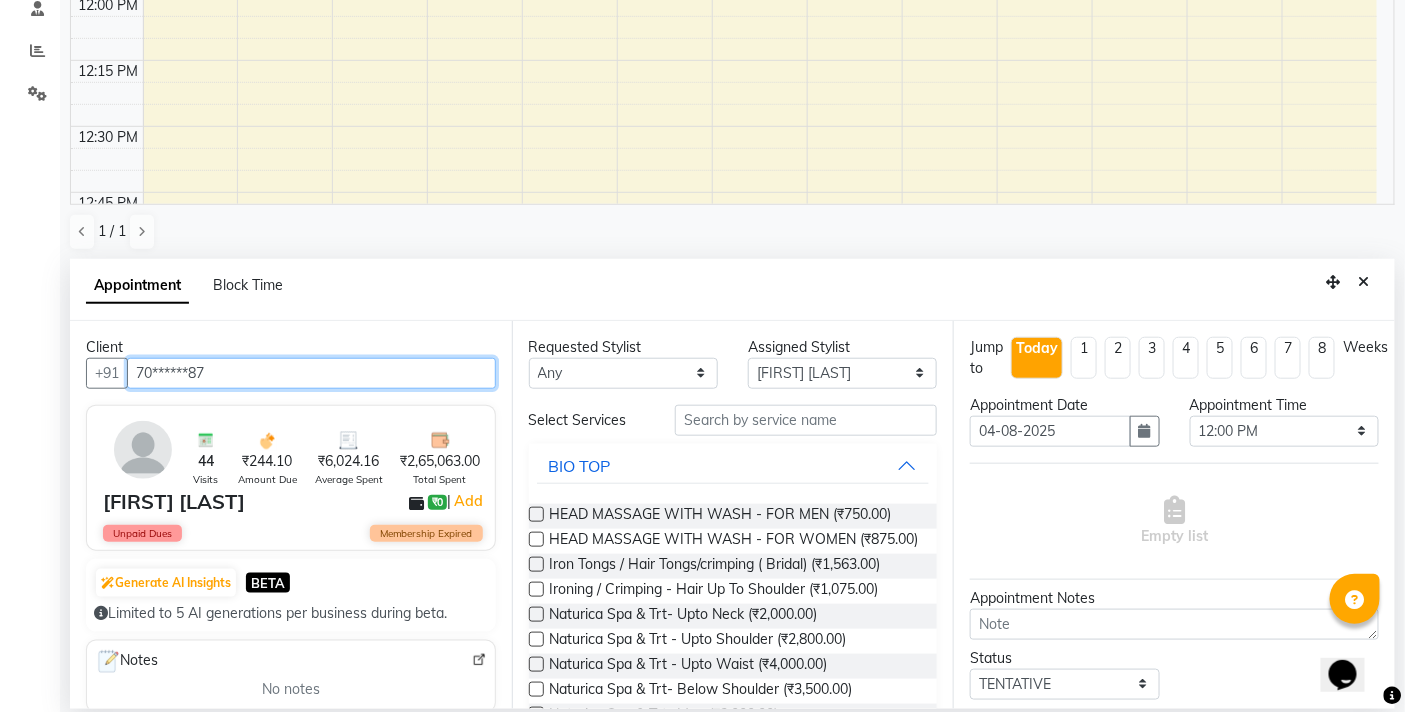 type on "70******87" 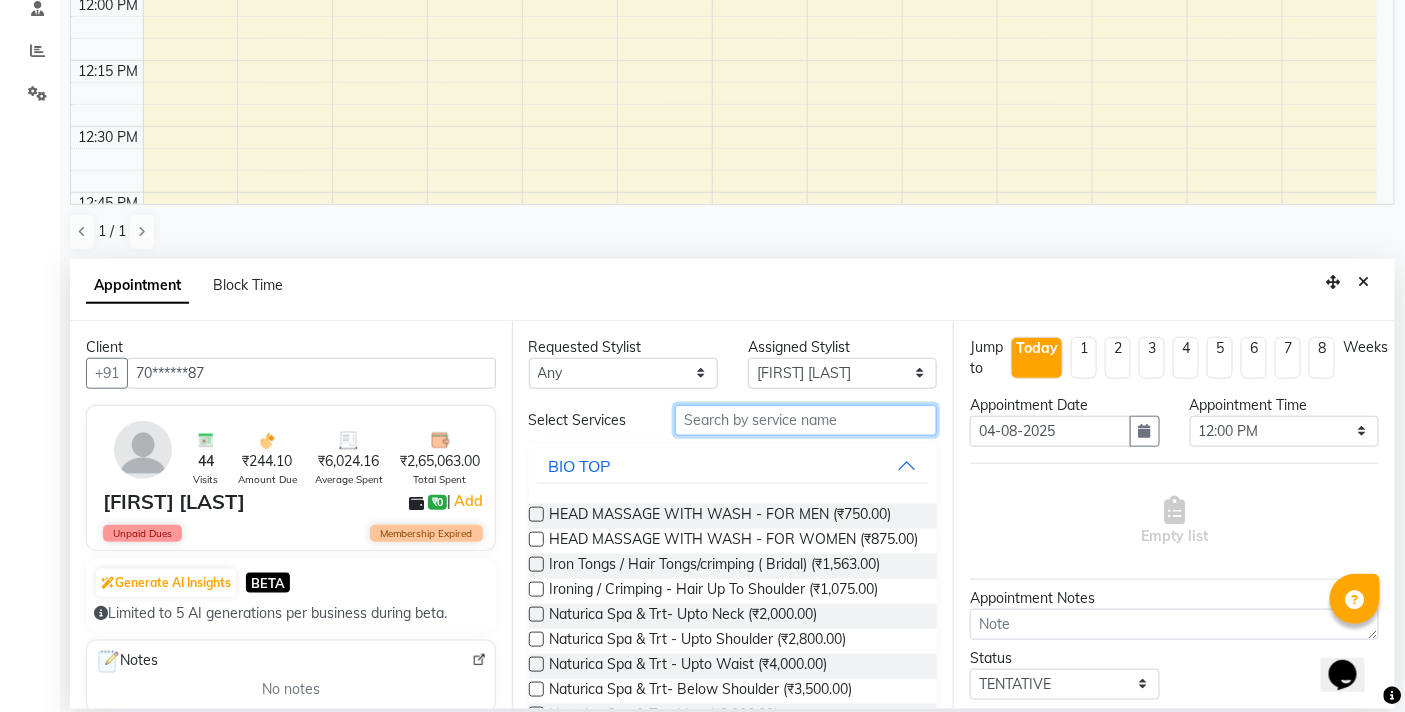 click at bounding box center (806, 420) 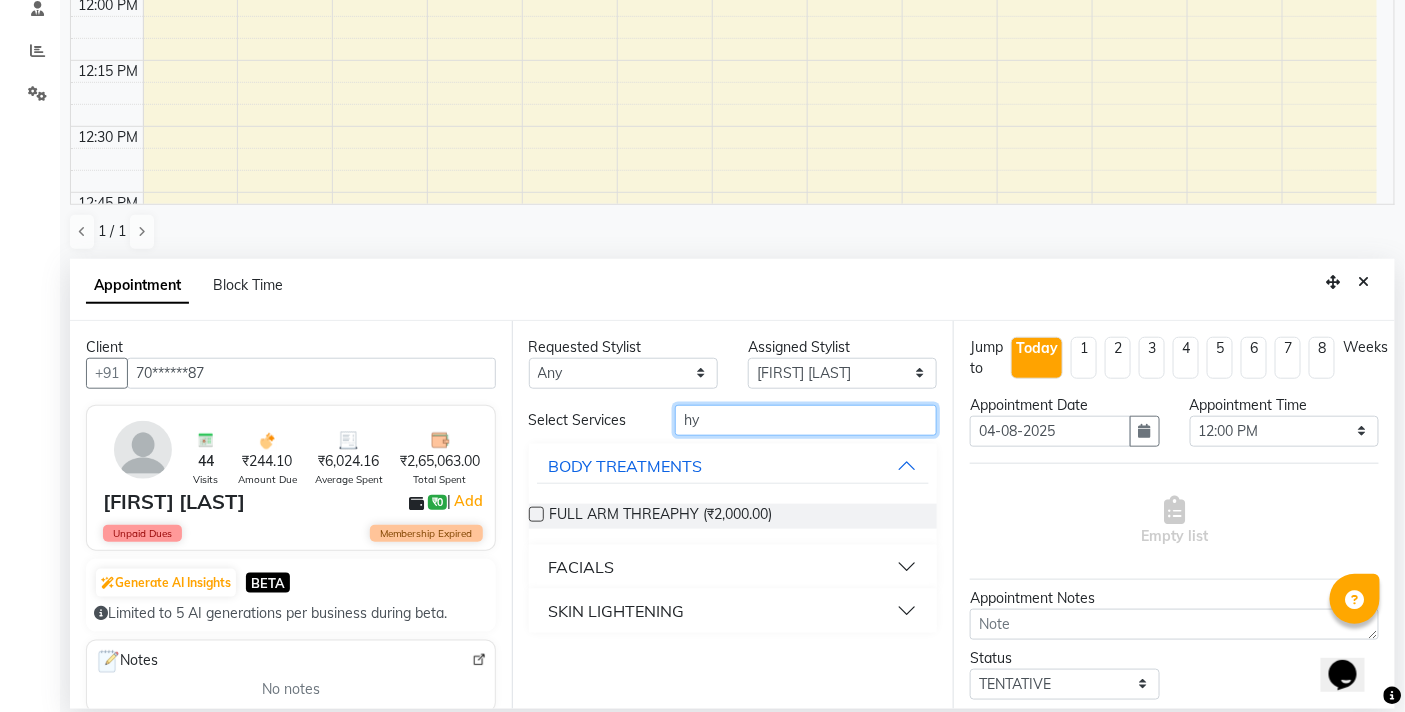 type on "h" 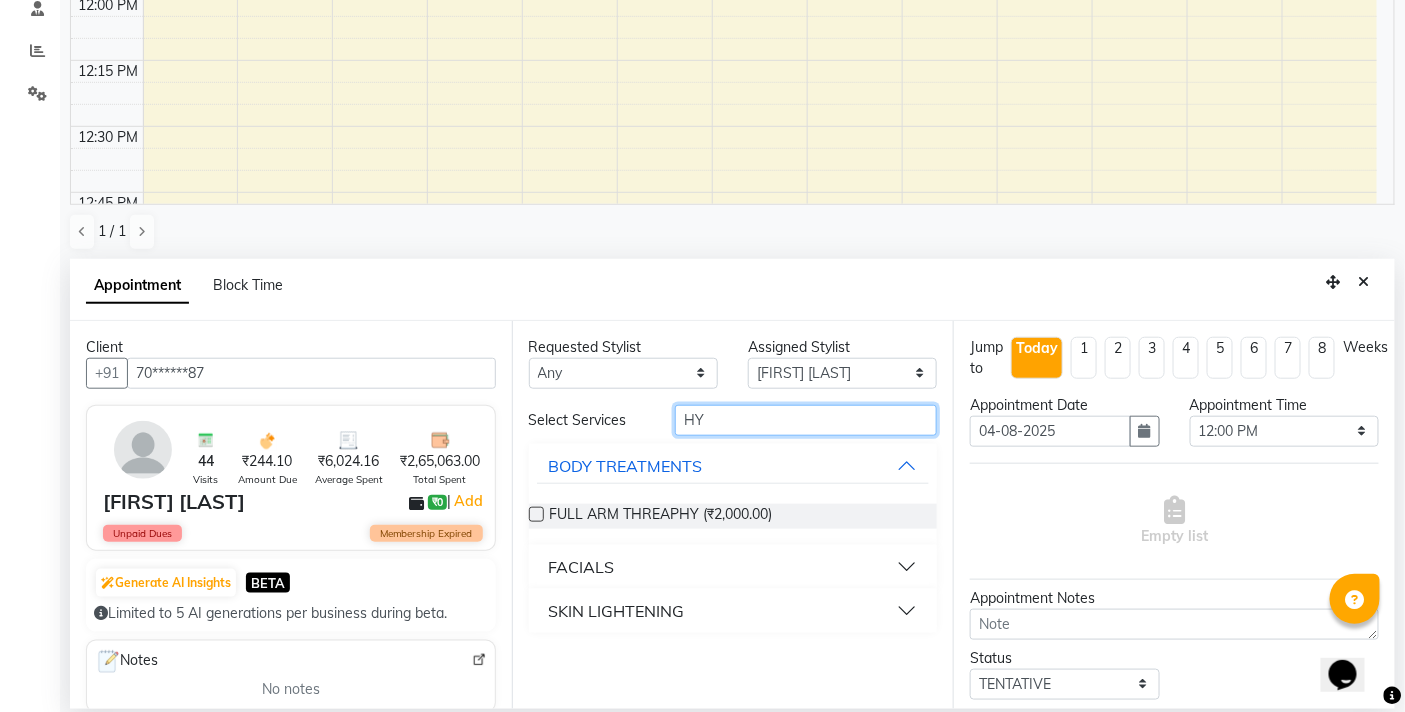 type on "HY" 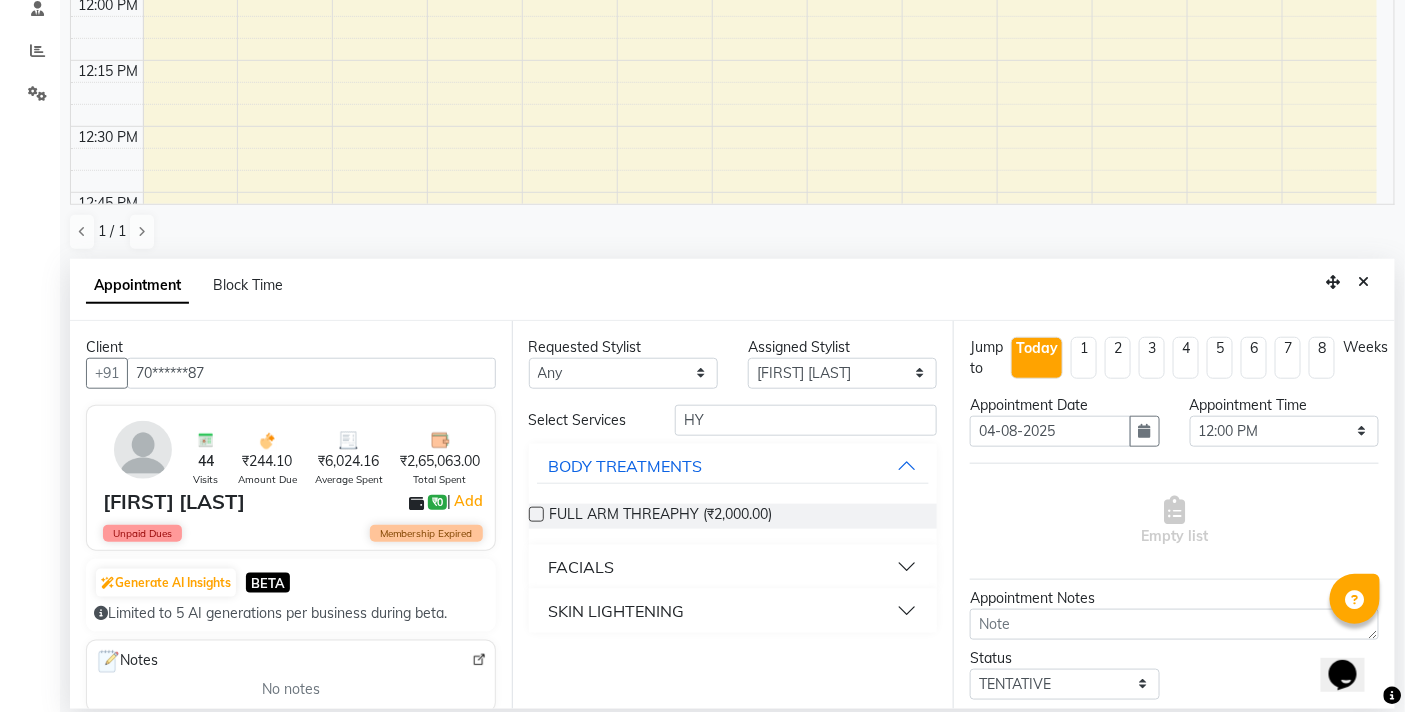 click on "FACIALS" at bounding box center [733, 567] 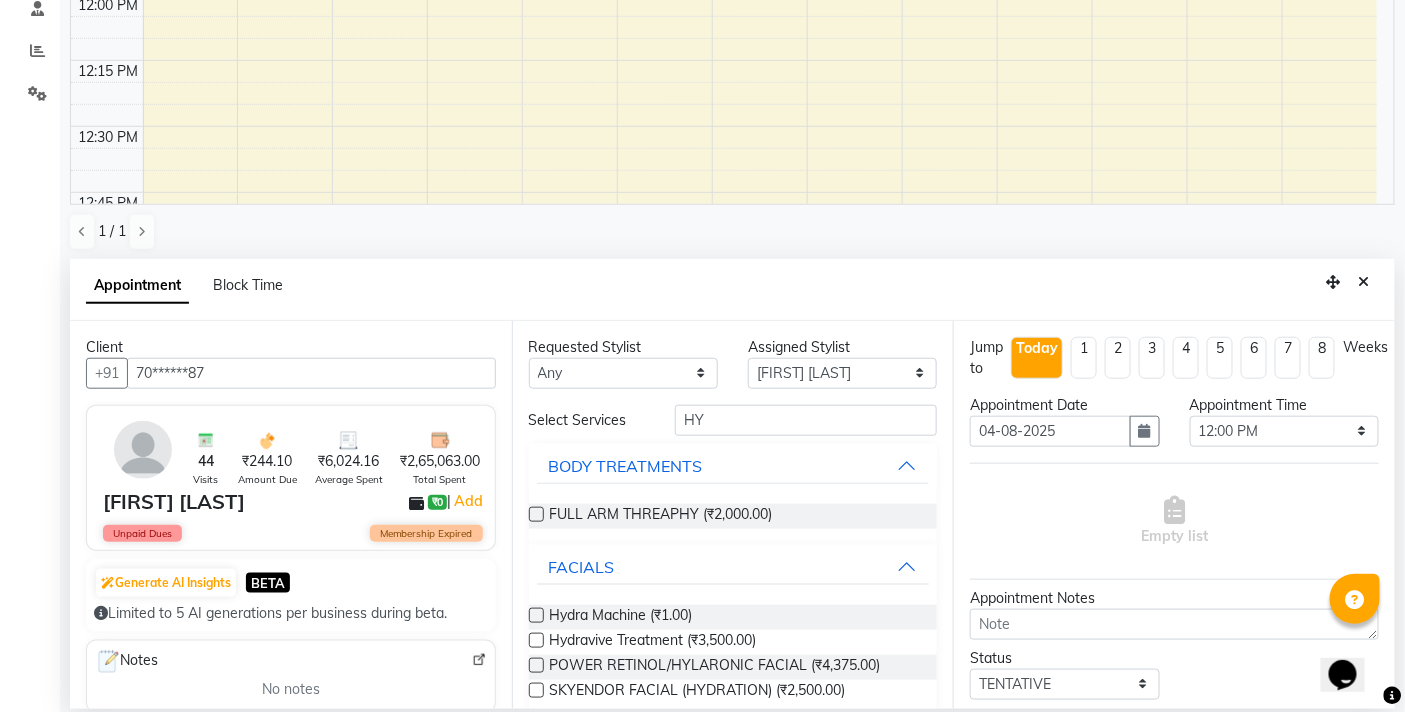 click at bounding box center [536, 640] 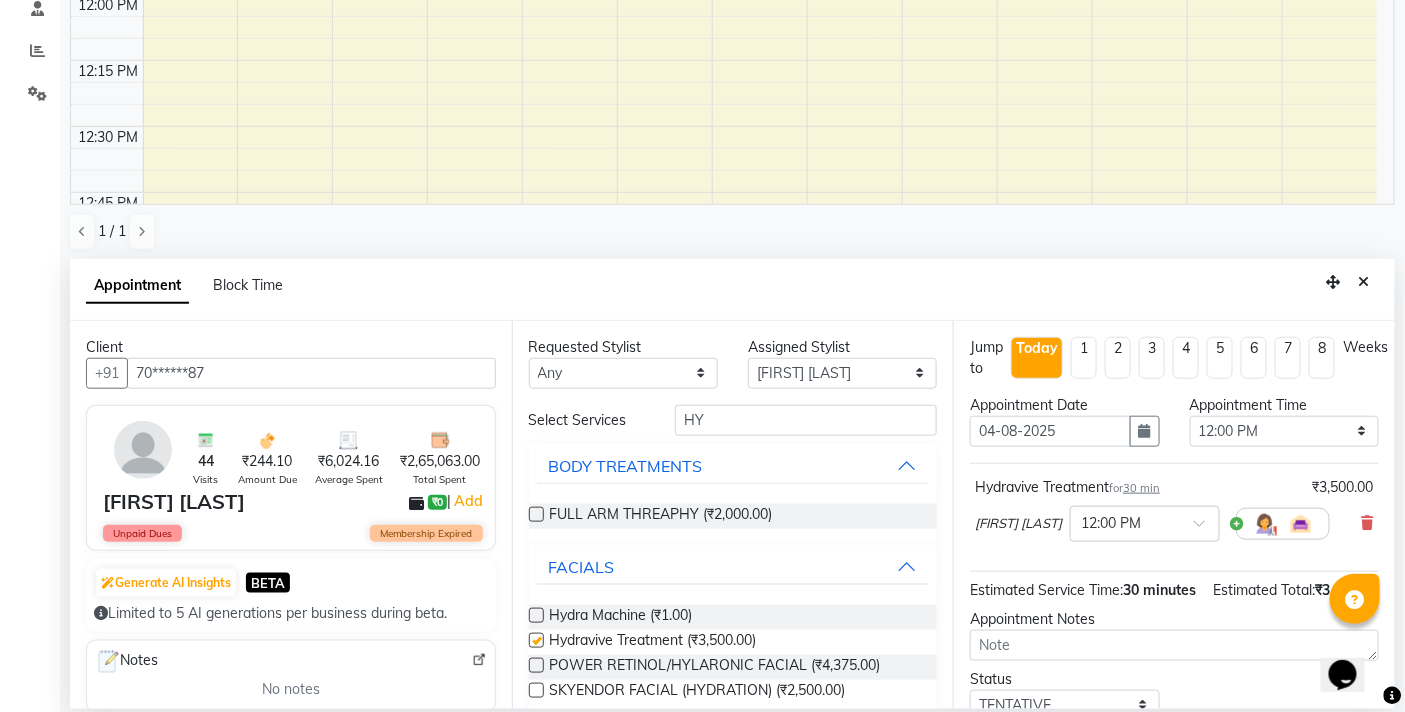 checkbox on "false" 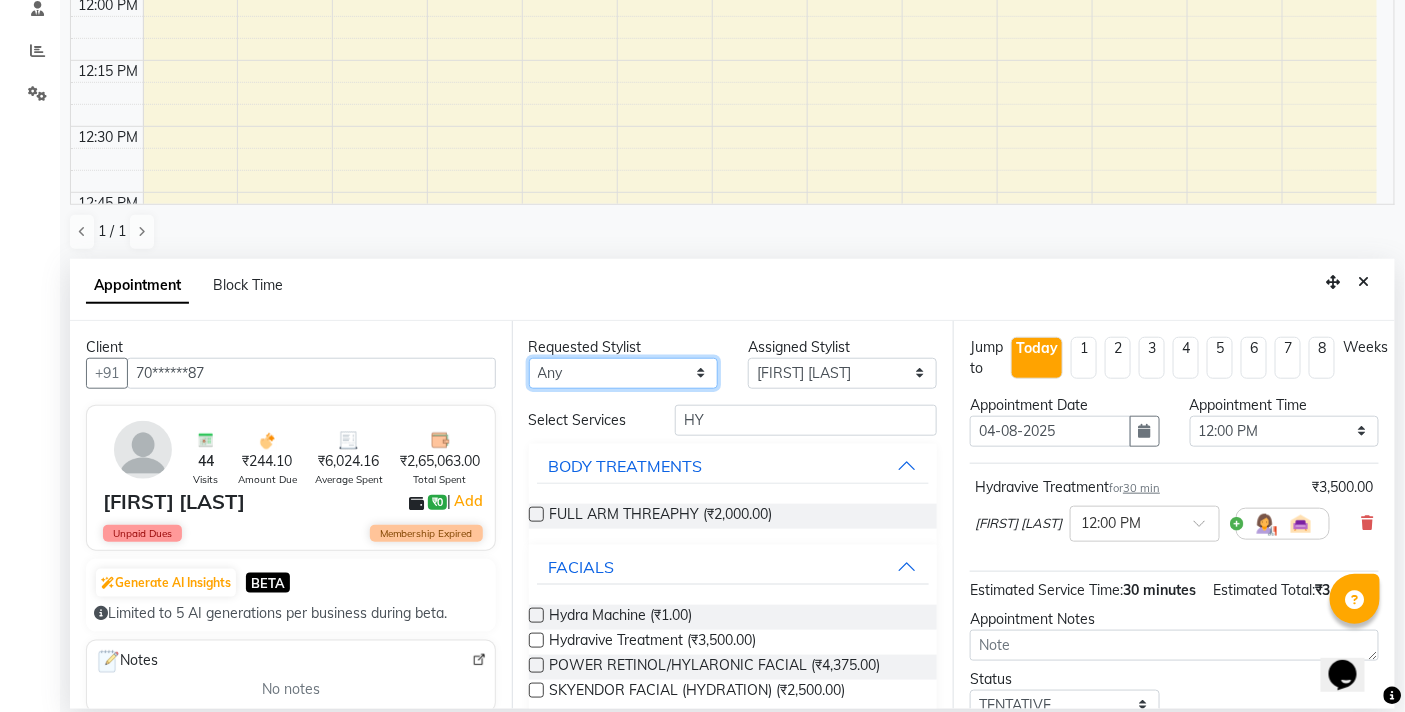 click on "Any BB SALON DIPALI EKTA FARMAN GOUSIYA SHAIKH MANGESH TAVARE Nazim Shaikh Rupesh Chavan Sanjay Pawar santosh SHILPA YADAV TANIYA WILSON" at bounding box center [623, 373] 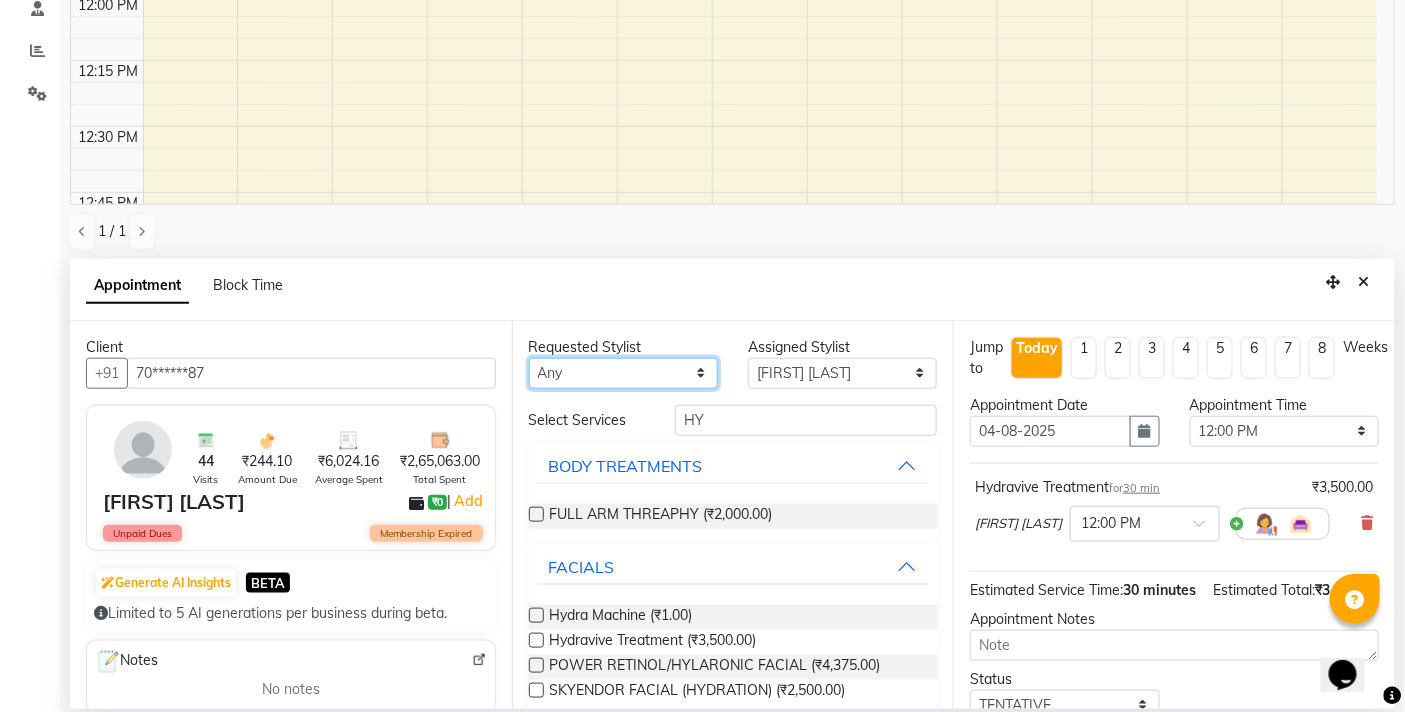 select on "84071" 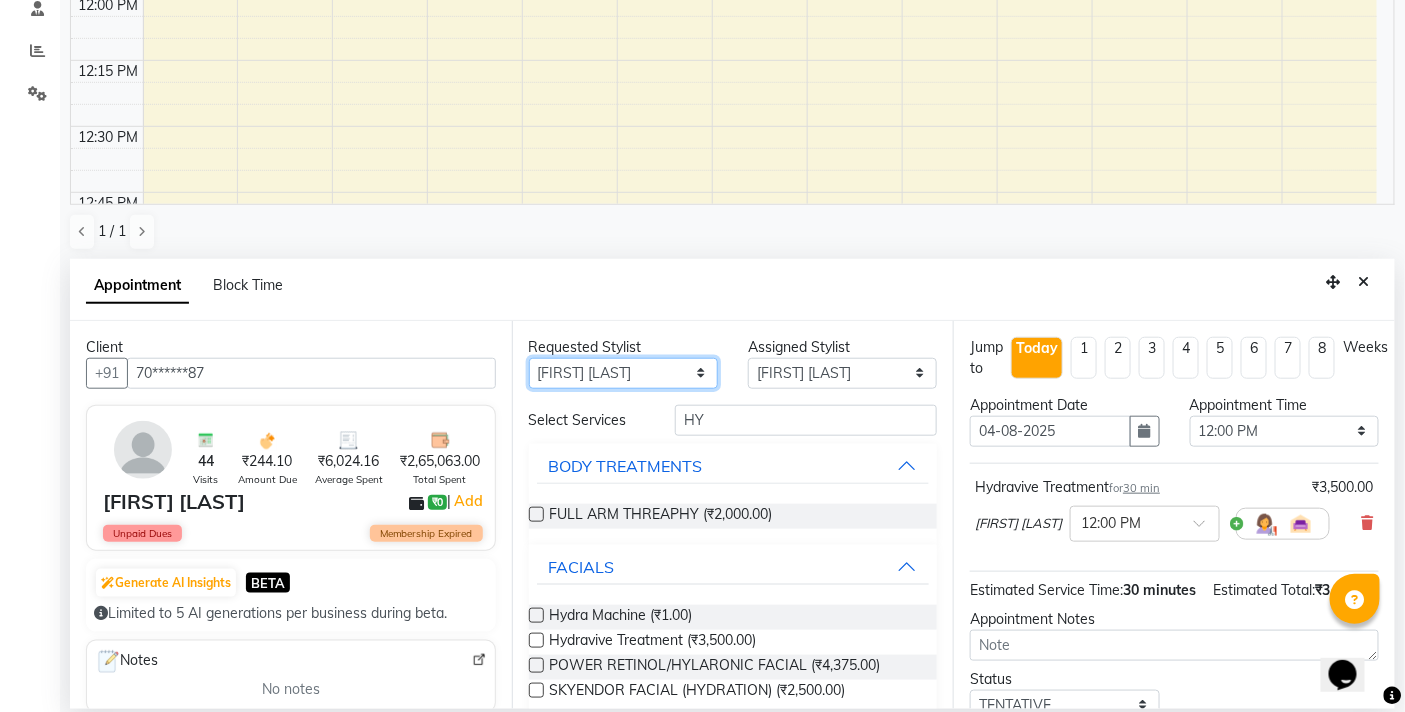 click on "Any BB SALON DIPALI EKTA FARMAN GOUSIYA SHAIKH MANGESH TAVARE Nazim Shaikh Rupesh Chavan Sanjay Pawar santosh SHILPA YADAV TANIYA WILSON" at bounding box center (623, 373) 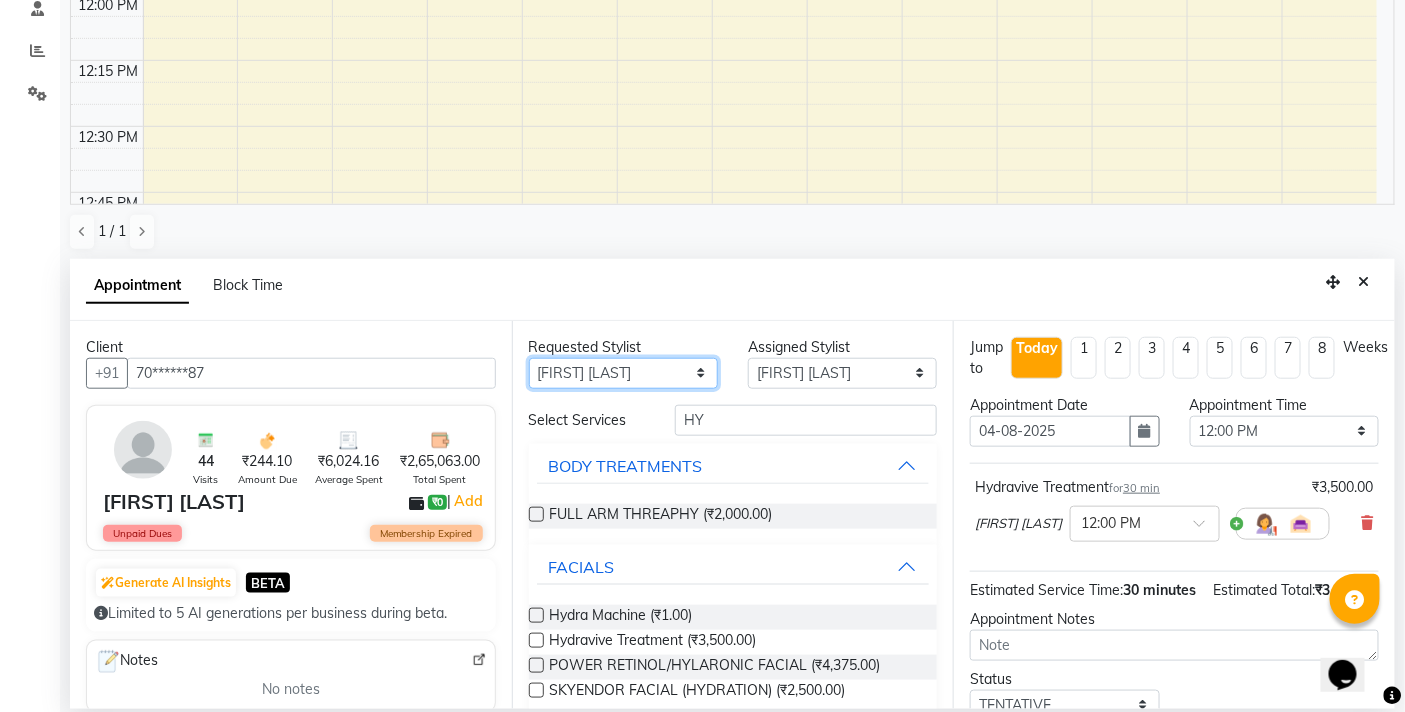 select on "84071" 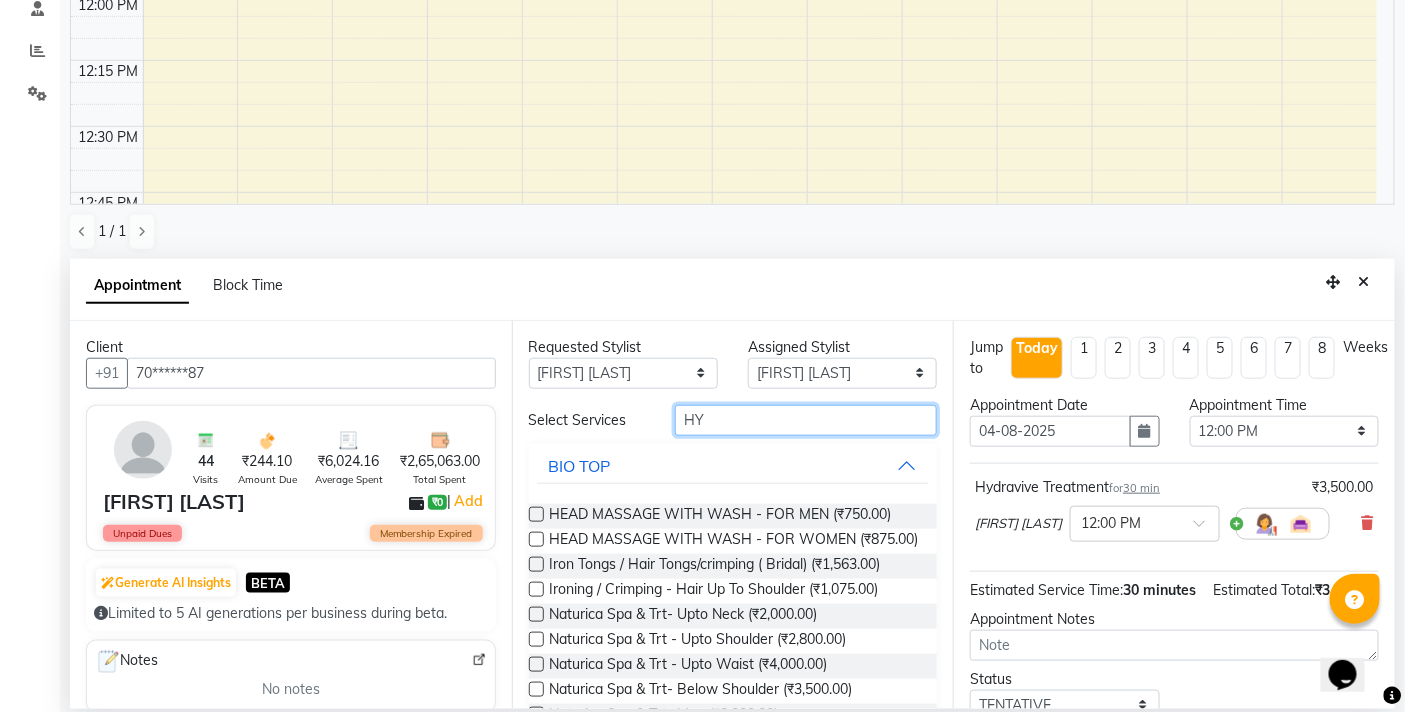 drag, startPoint x: 700, startPoint y: 417, endPoint x: 665, endPoint y: 417, distance: 35 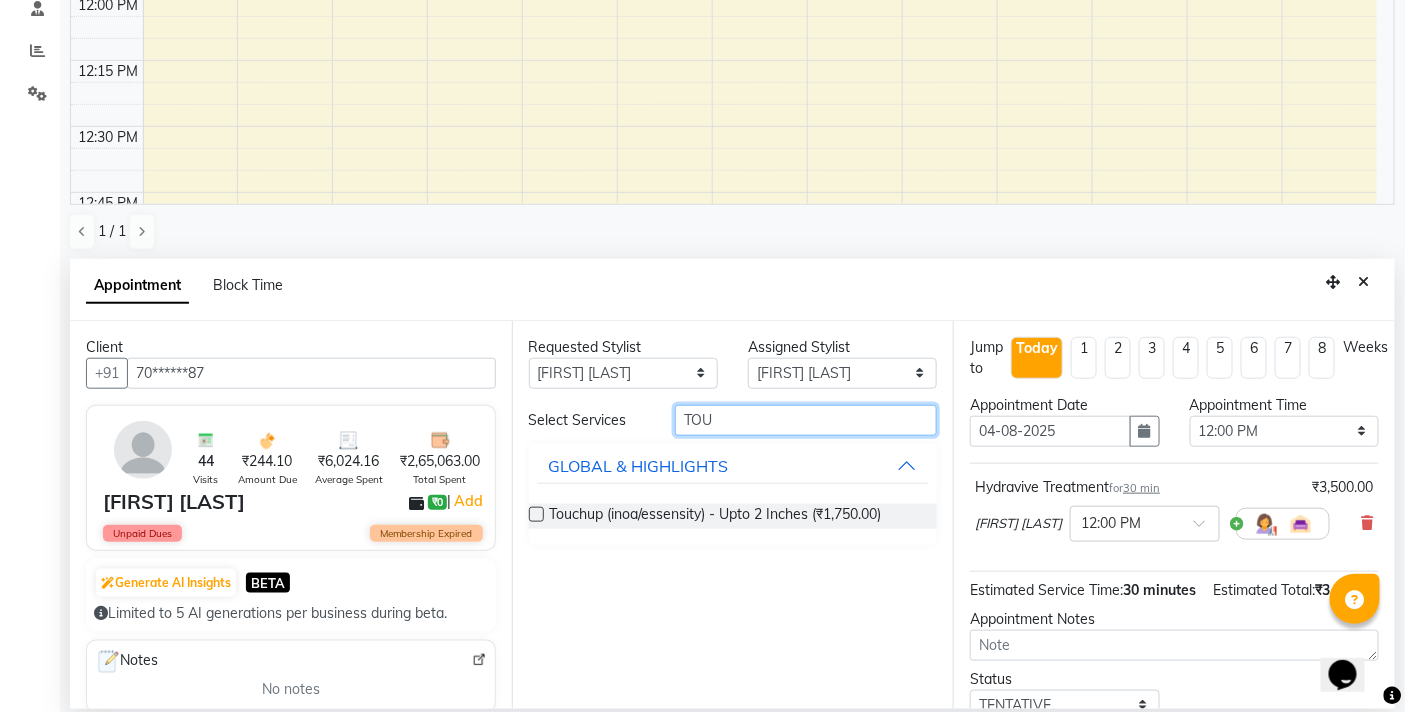 type on "TOU" 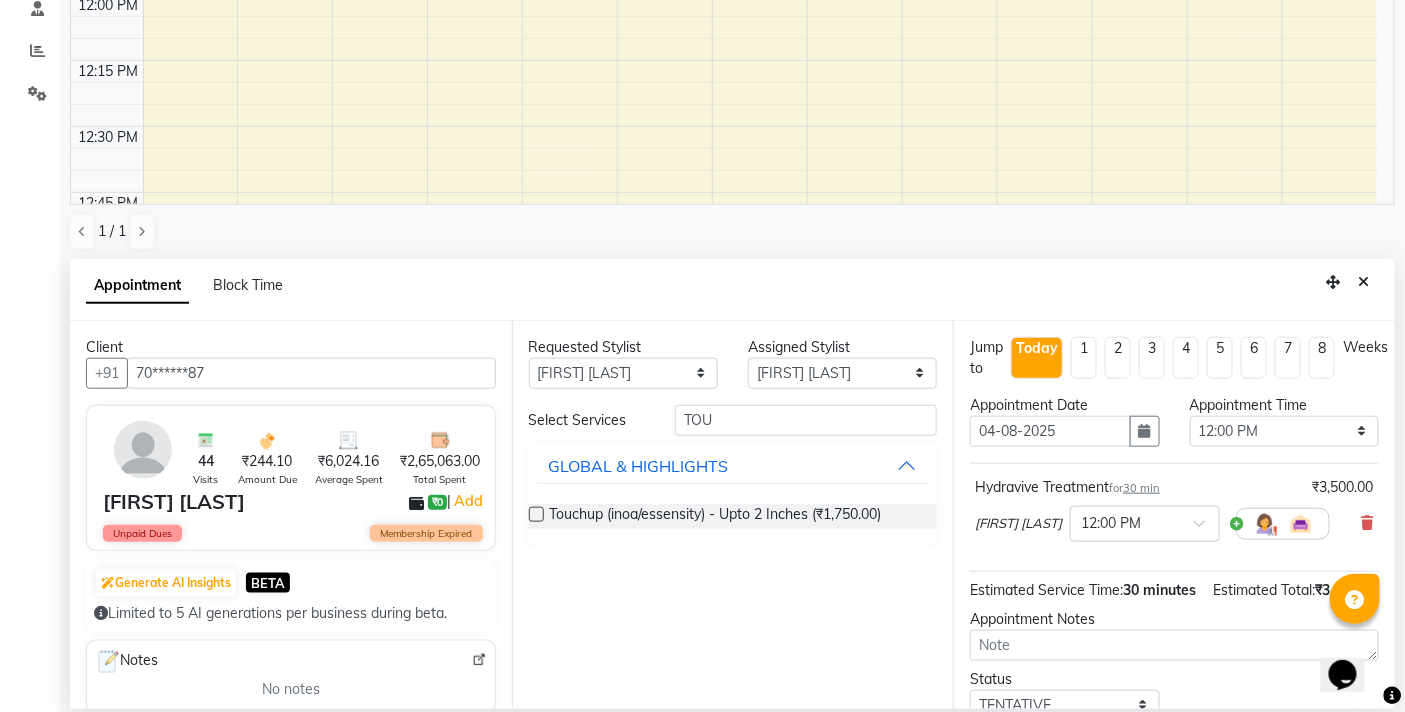 click at bounding box center [536, 514] 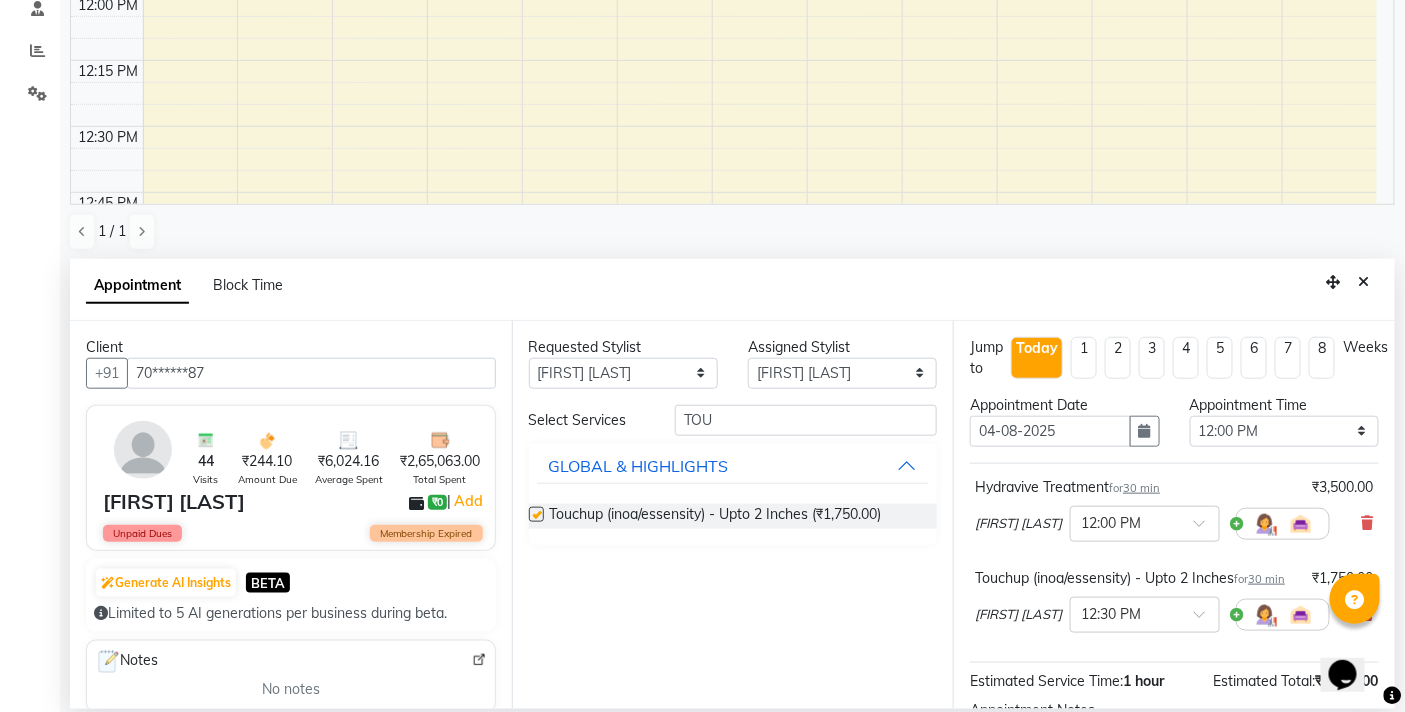 checkbox on "false" 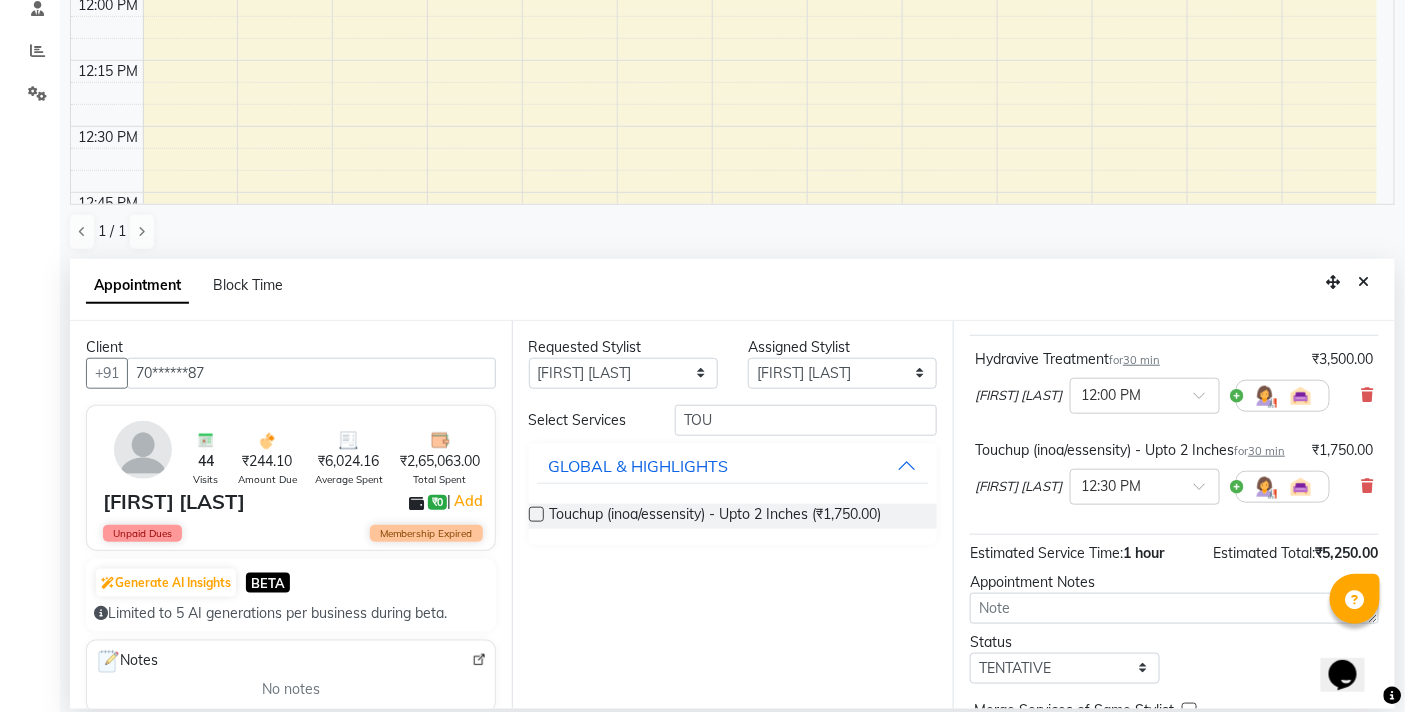 scroll, scrollTop: 253, scrollLeft: 0, axis: vertical 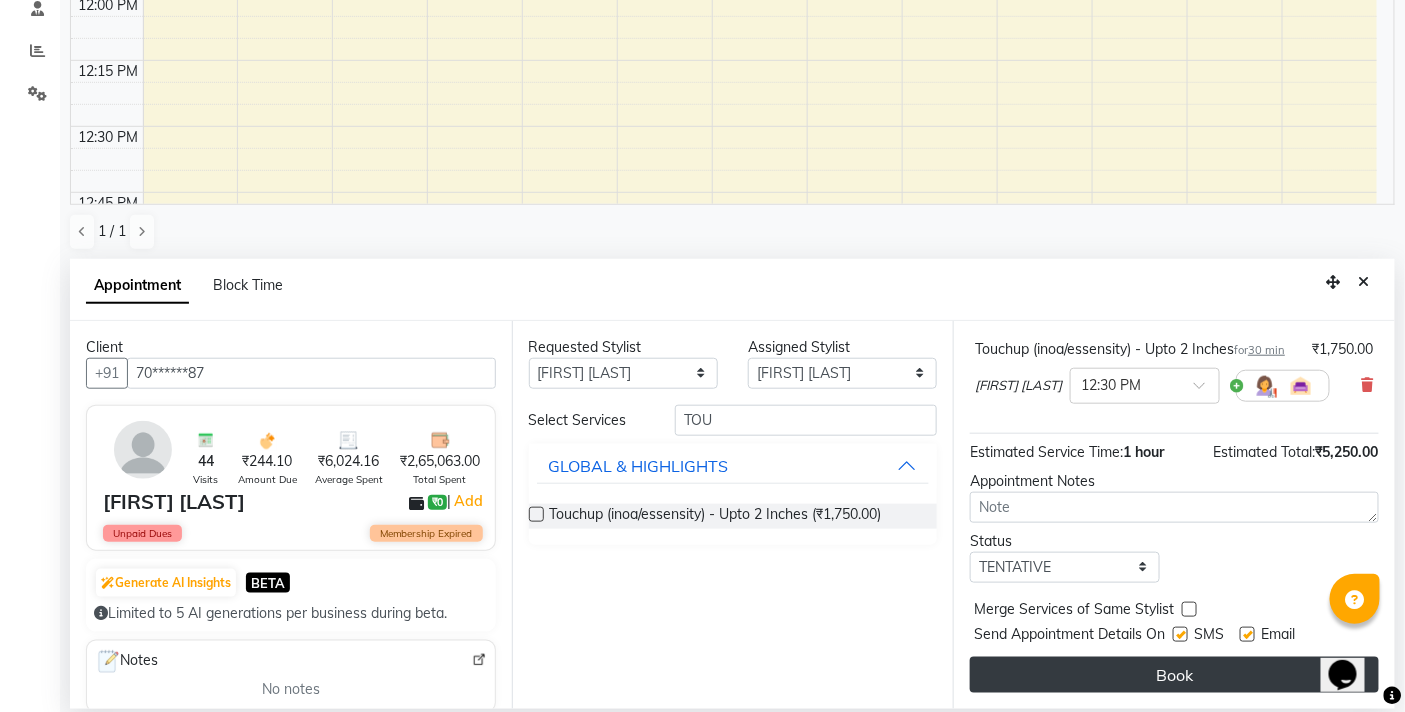 click on "Book" at bounding box center (1174, 675) 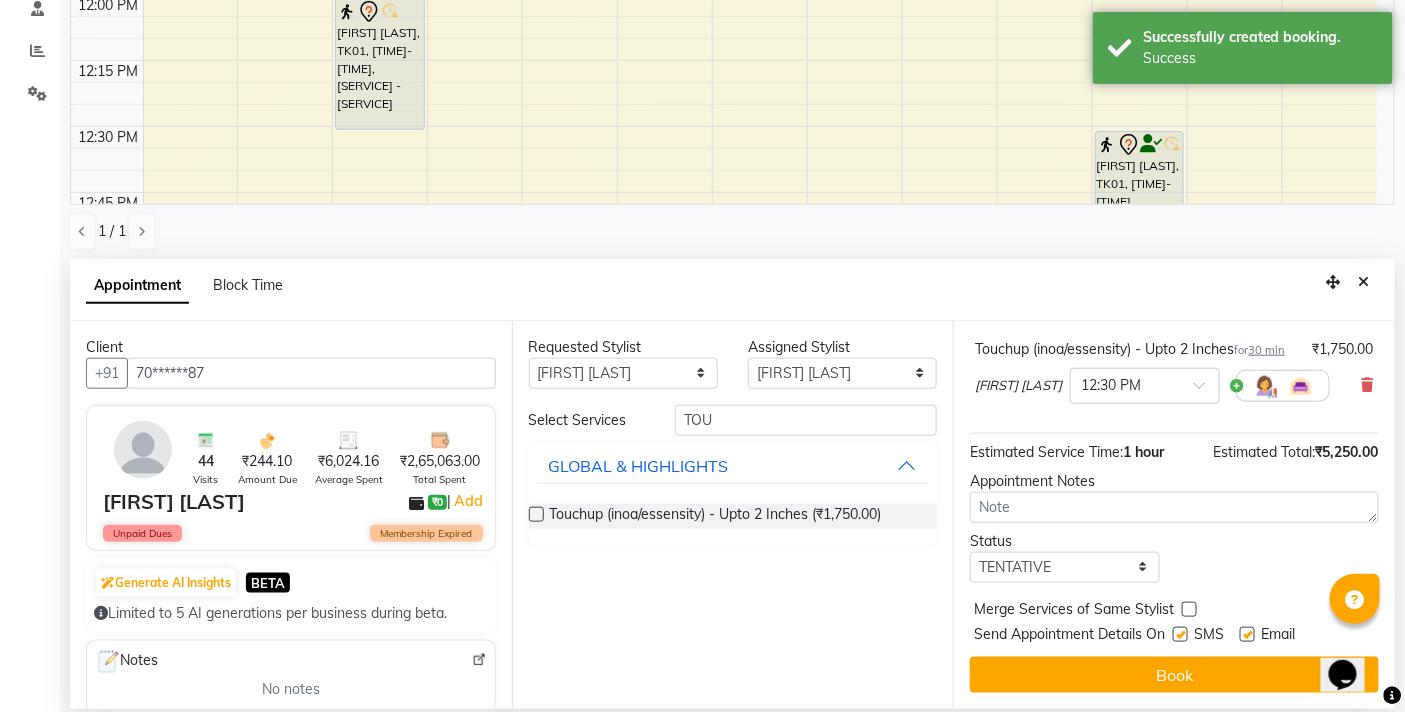 scroll, scrollTop: 277, scrollLeft: 0, axis: vertical 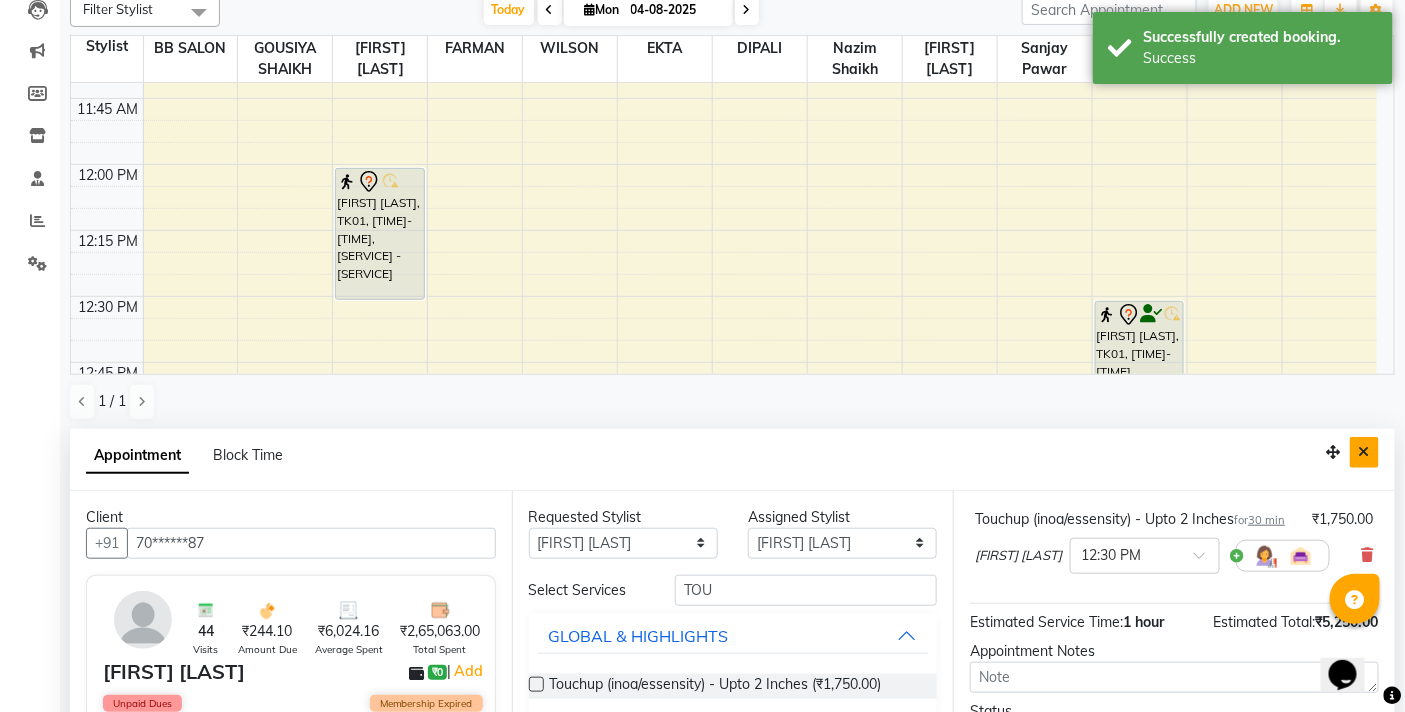 click at bounding box center [1364, 452] 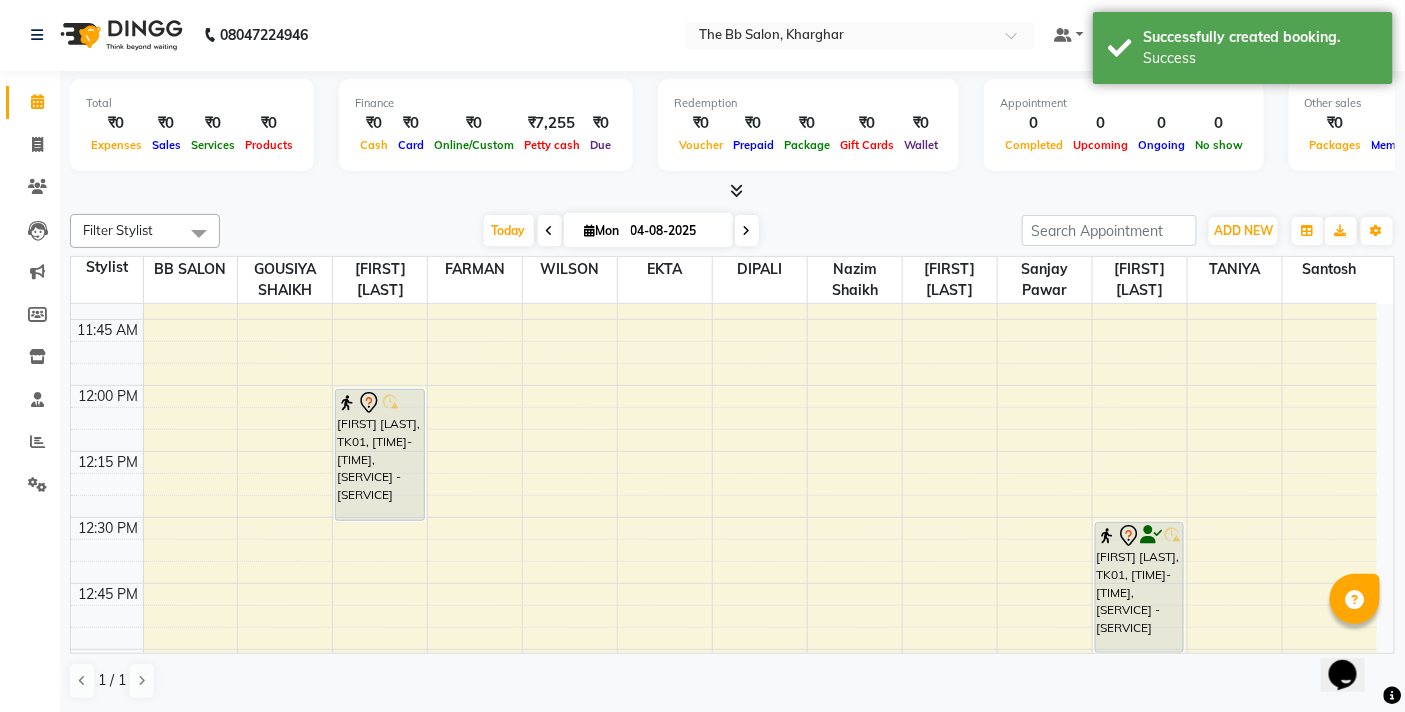 click at bounding box center [747, 231] 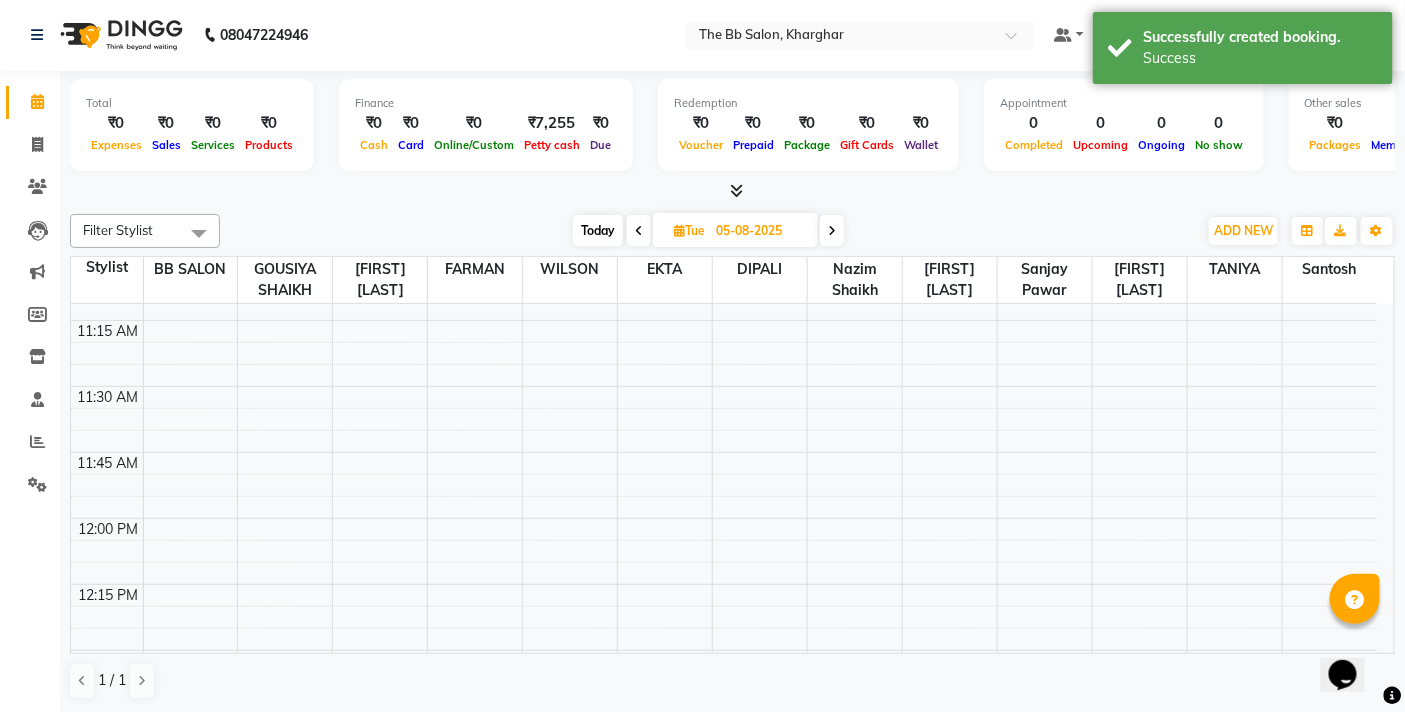 scroll, scrollTop: 598, scrollLeft: 0, axis: vertical 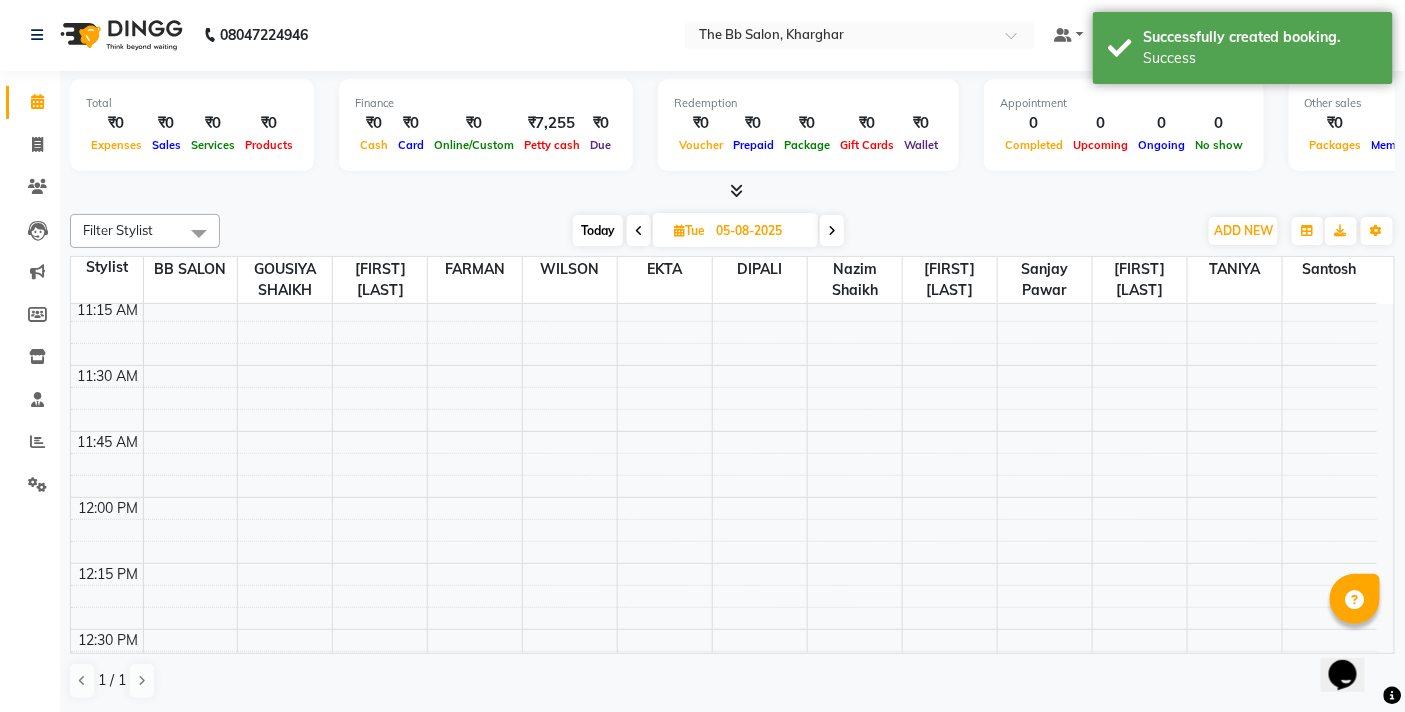 select on "83516" 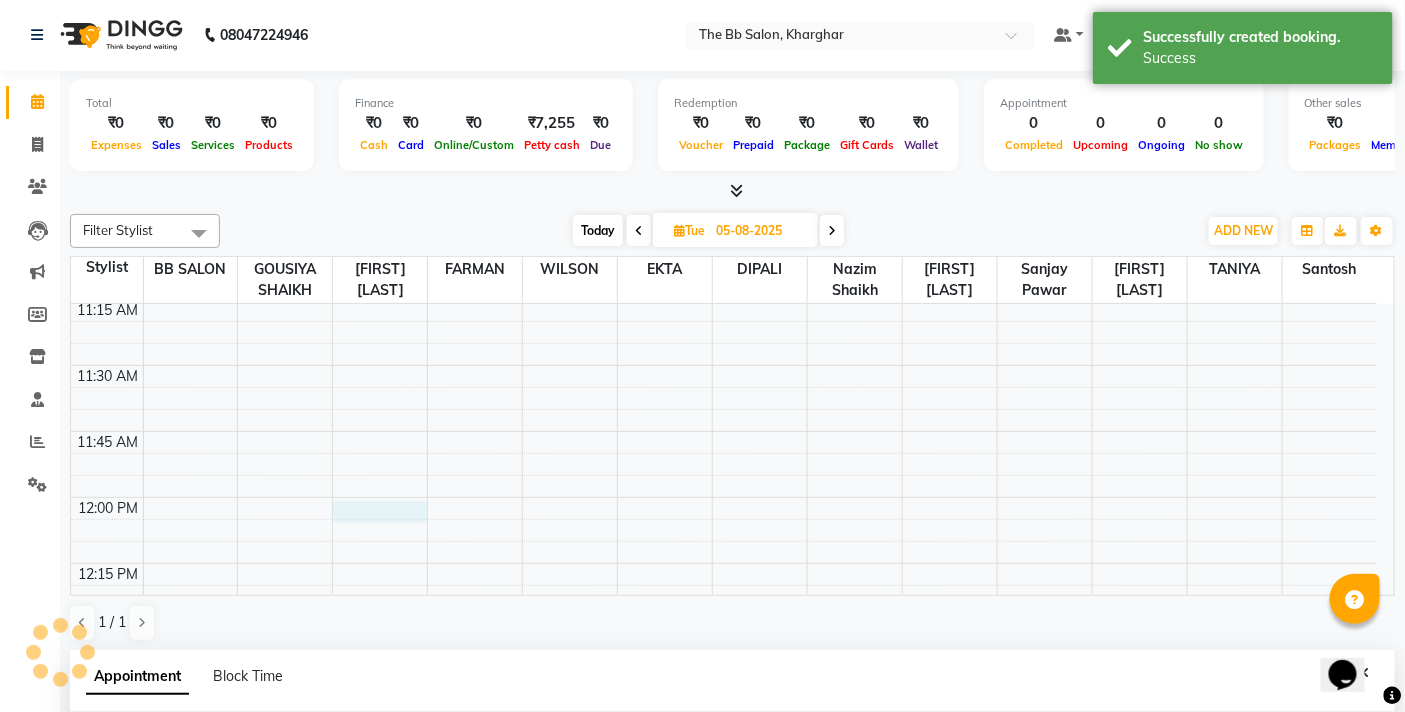 select on "720" 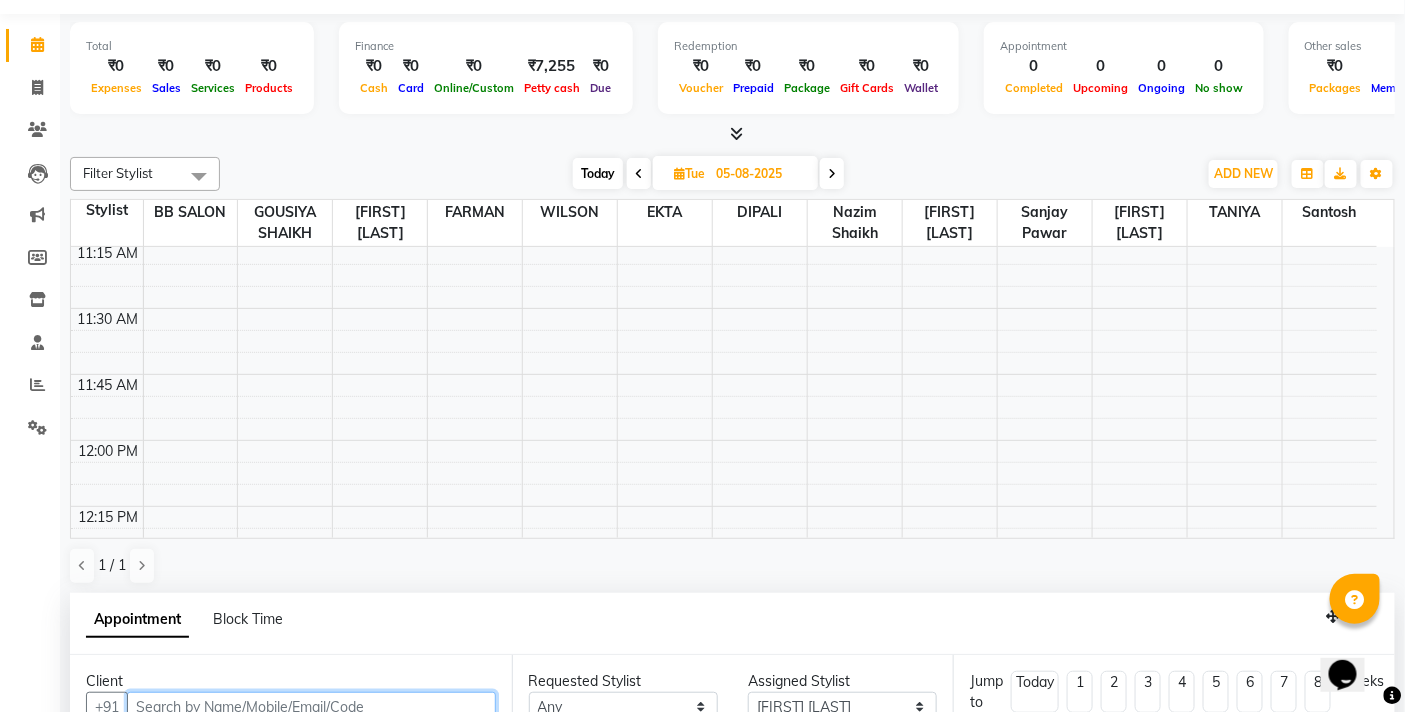 scroll, scrollTop: 392, scrollLeft: 0, axis: vertical 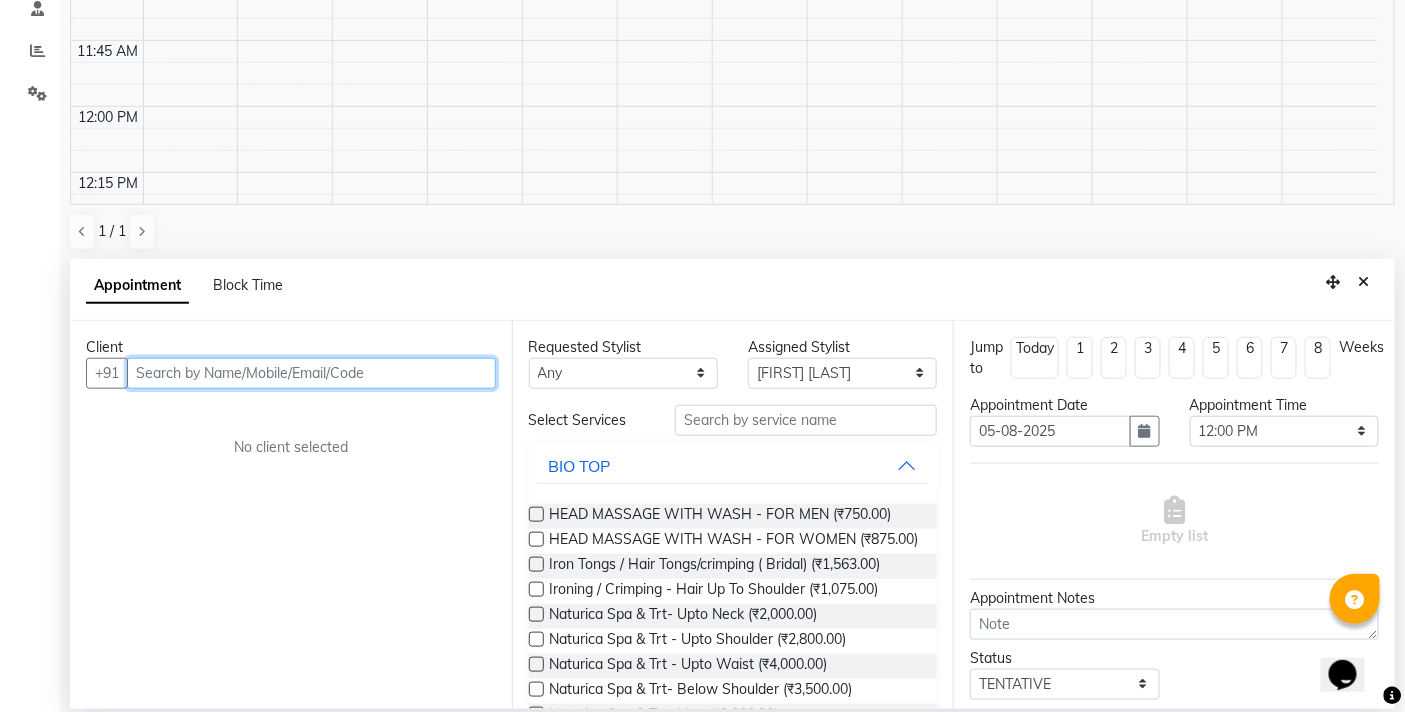 click at bounding box center [311, 373] 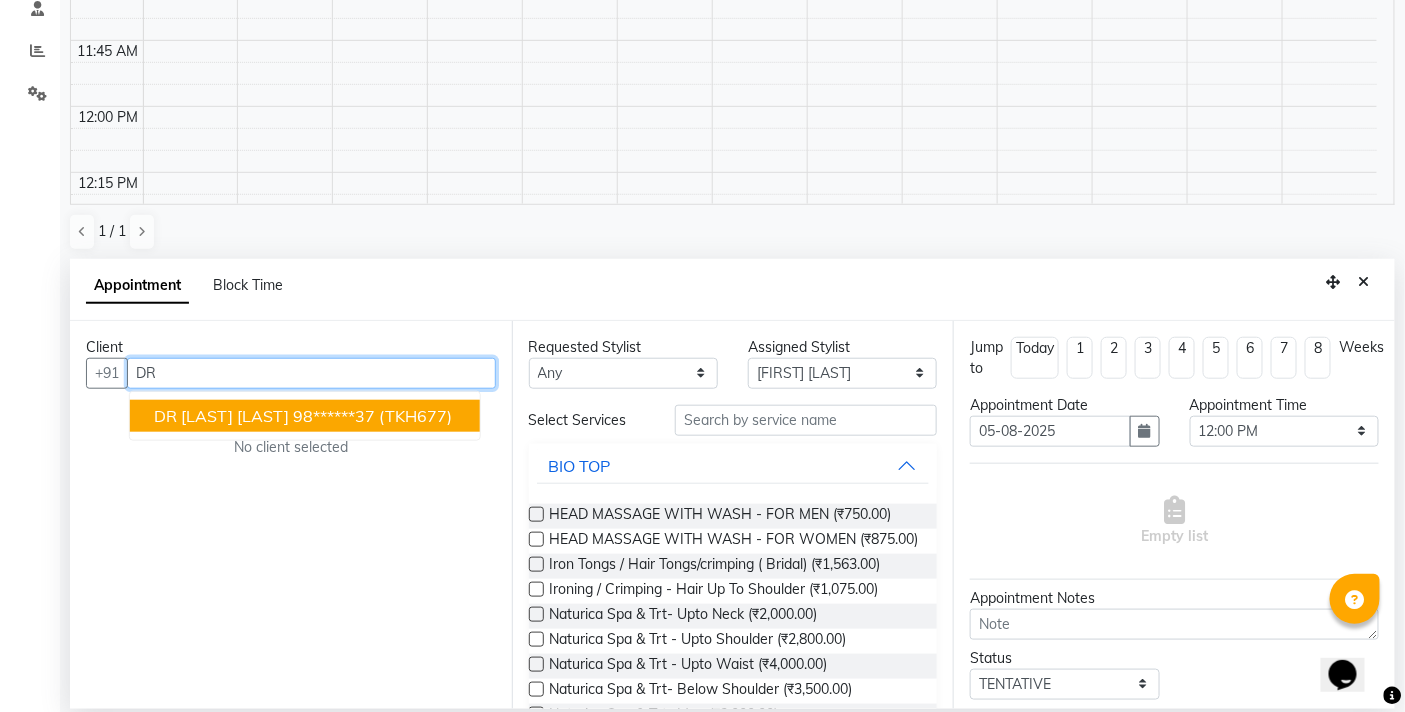 type on "D" 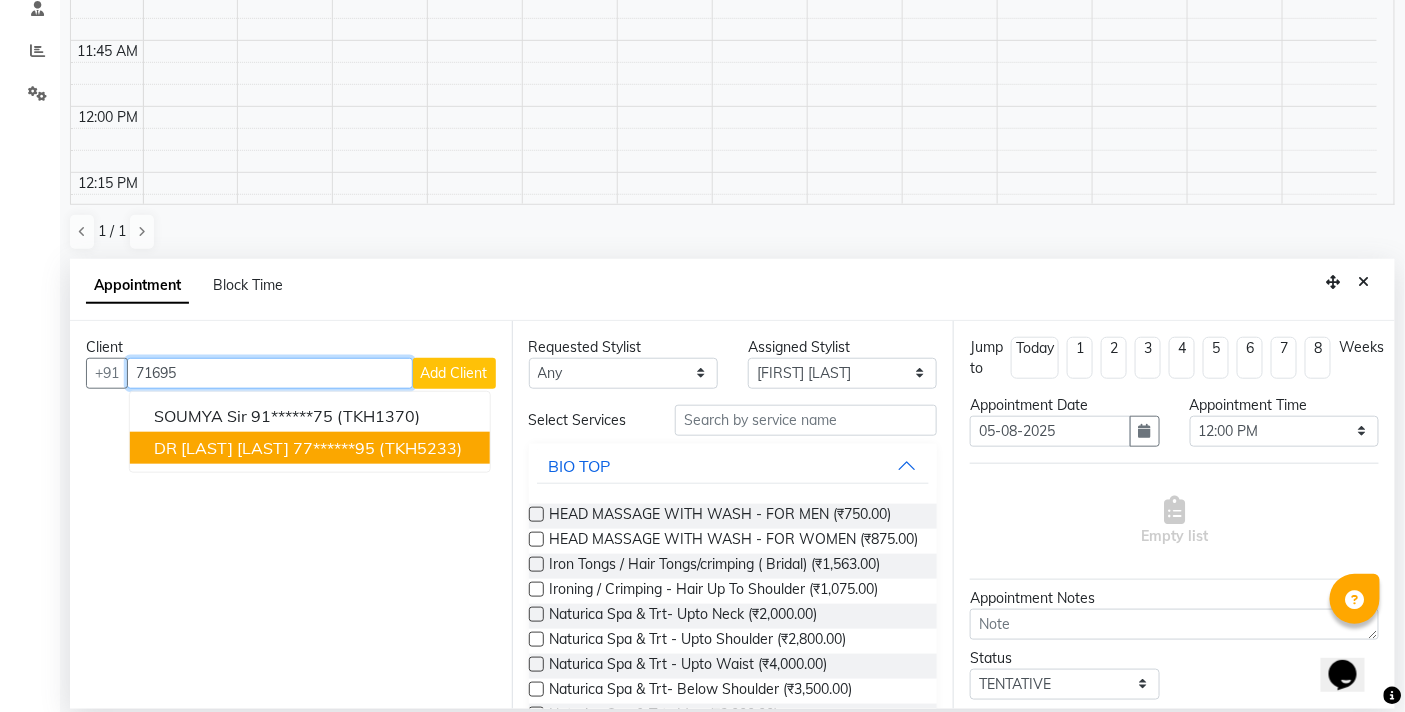 click on "77******95" at bounding box center (334, 448) 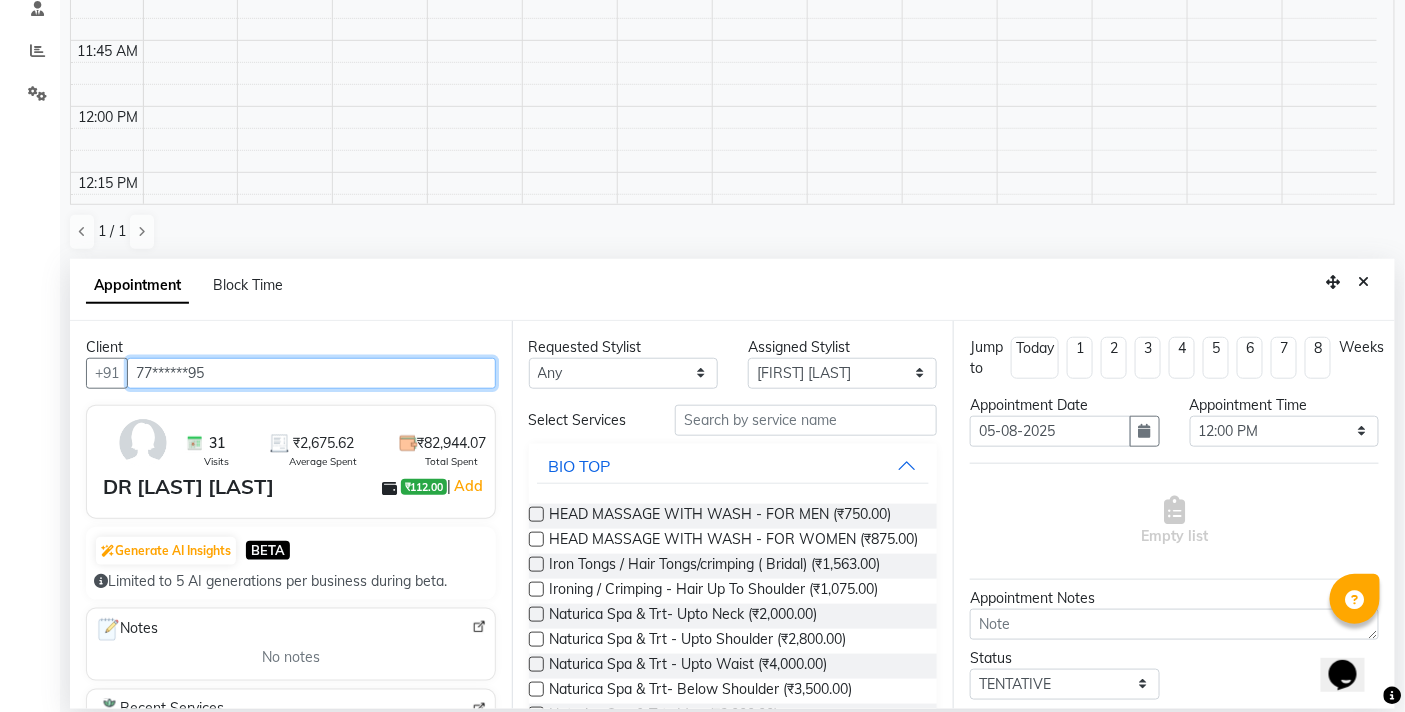 type on "77******95" 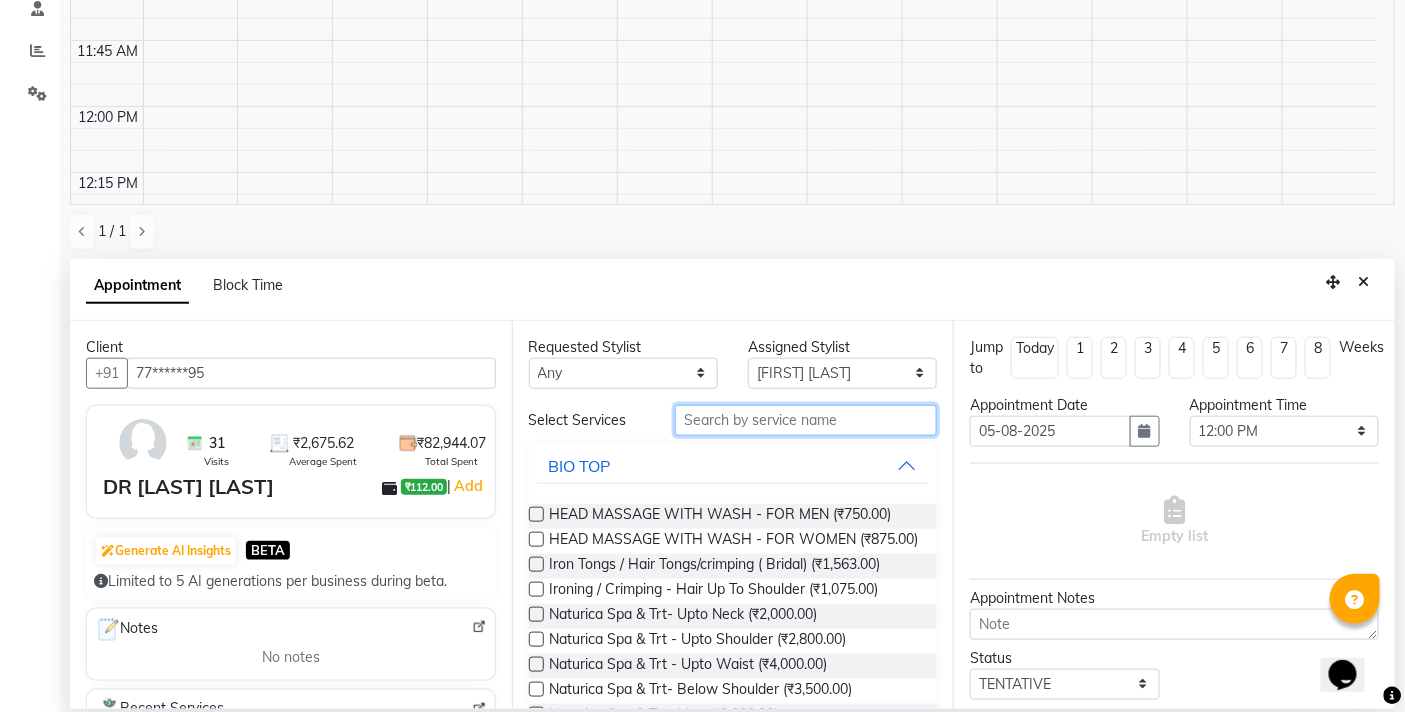 click at bounding box center [806, 420] 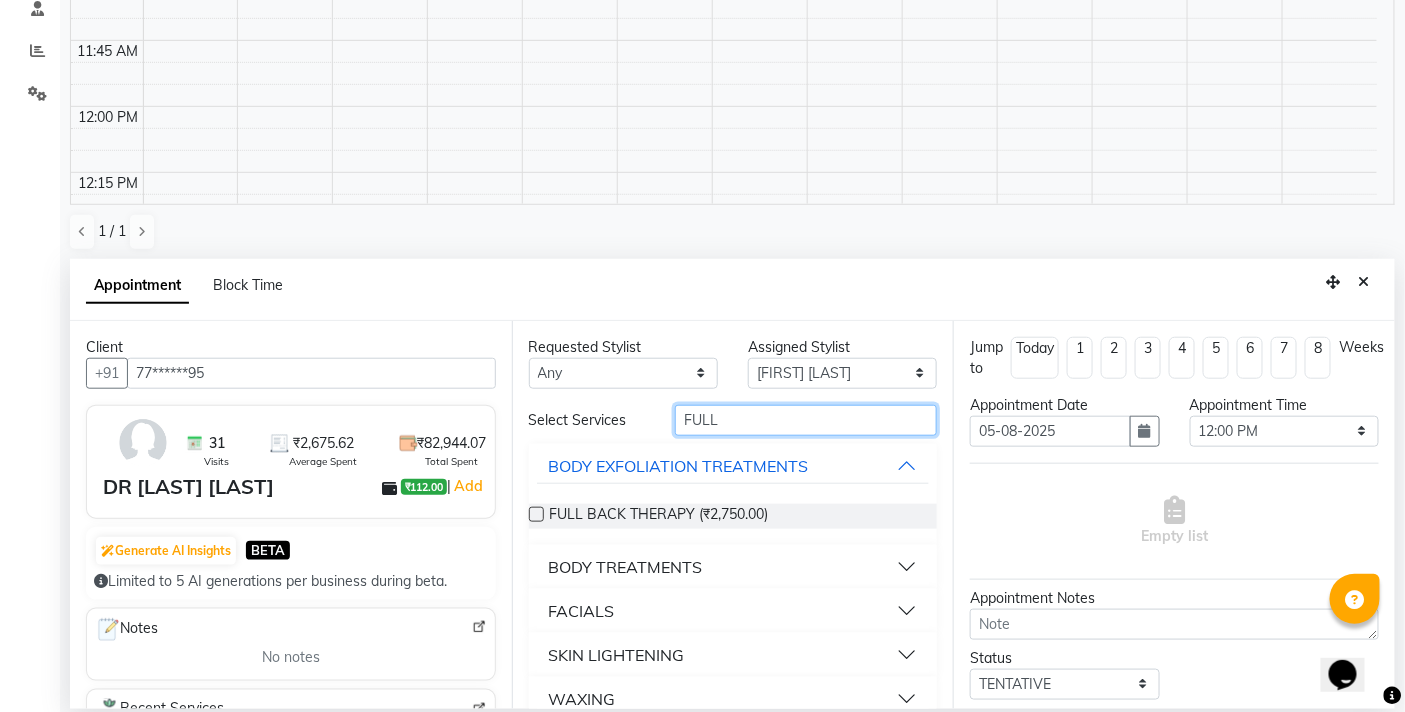 type on "FULL" 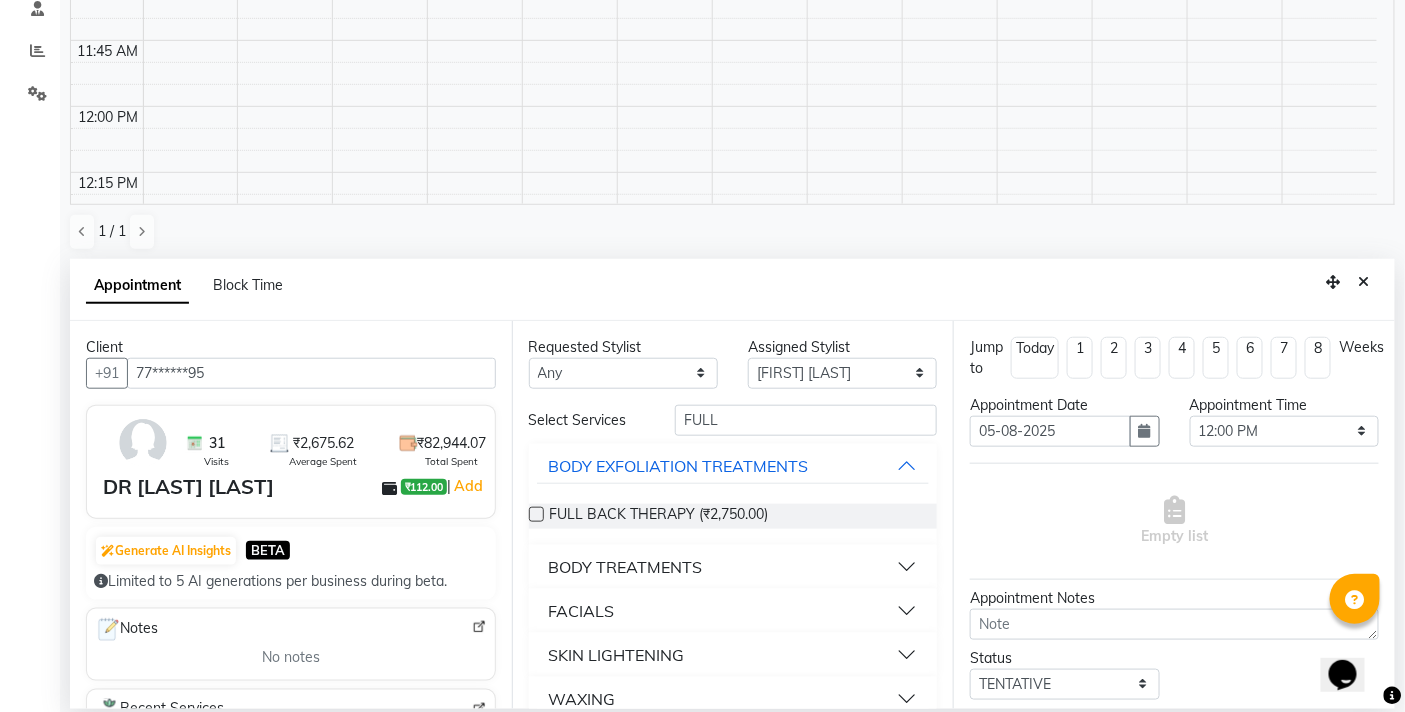 click on "WAXING" at bounding box center (733, 699) 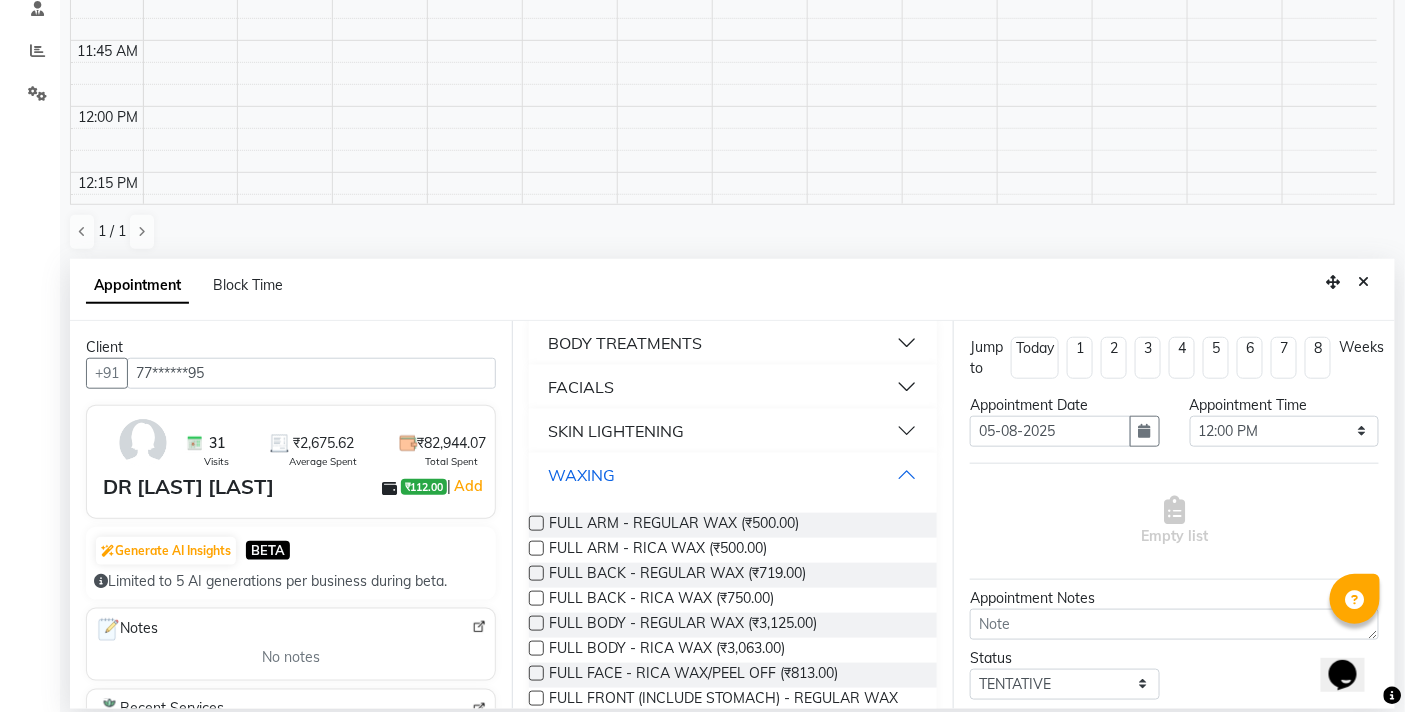scroll, scrollTop: 367, scrollLeft: 0, axis: vertical 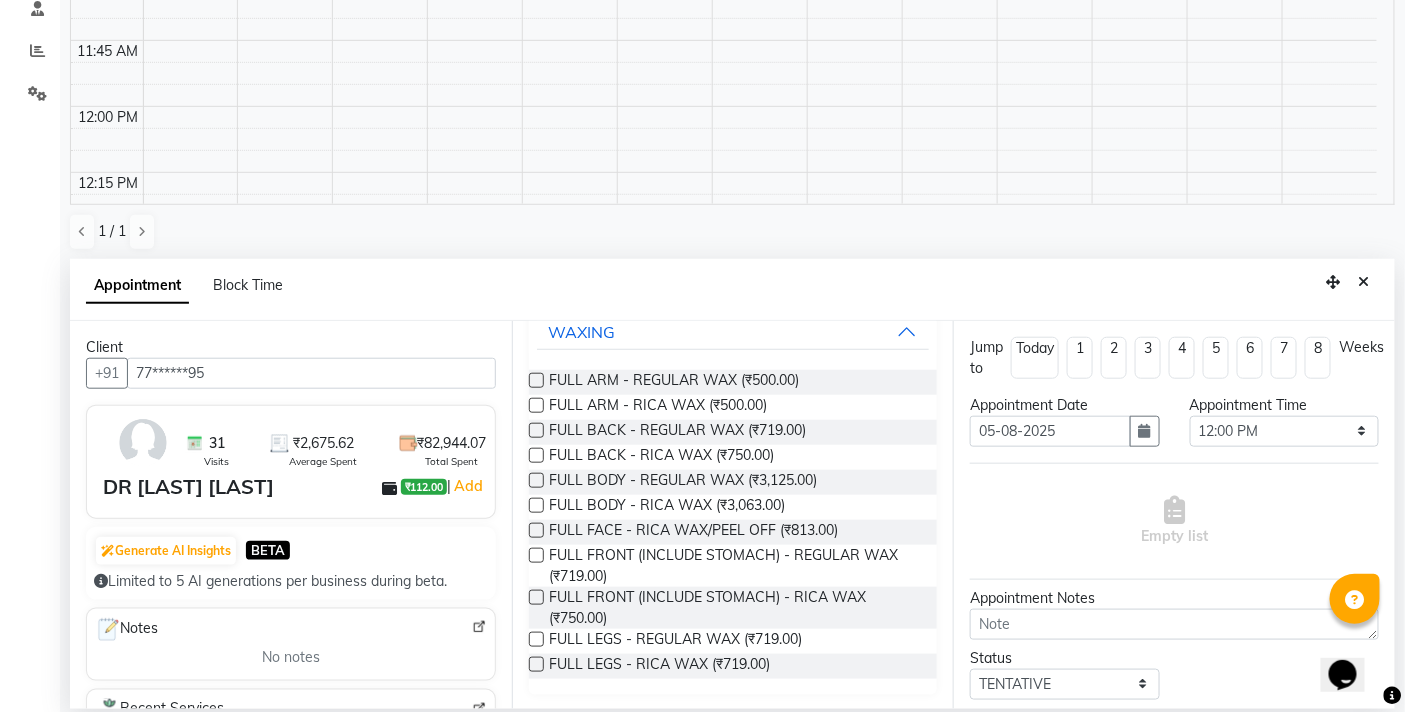click at bounding box center [536, 405] 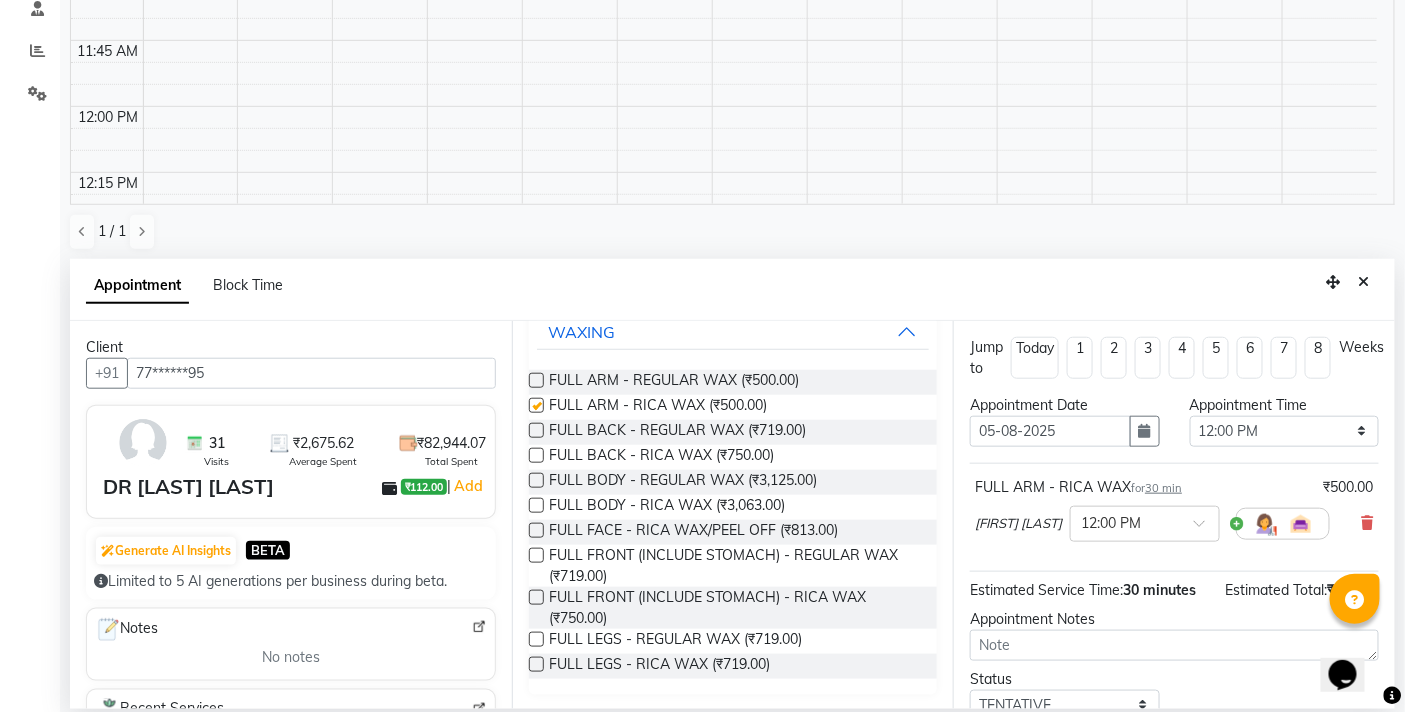 checkbox on "false" 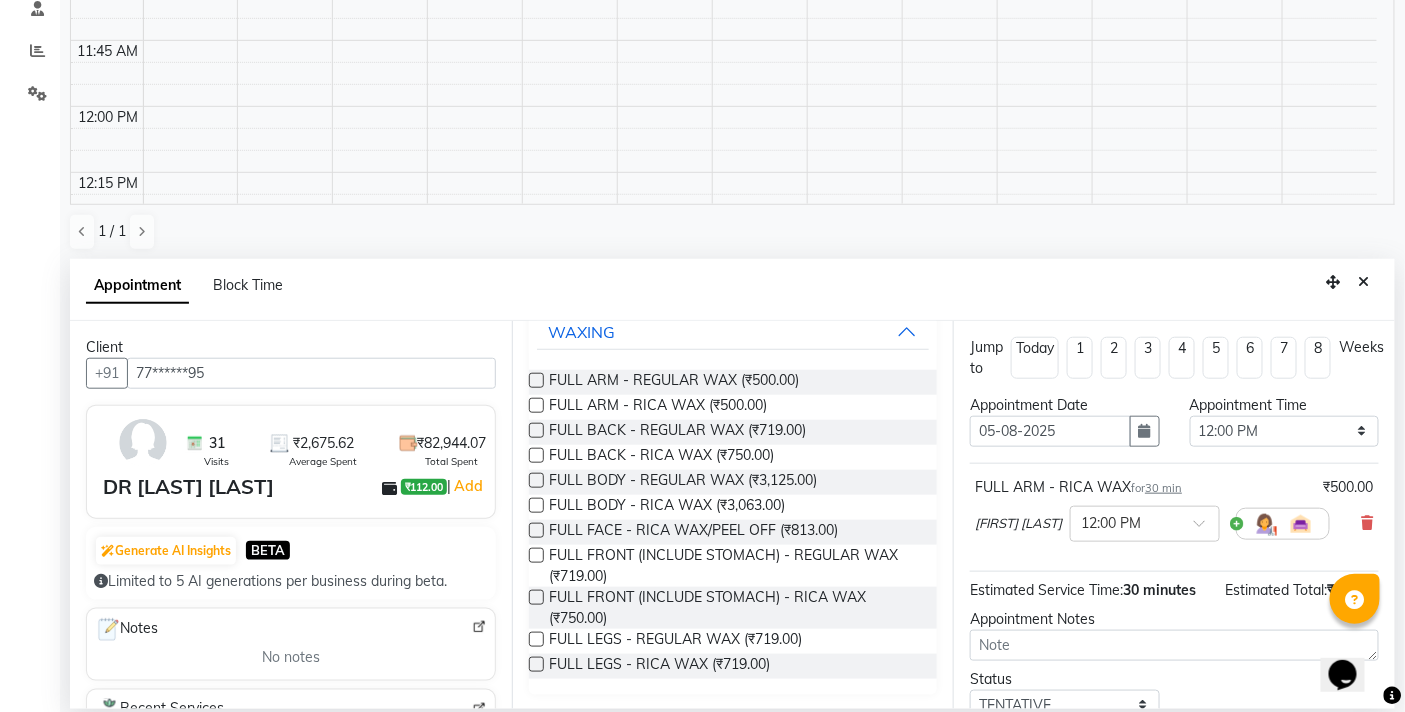 click at bounding box center [536, 664] 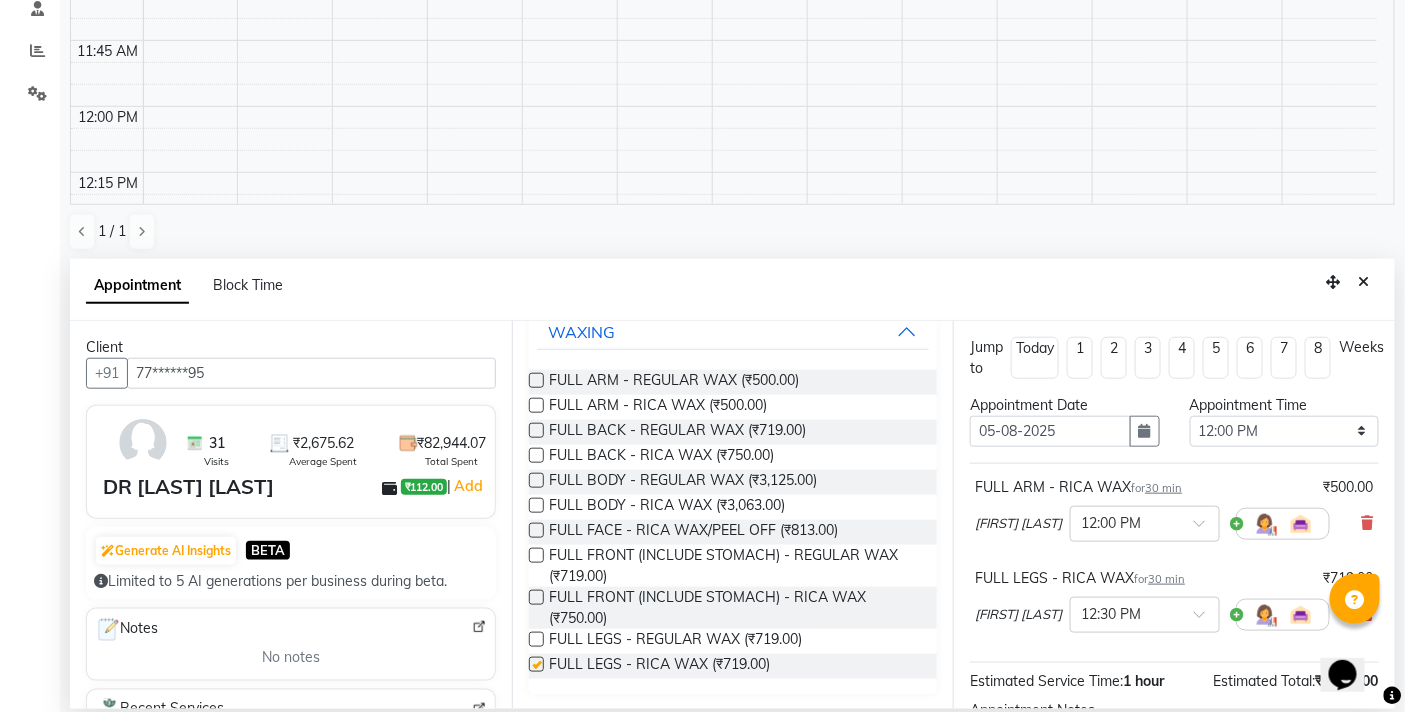 checkbox on "false" 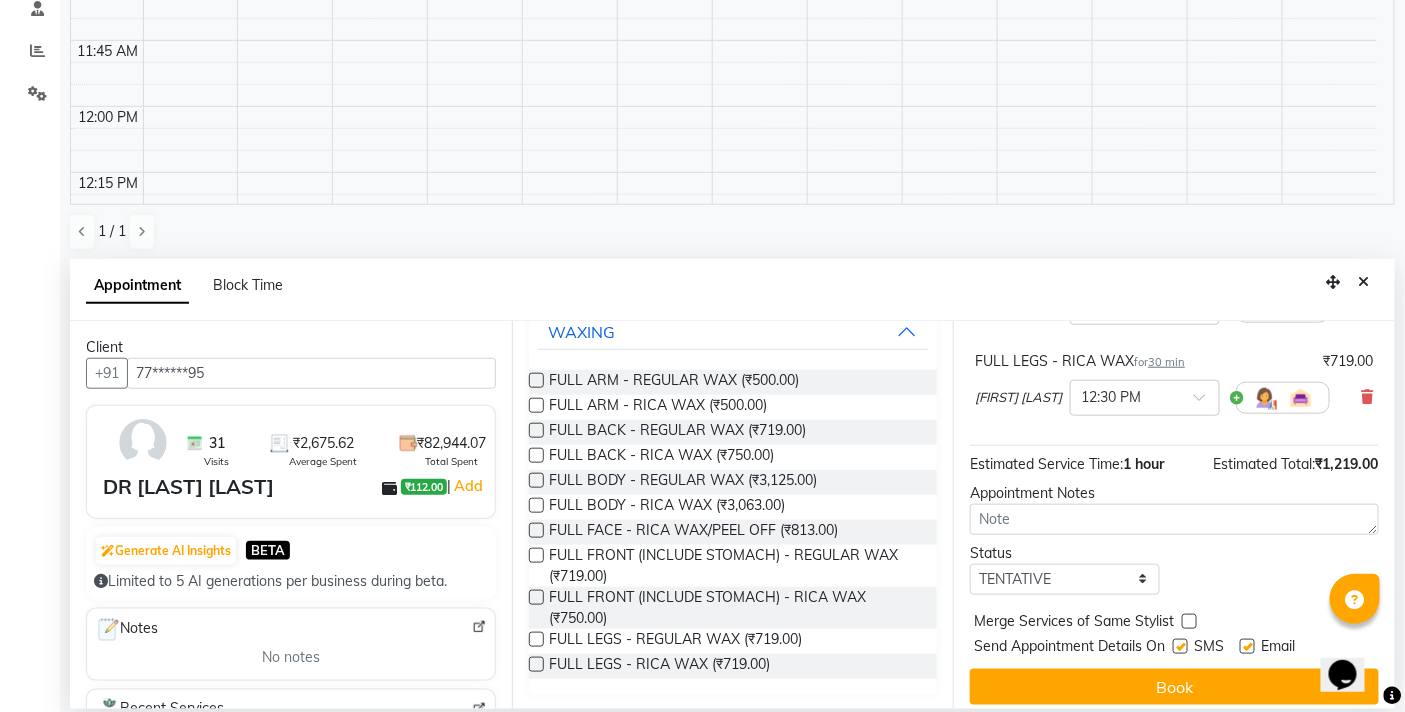scroll, scrollTop: 228, scrollLeft: 0, axis: vertical 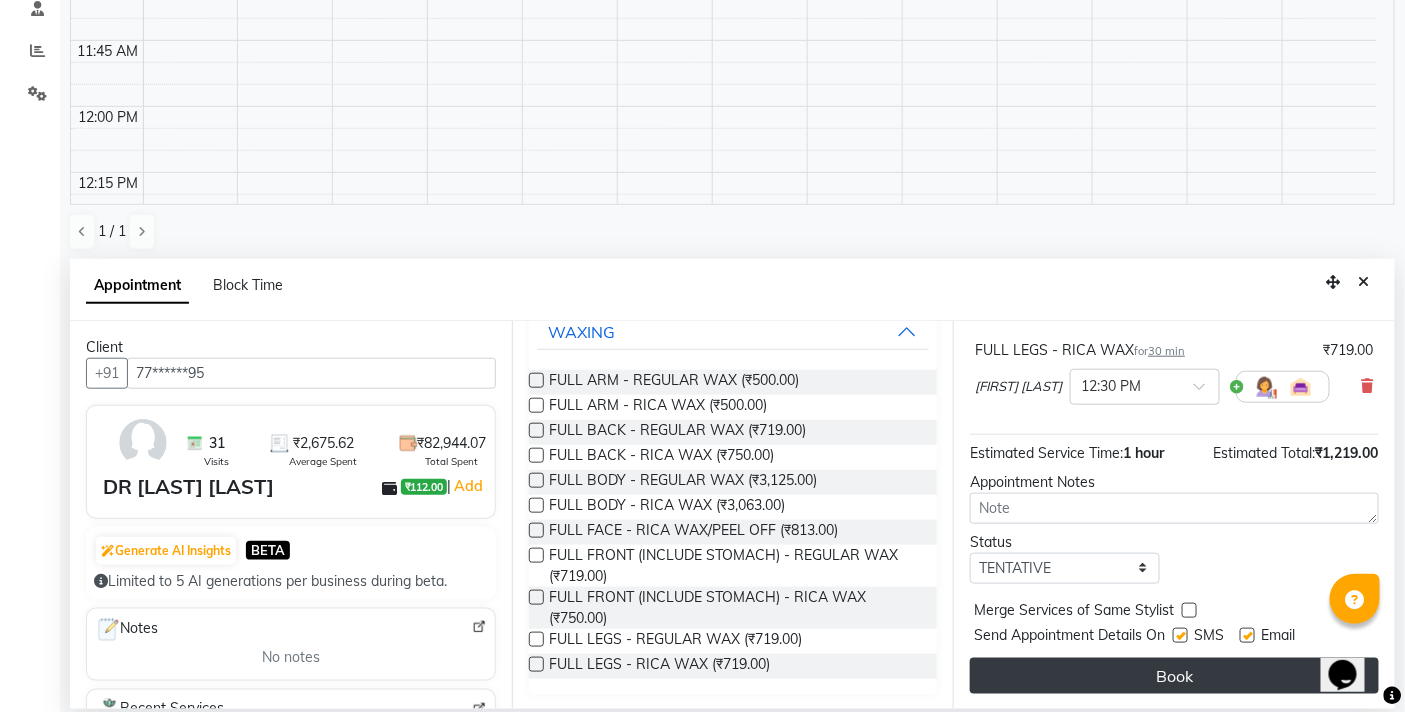click on "Book" at bounding box center [1174, 676] 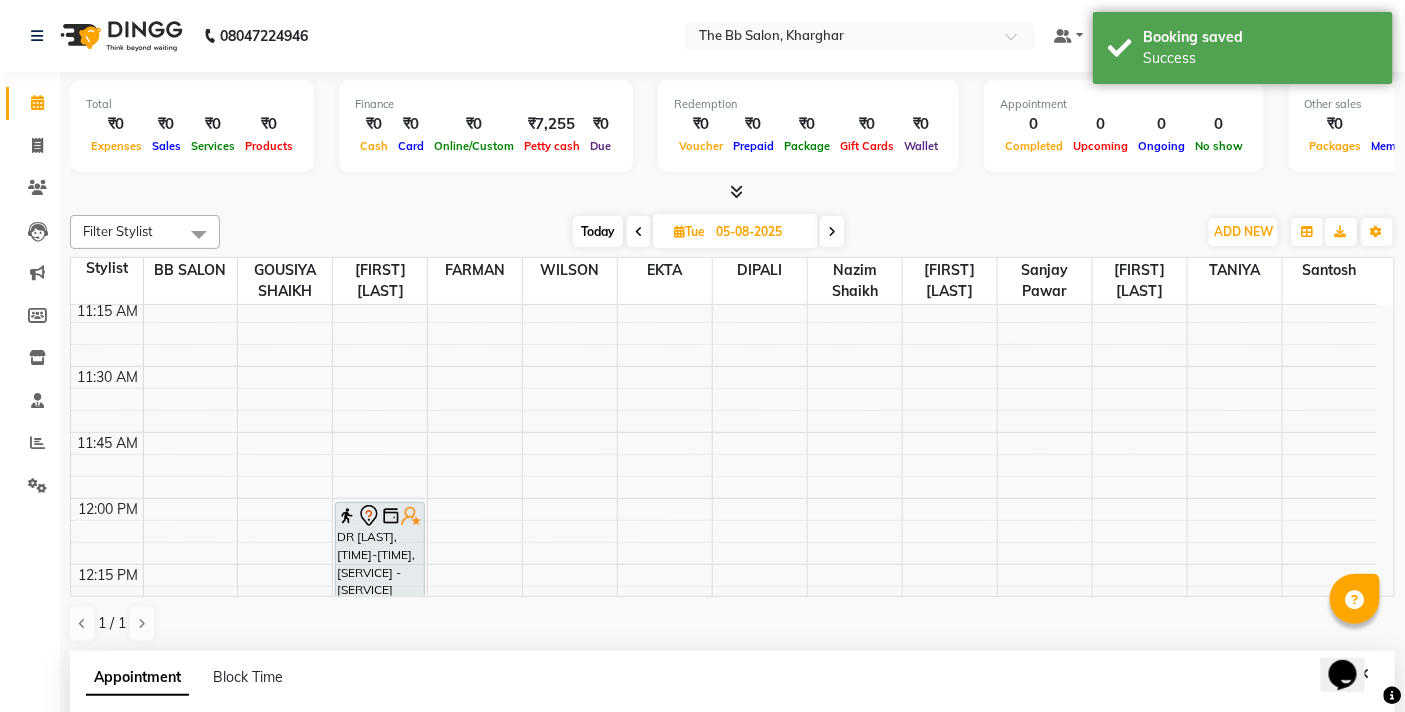 scroll, scrollTop: 222, scrollLeft: 0, axis: vertical 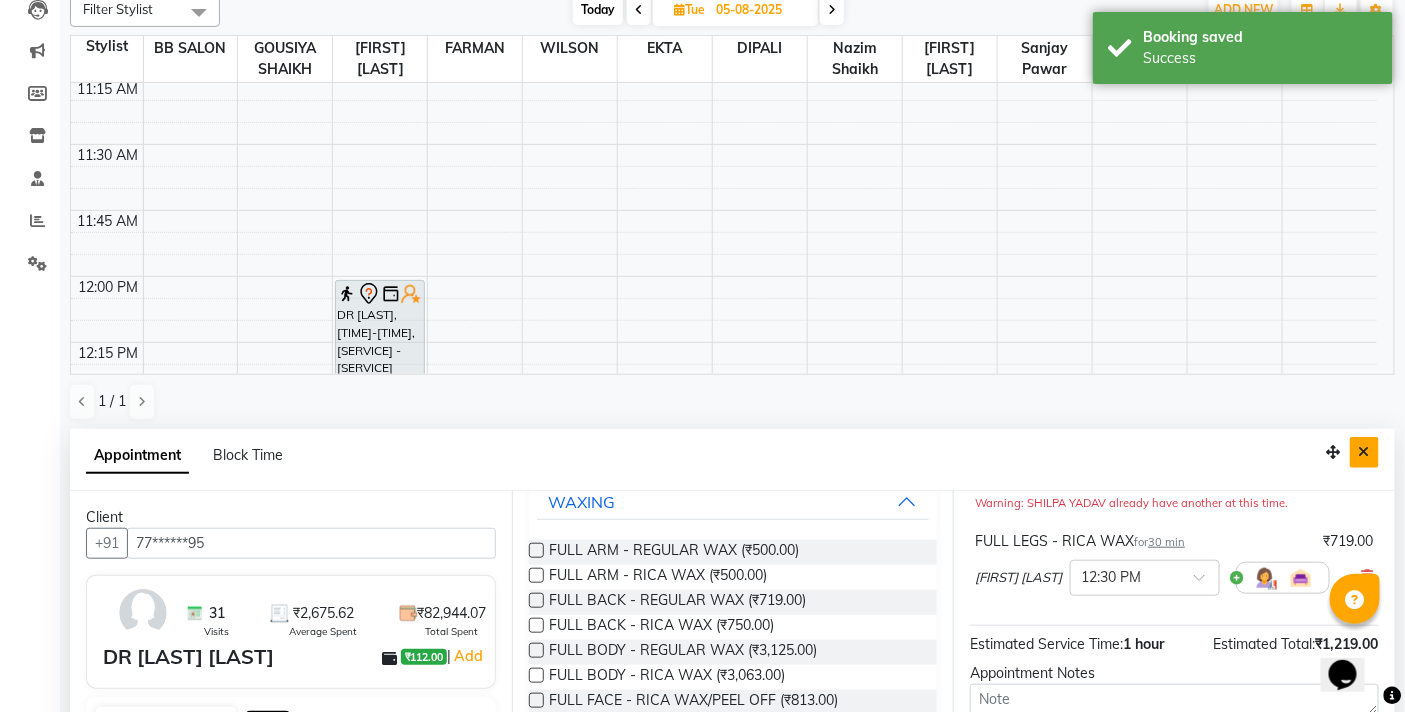 click at bounding box center [1364, 452] 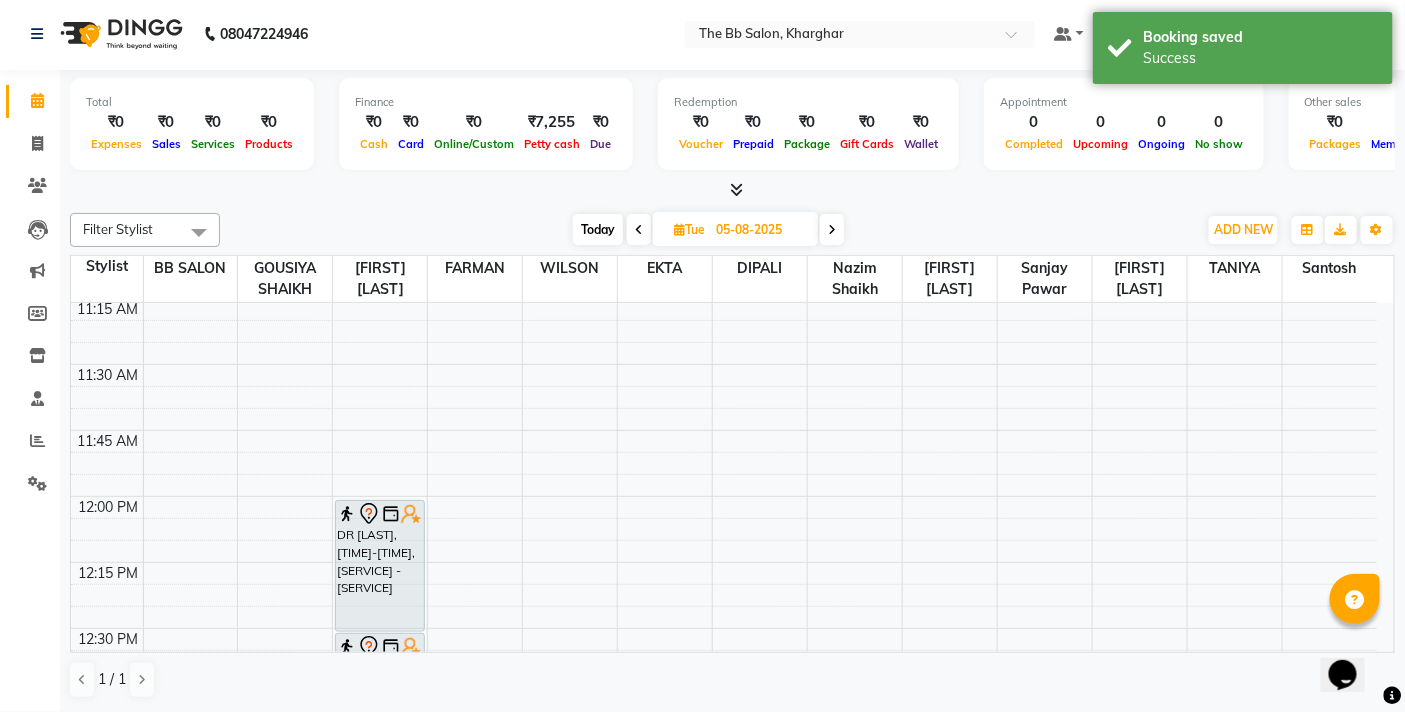 scroll, scrollTop: 1, scrollLeft: 0, axis: vertical 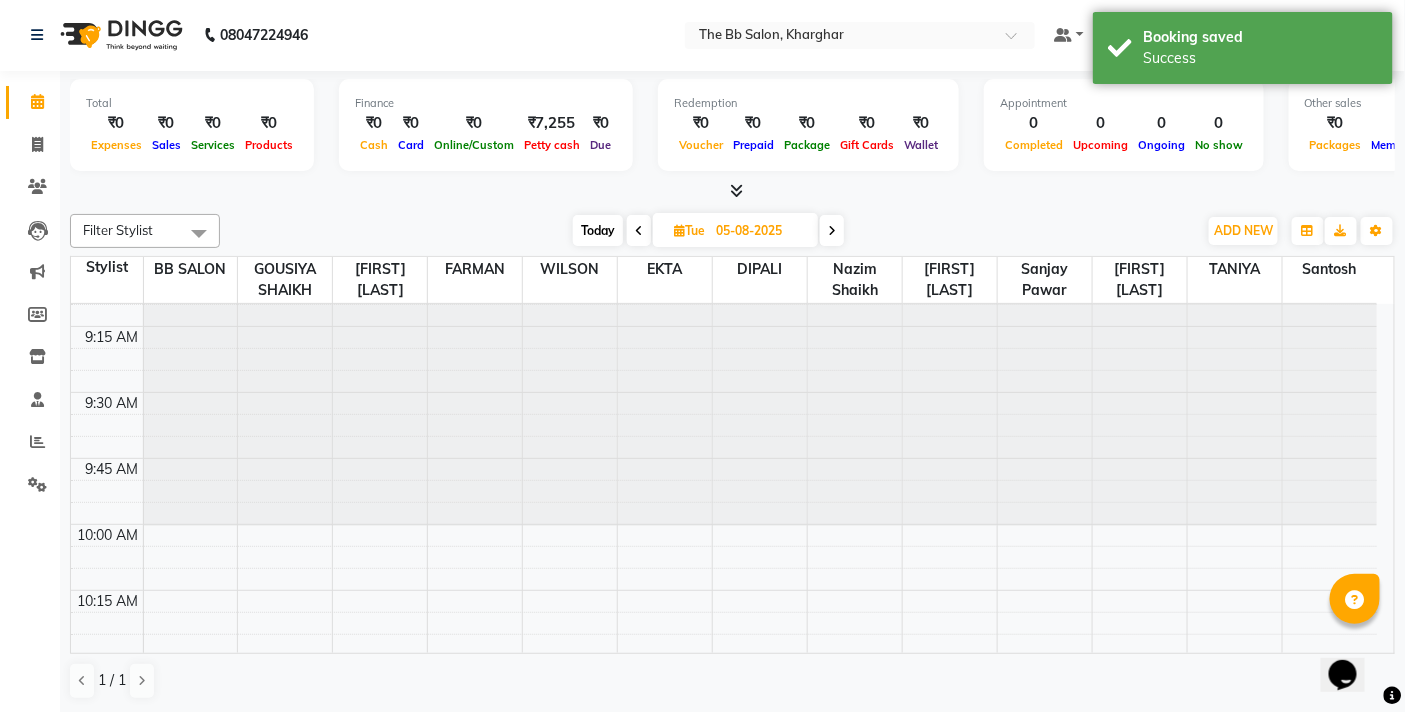 click on "Today" at bounding box center [598, 230] 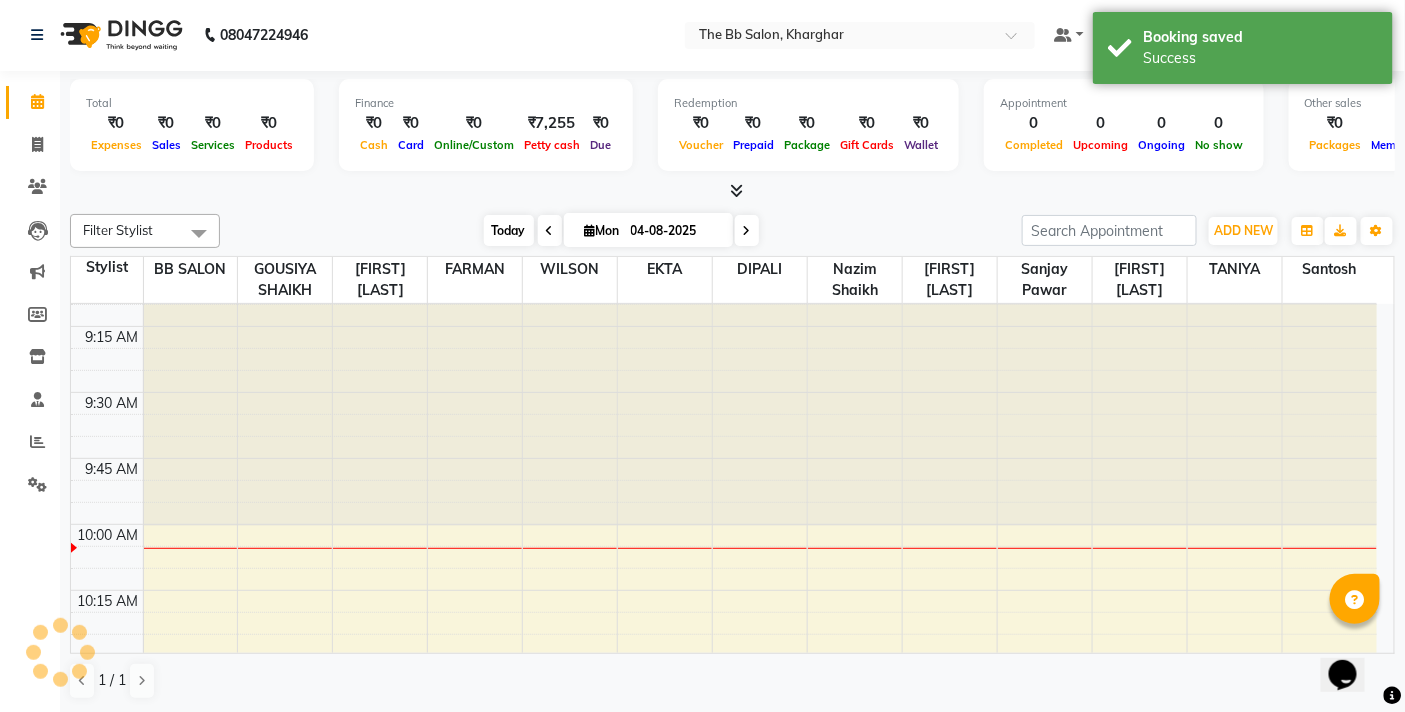 scroll, scrollTop: 265, scrollLeft: 0, axis: vertical 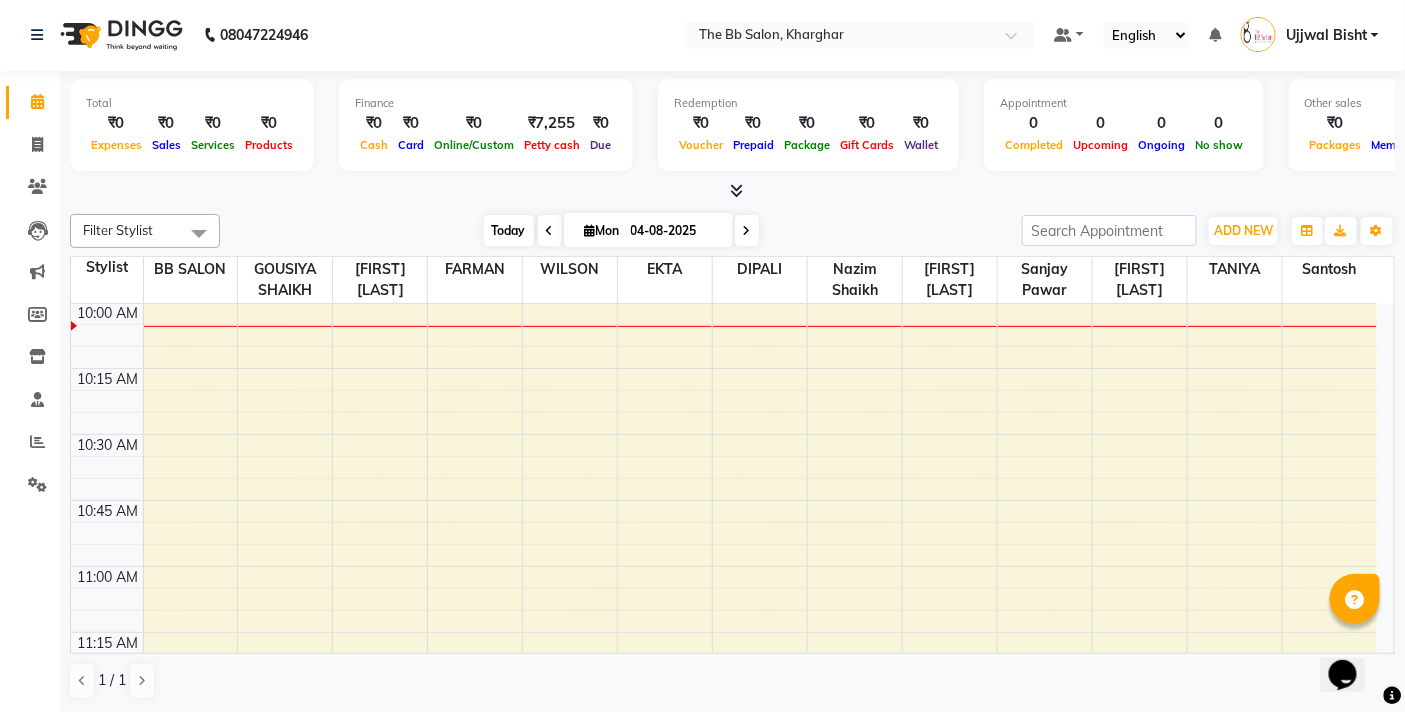 click on "Today" at bounding box center [509, 230] 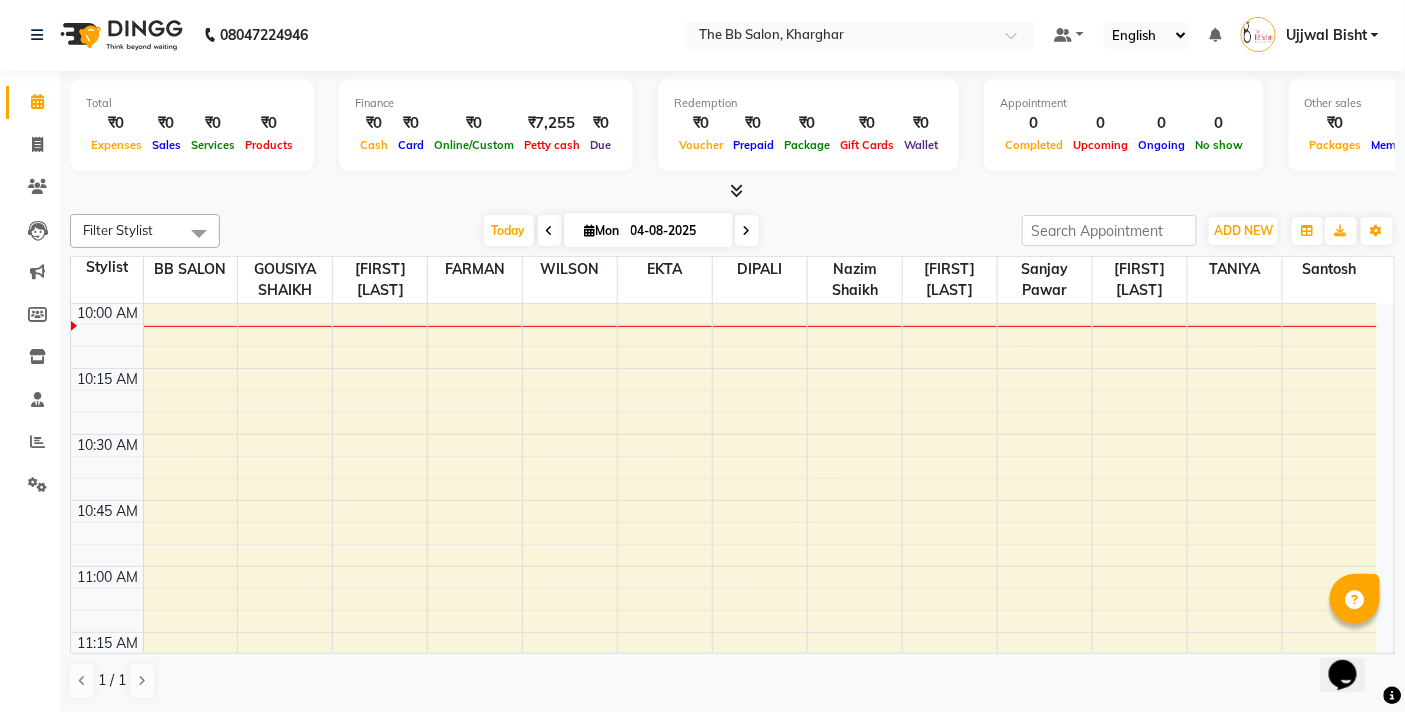 scroll, scrollTop: 265, scrollLeft: 0, axis: vertical 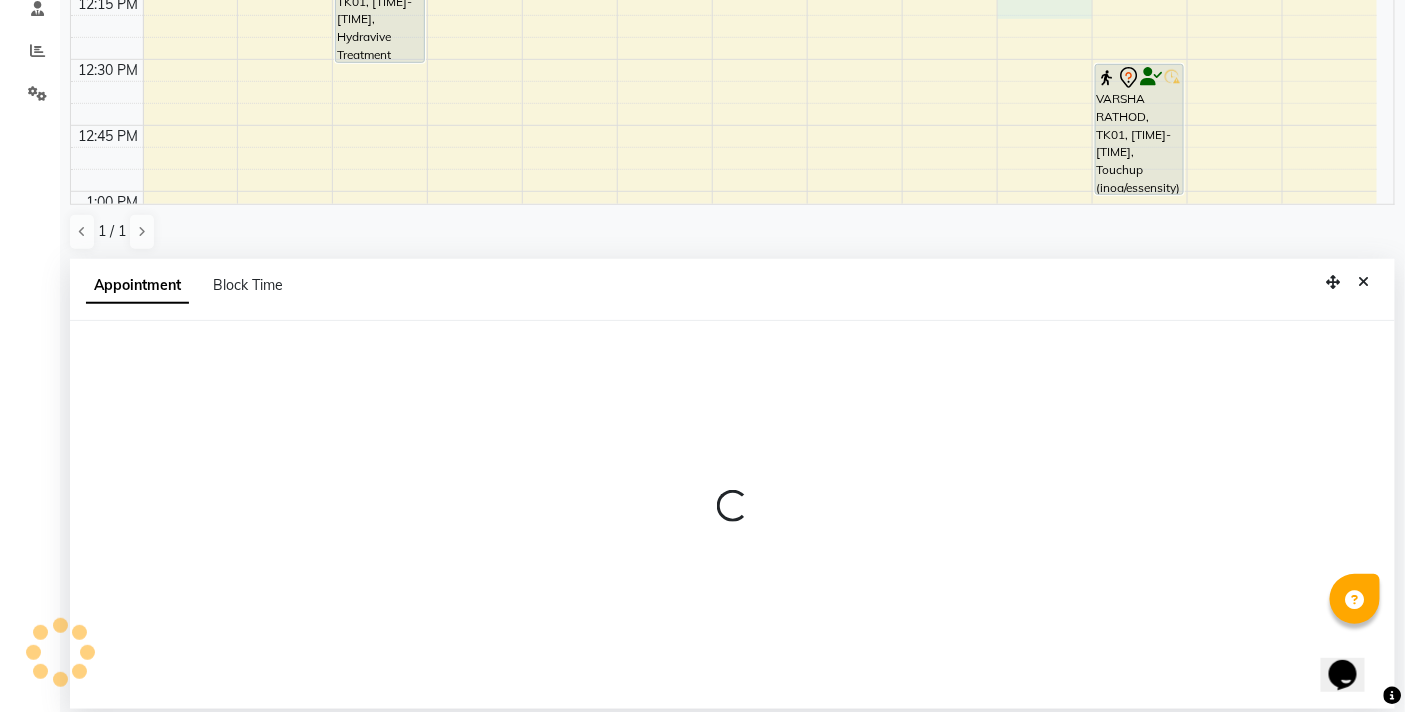 select on "83660" 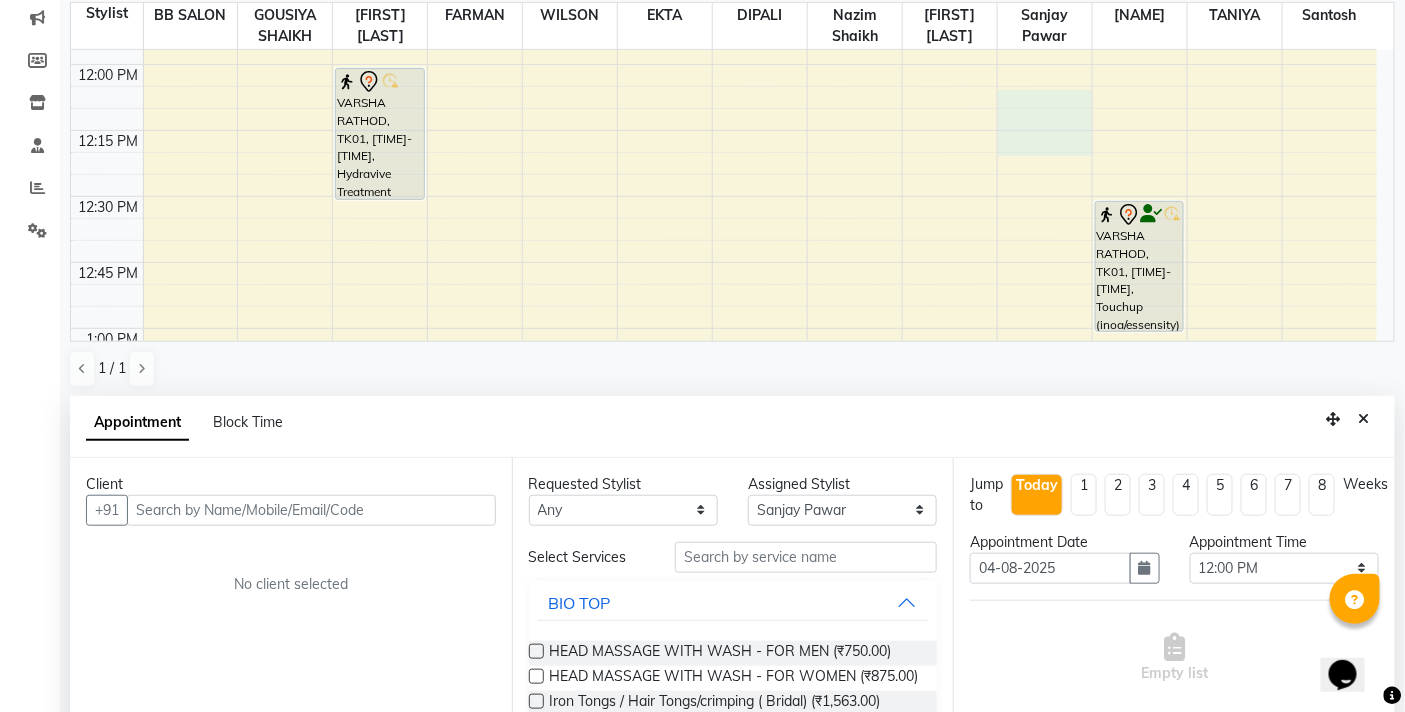 scroll, scrollTop: 0, scrollLeft: 0, axis: both 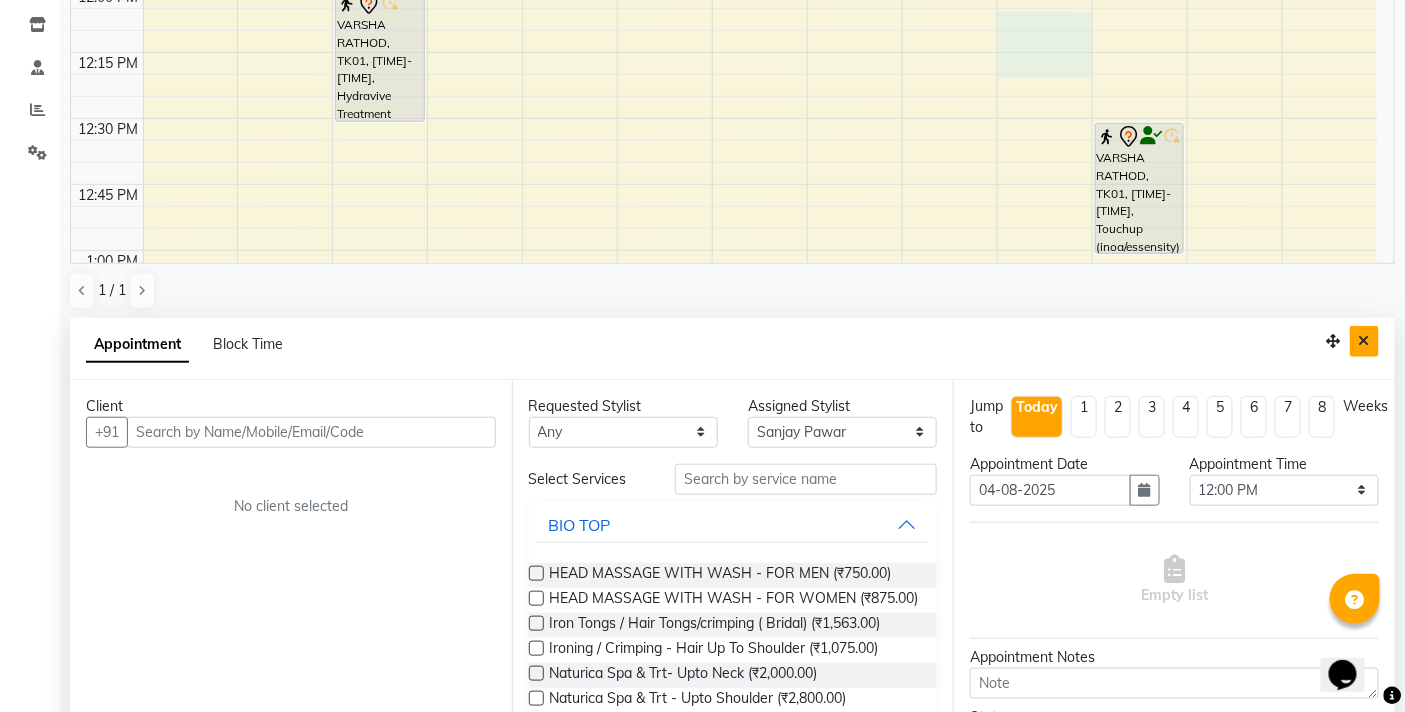 click at bounding box center [1364, 341] 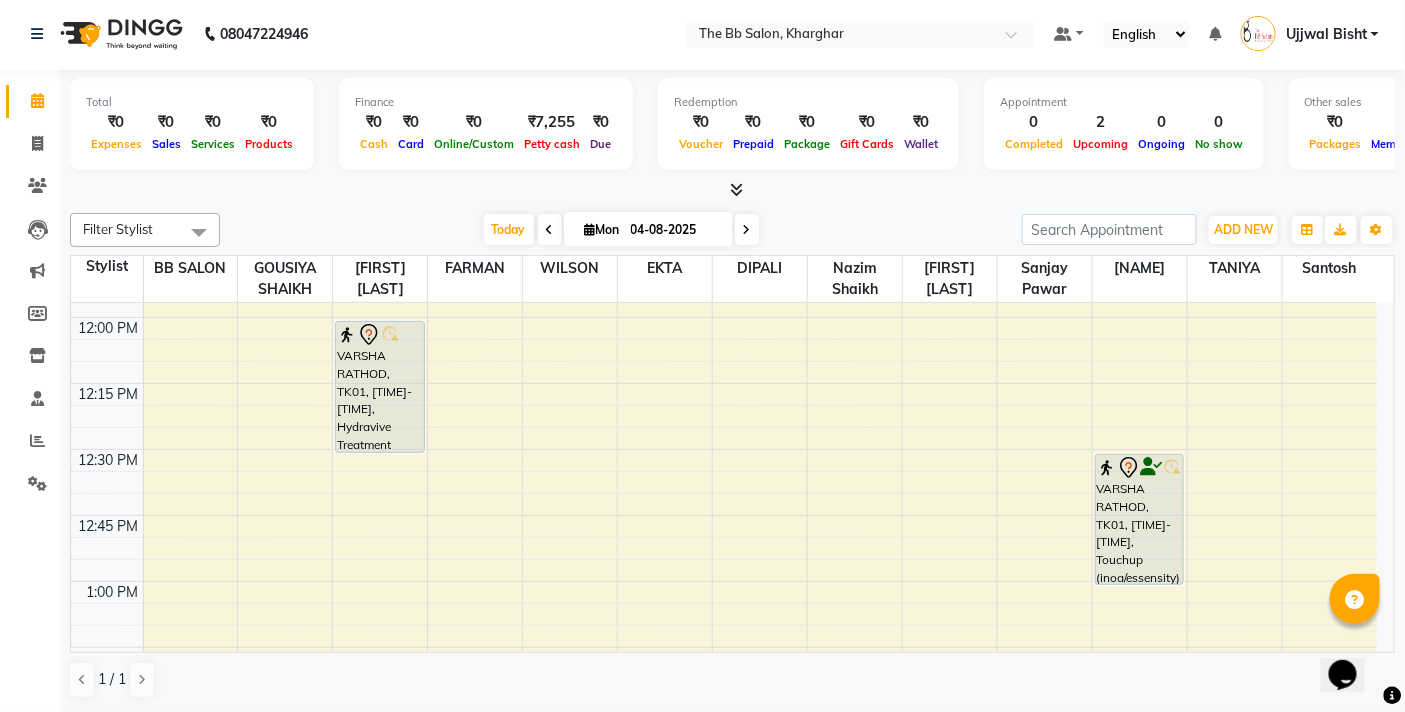 scroll, scrollTop: 1, scrollLeft: 0, axis: vertical 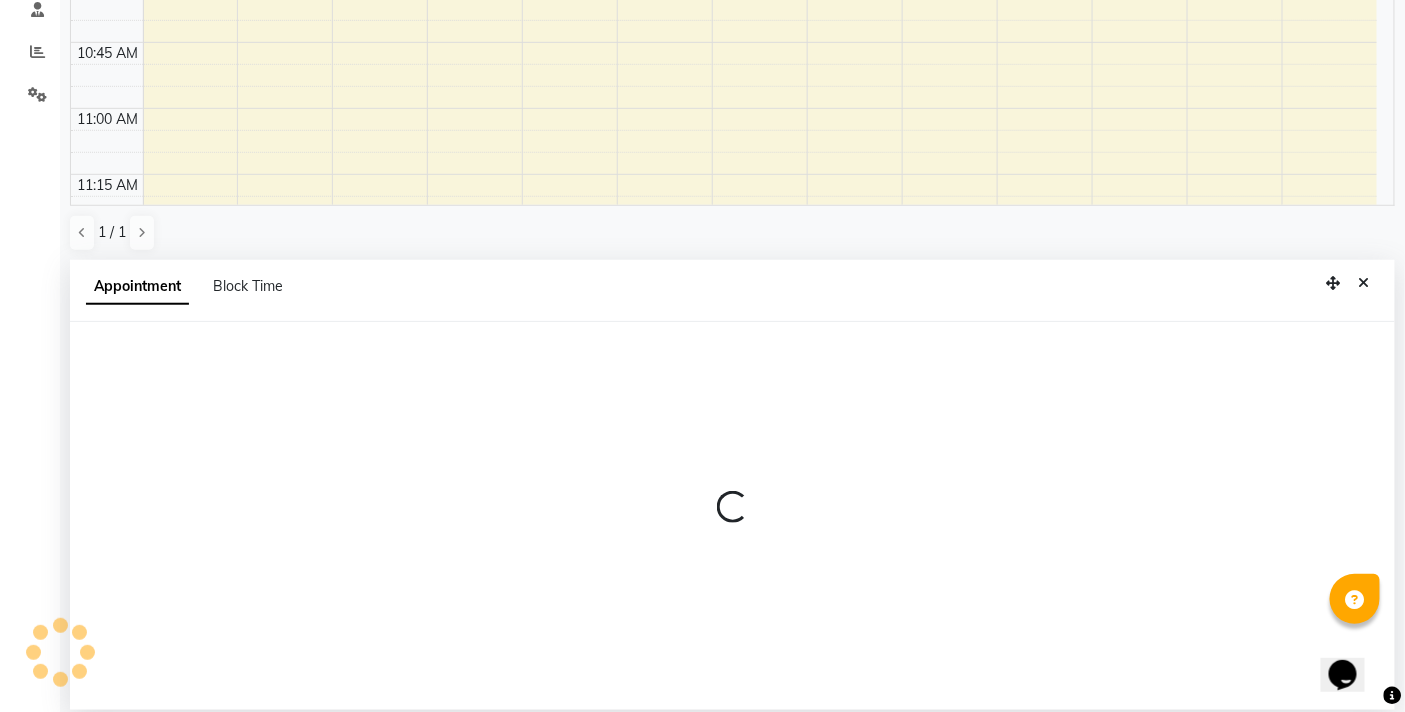 select on "84071" 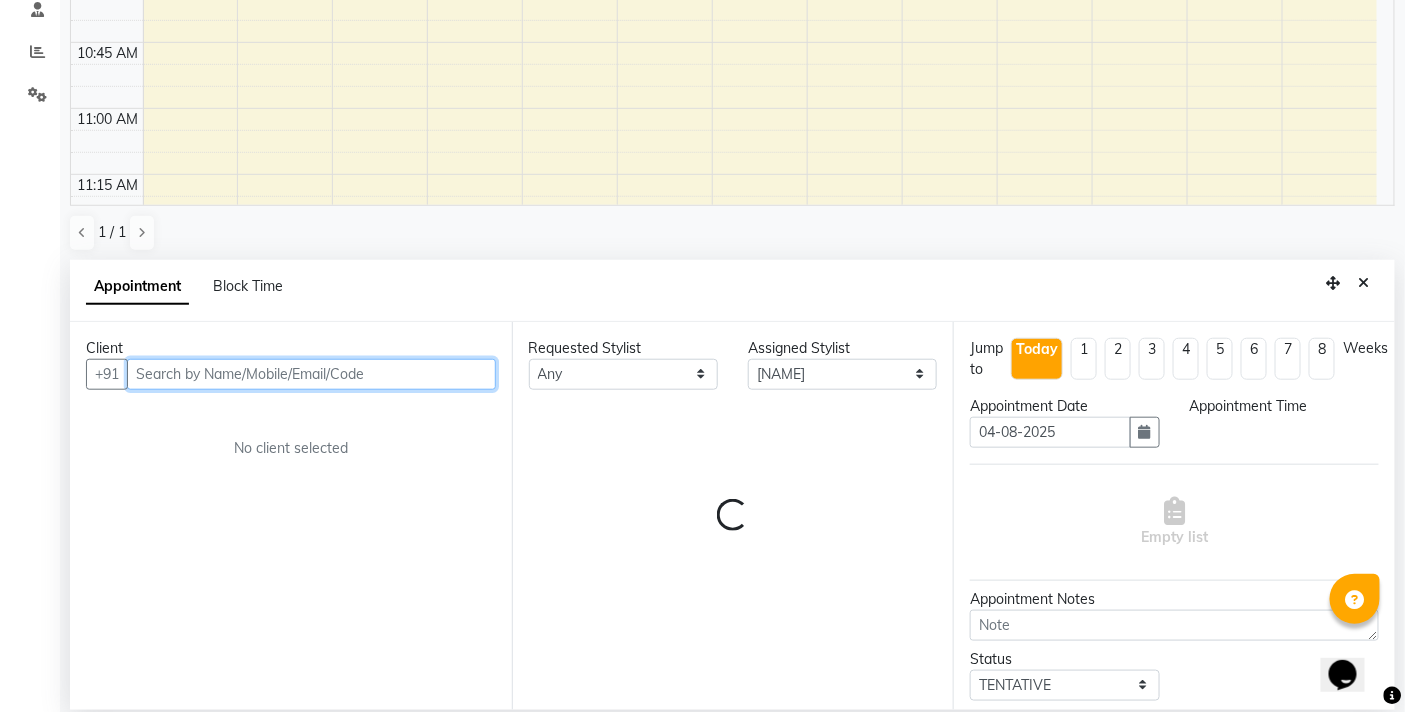 scroll, scrollTop: 392, scrollLeft: 0, axis: vertical 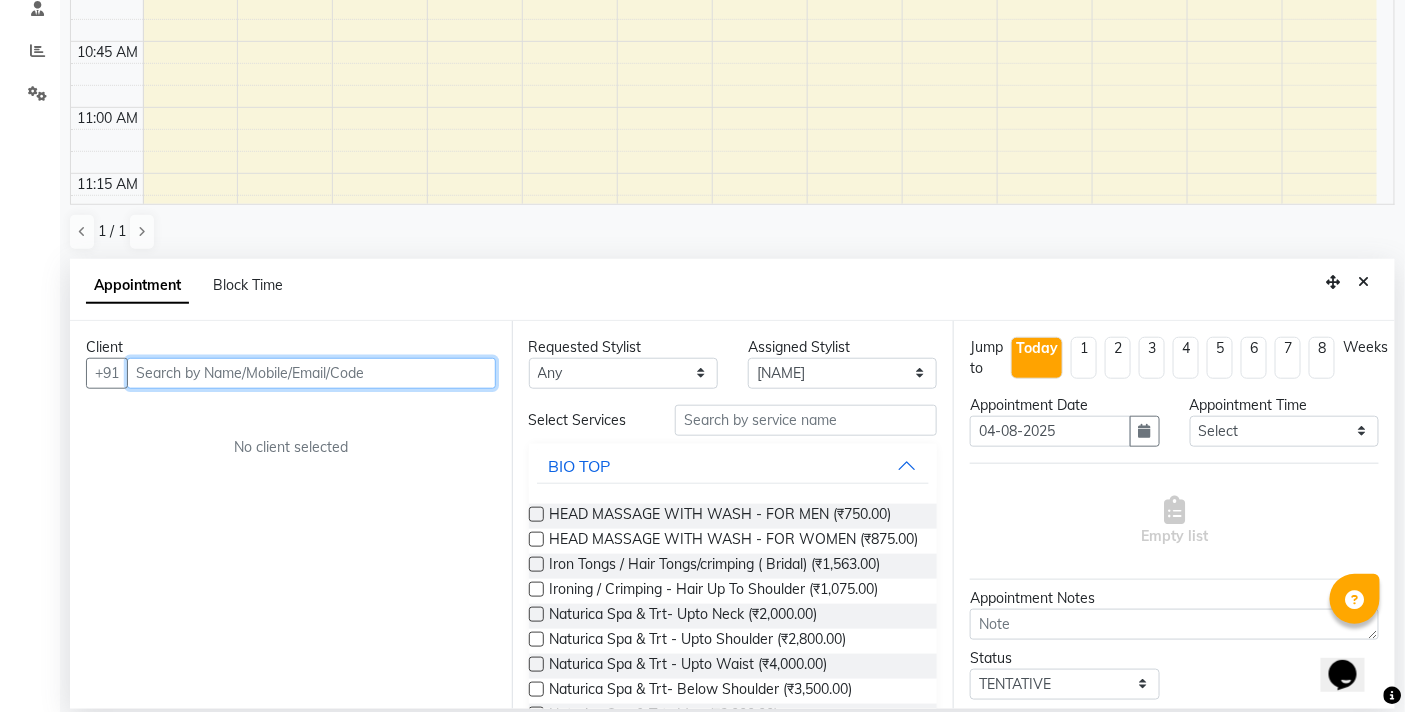 click at bounding box center [311, 373] 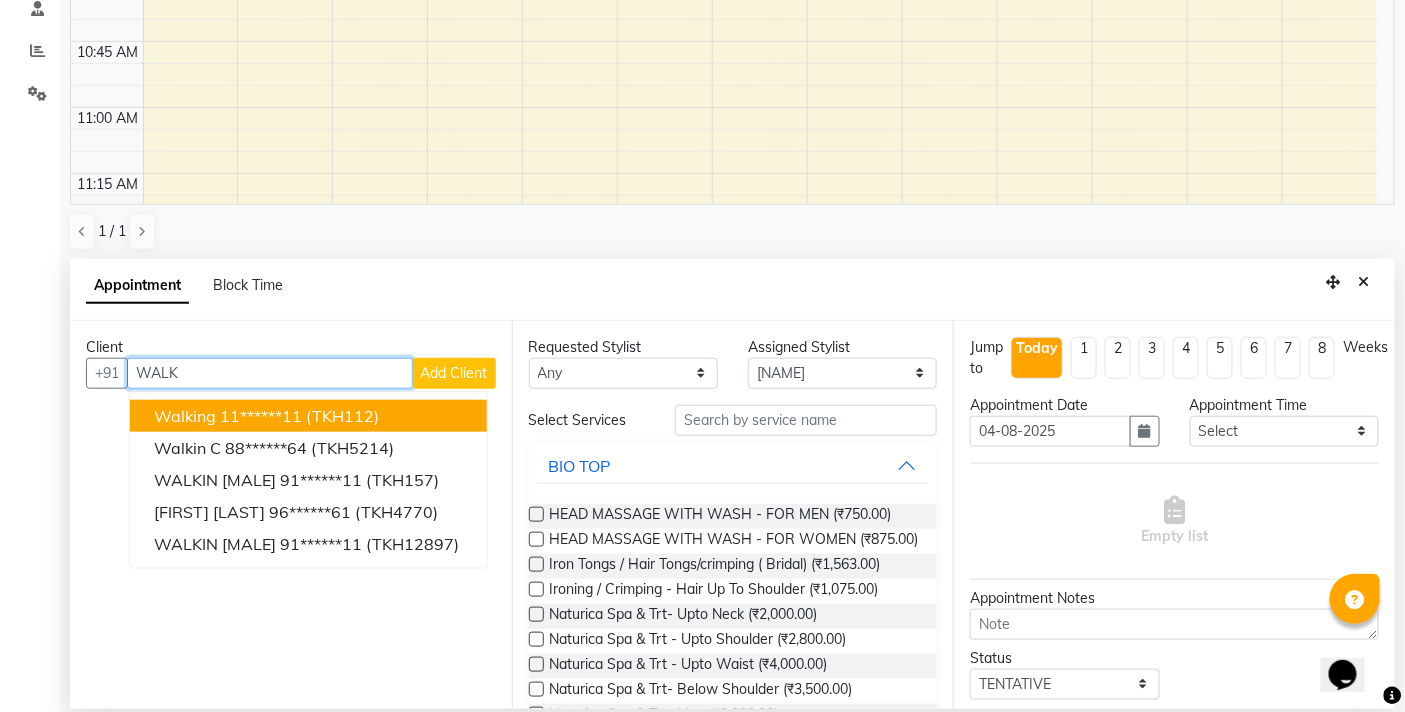 click on "(TKH112)" at bounding box center [342, 416] 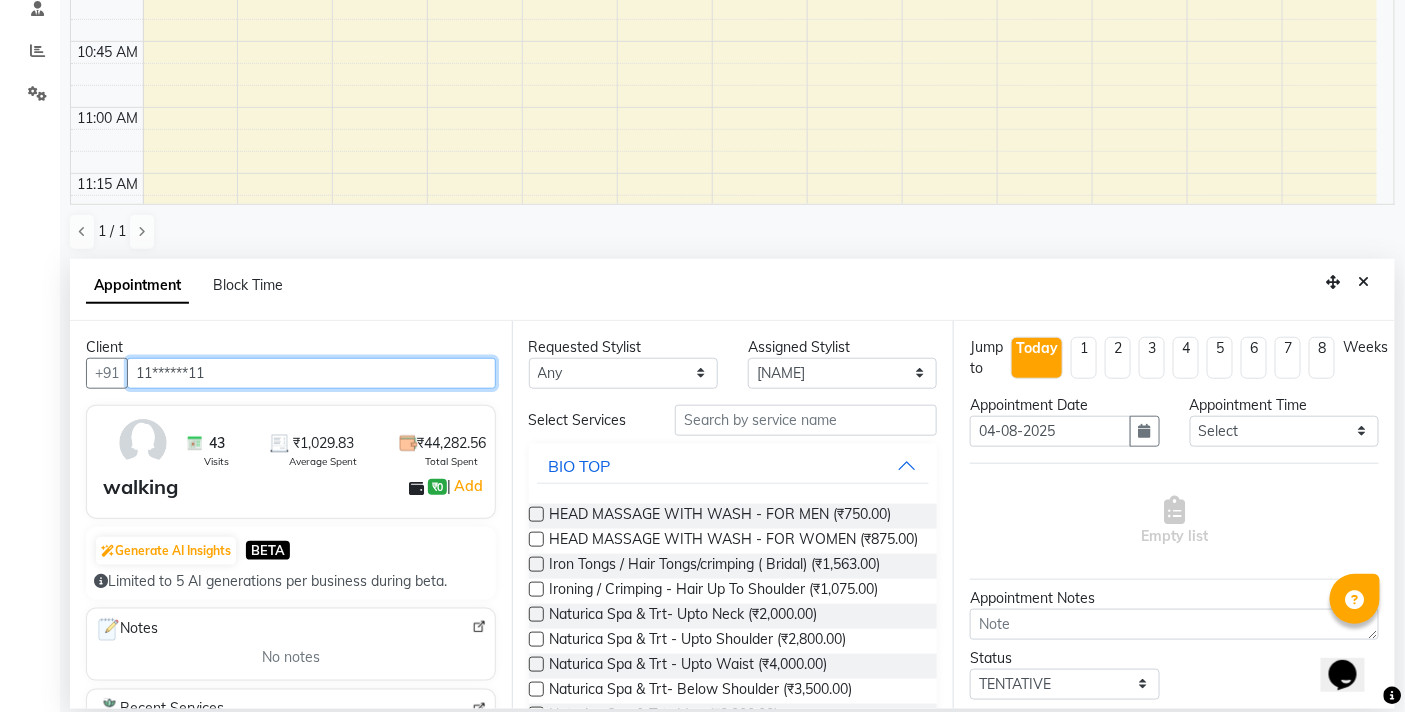 type on "11******11" 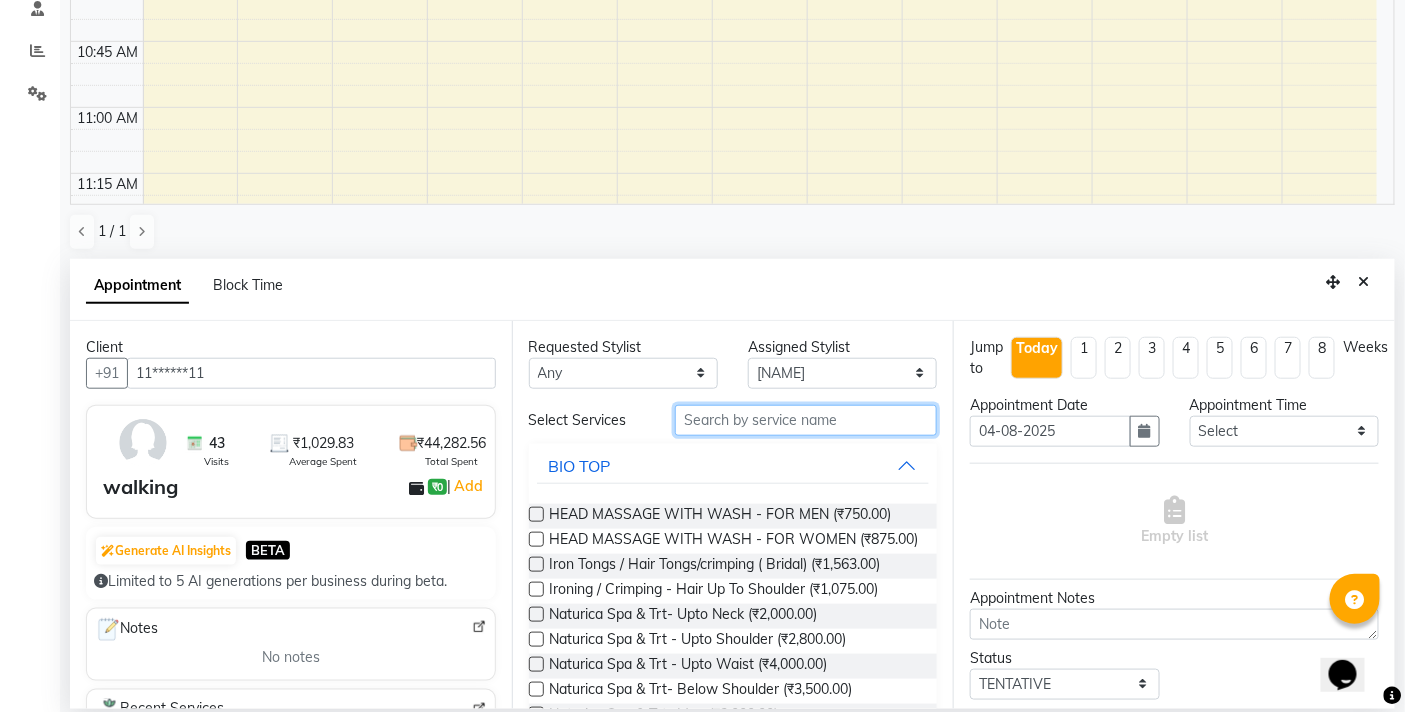 click at bounding box center (806, 420) 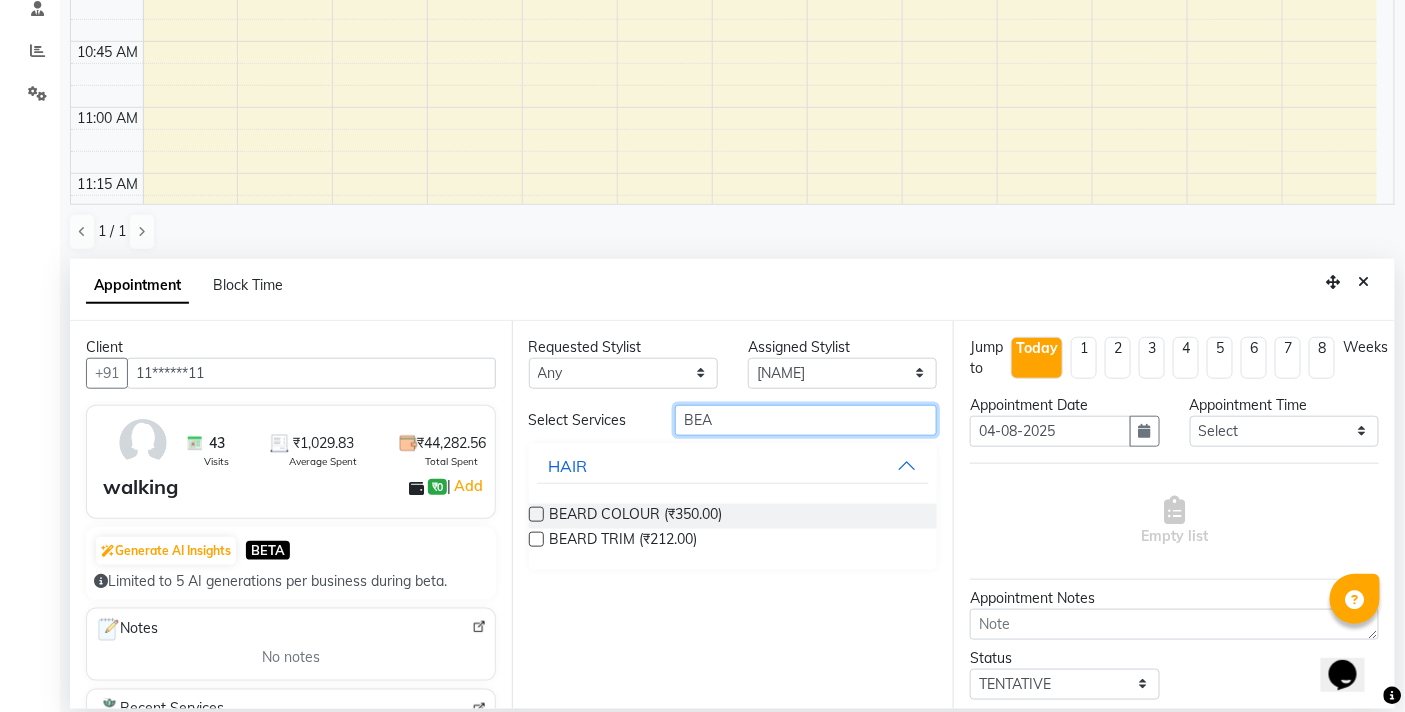 type on "BEA" 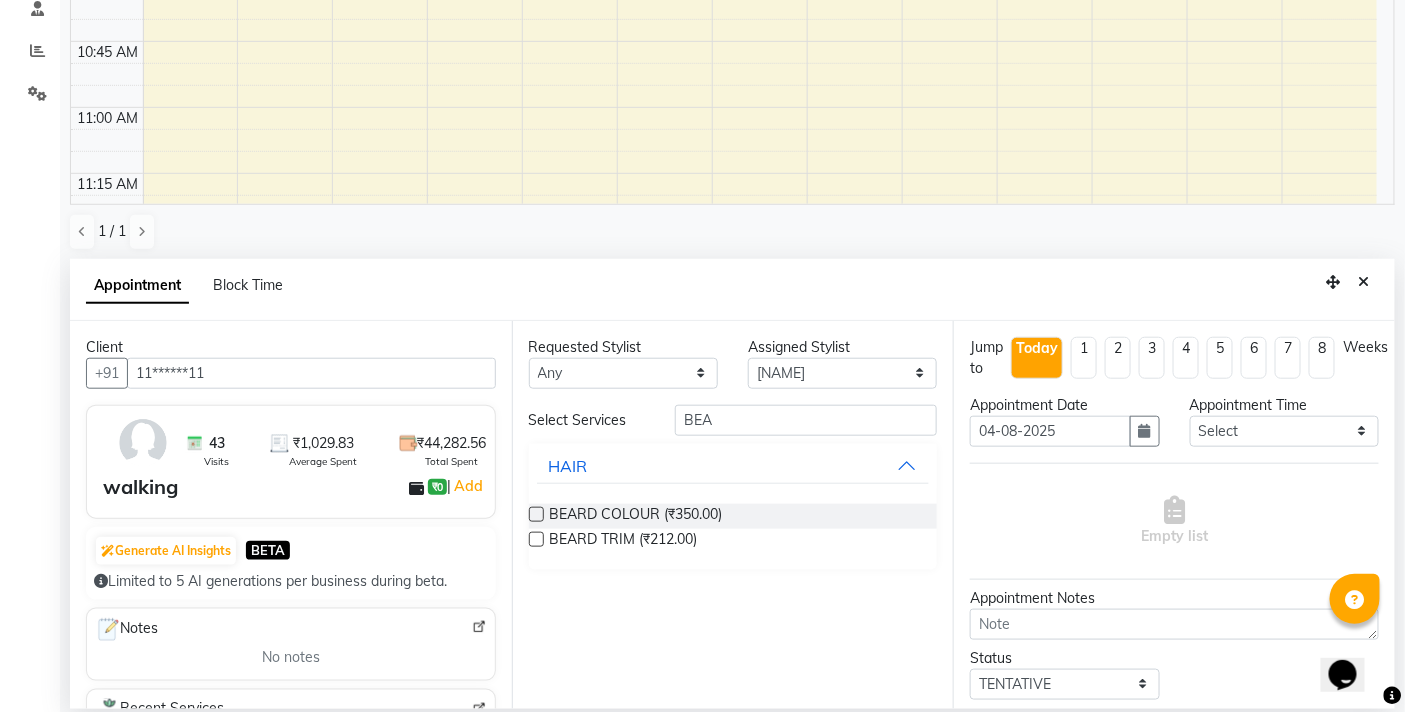 click at bounding box center [536, 539] 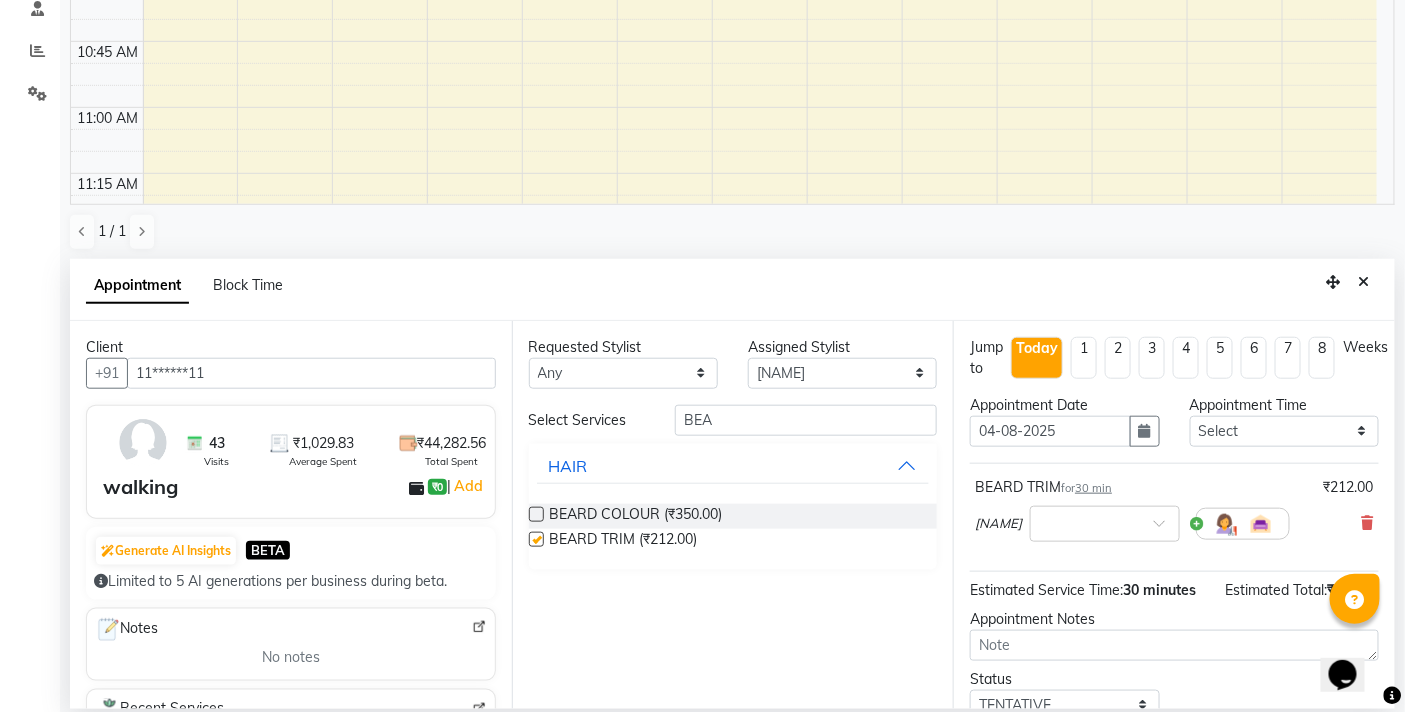 checkbox on "false" 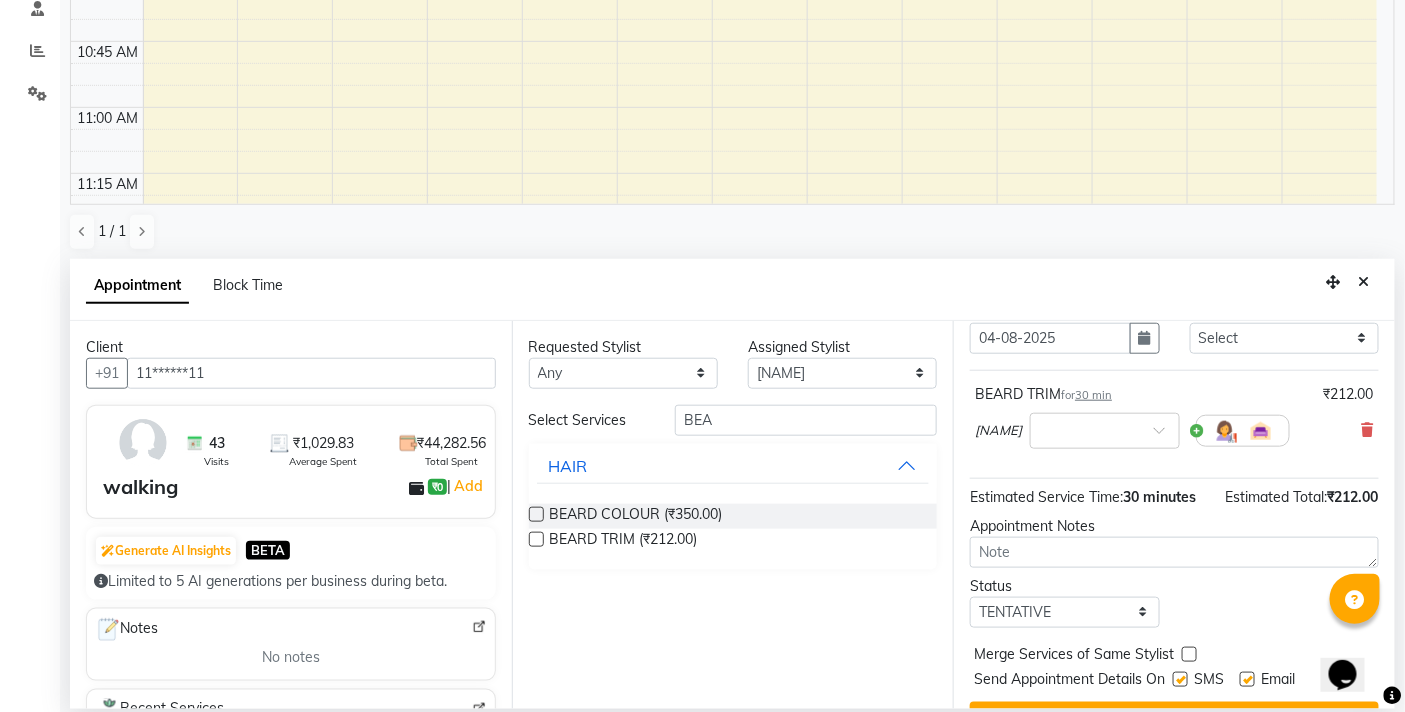 scroll, scrollTop: 162, scrollLeft: 0, axis: vertical 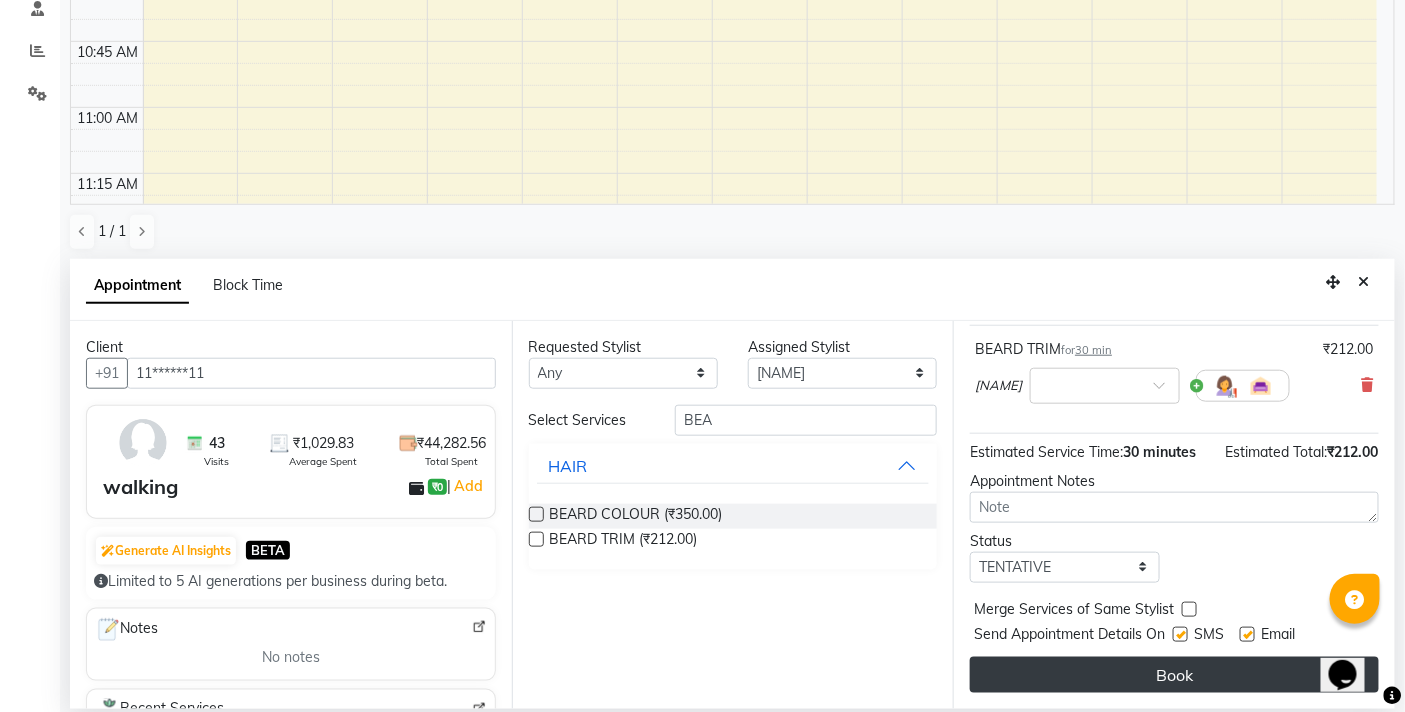 click on "Book" at bounding box center (1174, 675) 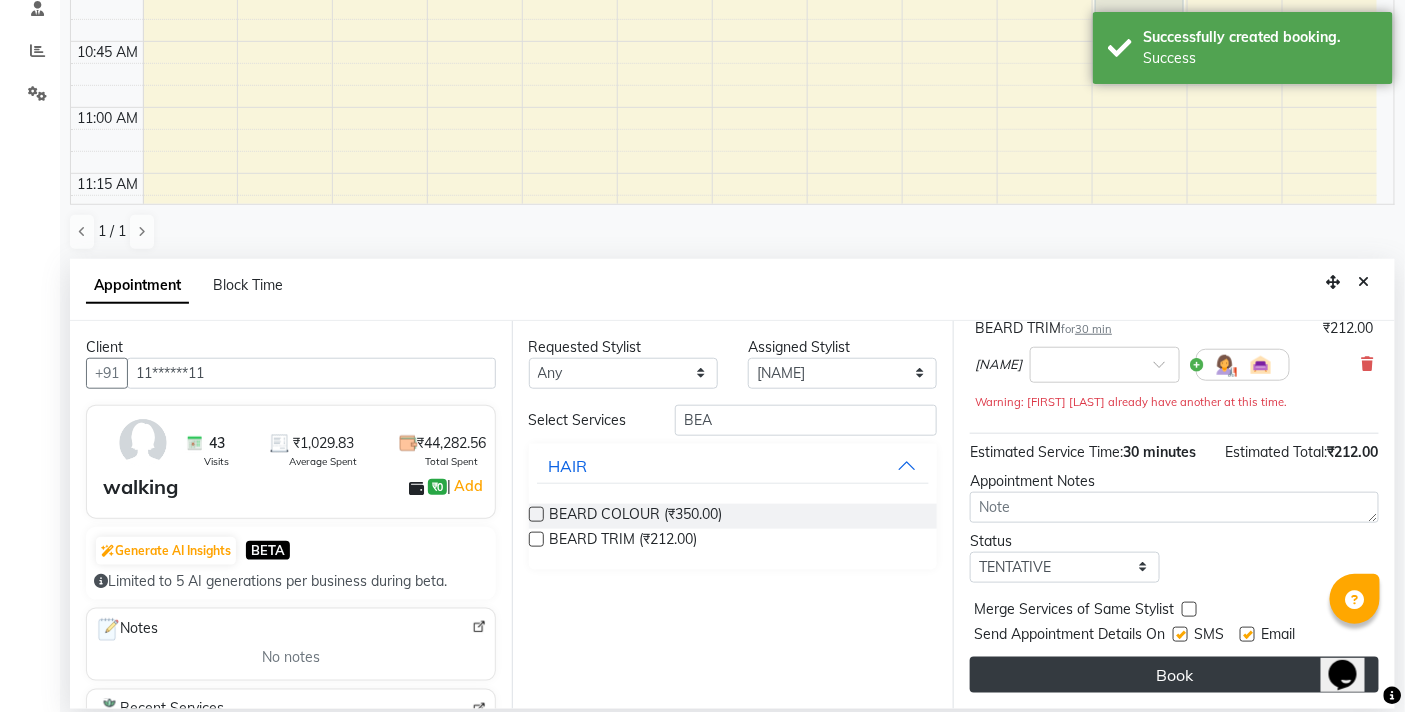 click on "Book" at bounding box center [1174, 675] 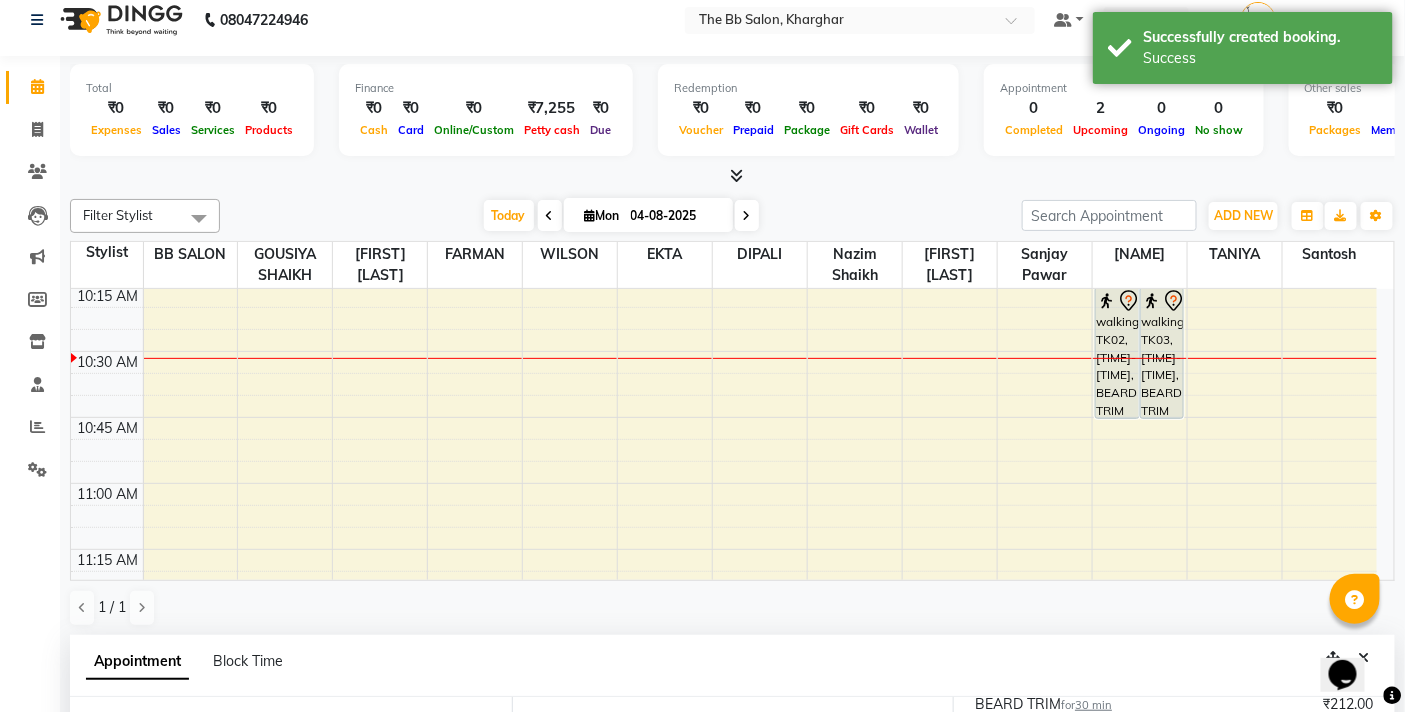 scroll, scrollTop: 0, scrollLeft: 0, axis: both 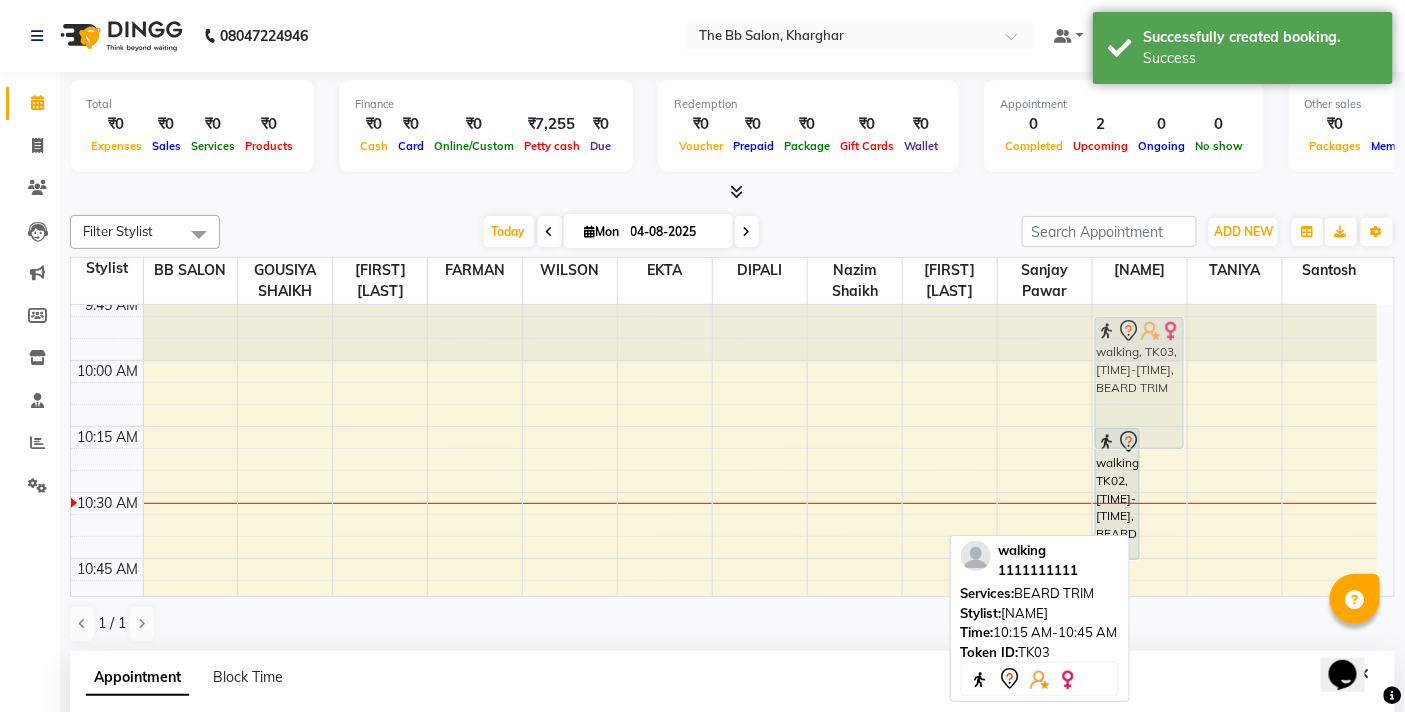drag, startPoint x: 1148, startPoint y: 452, endPoint x: 1150, endPoint y: 338, distance: 114.01754 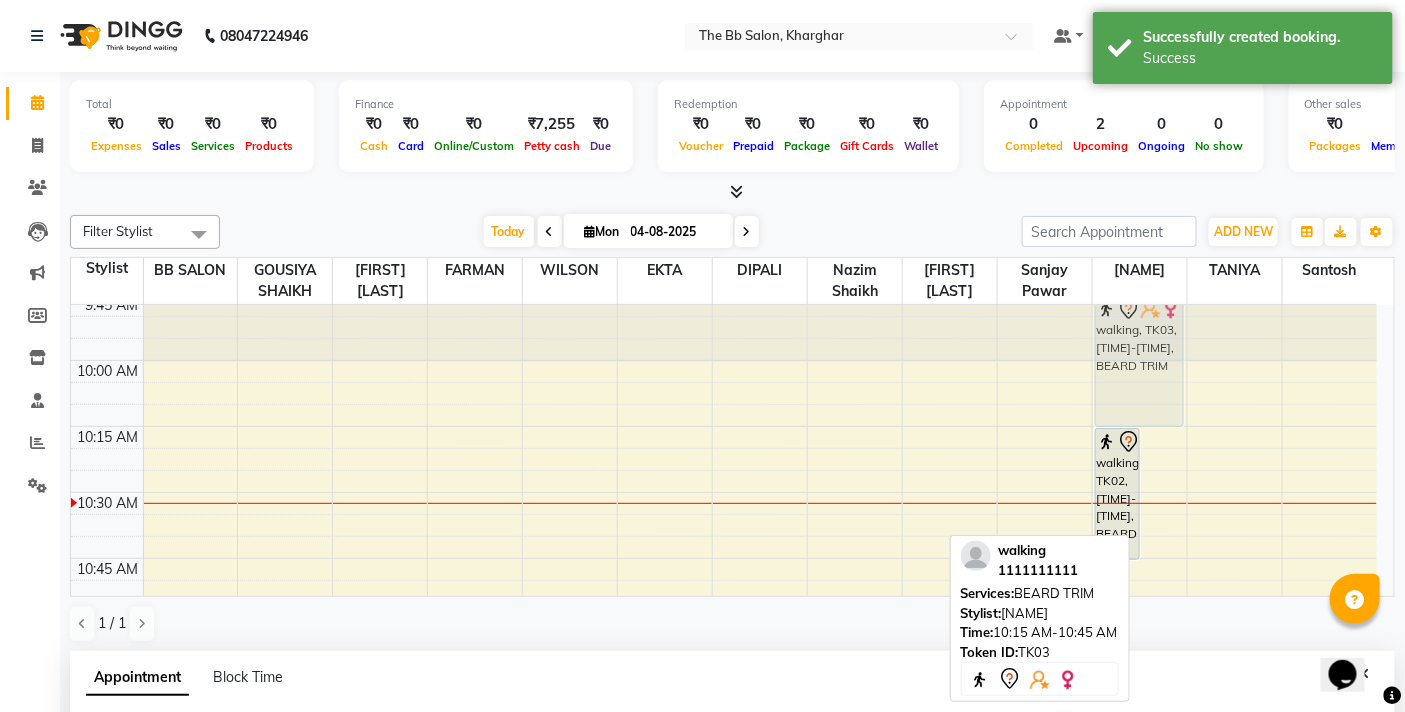 scroll, scrollTop: 207, scrollLeft: 0, axis: vertical 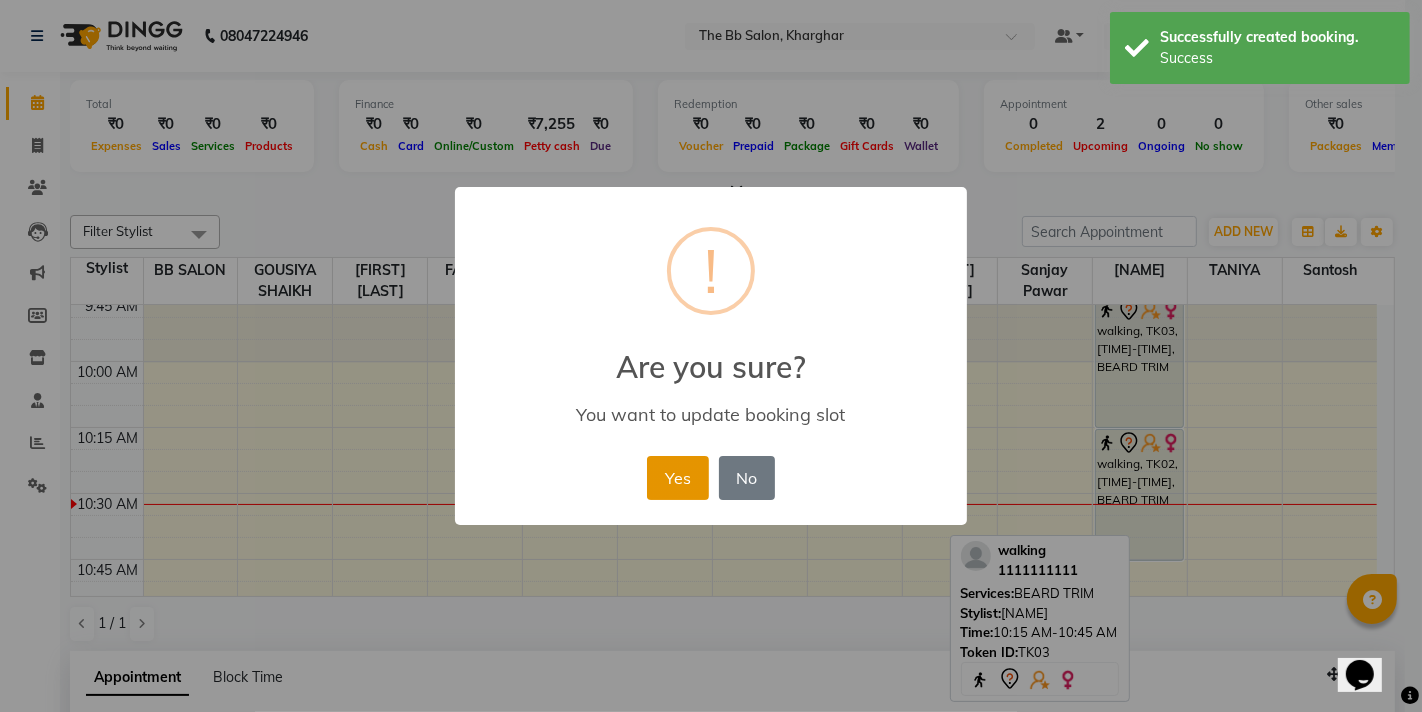 click on "Yes" at bounding box center (677, 478) 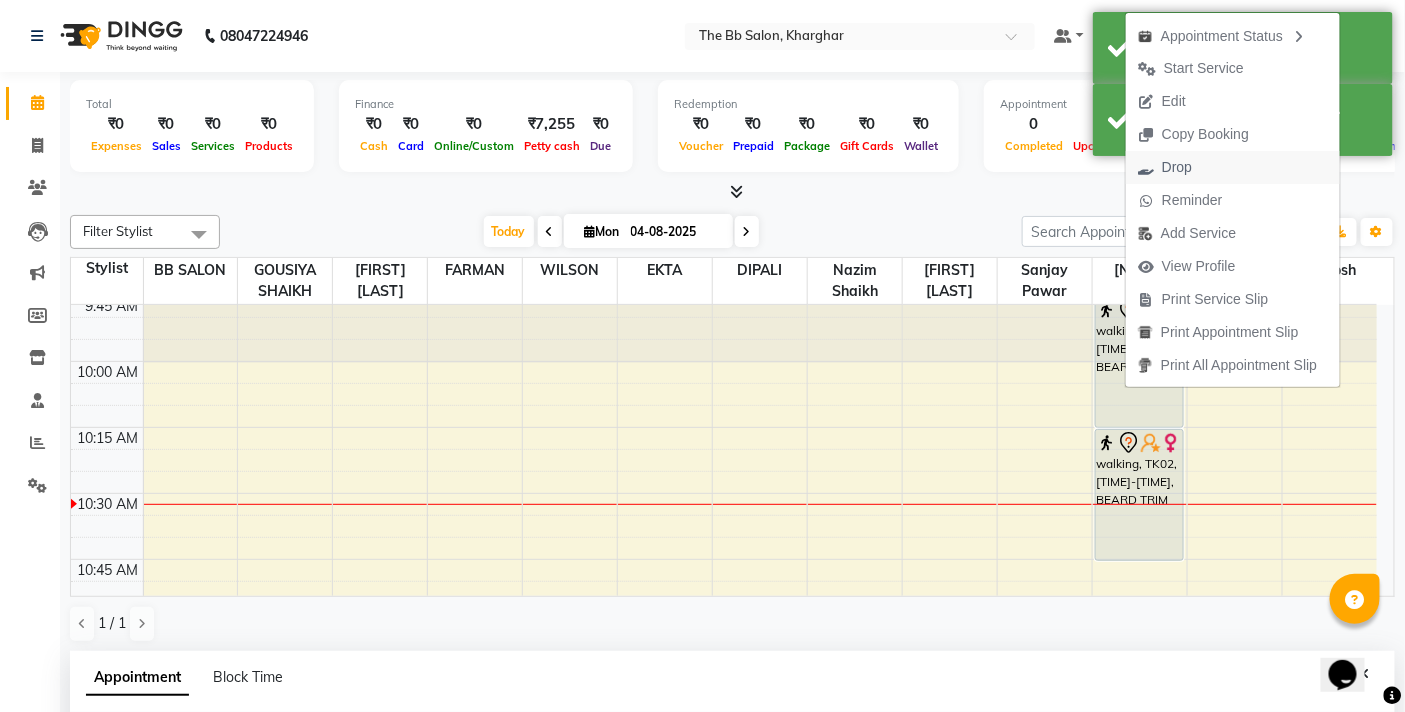 click on "Drop" at bounding box center [1177, 167] 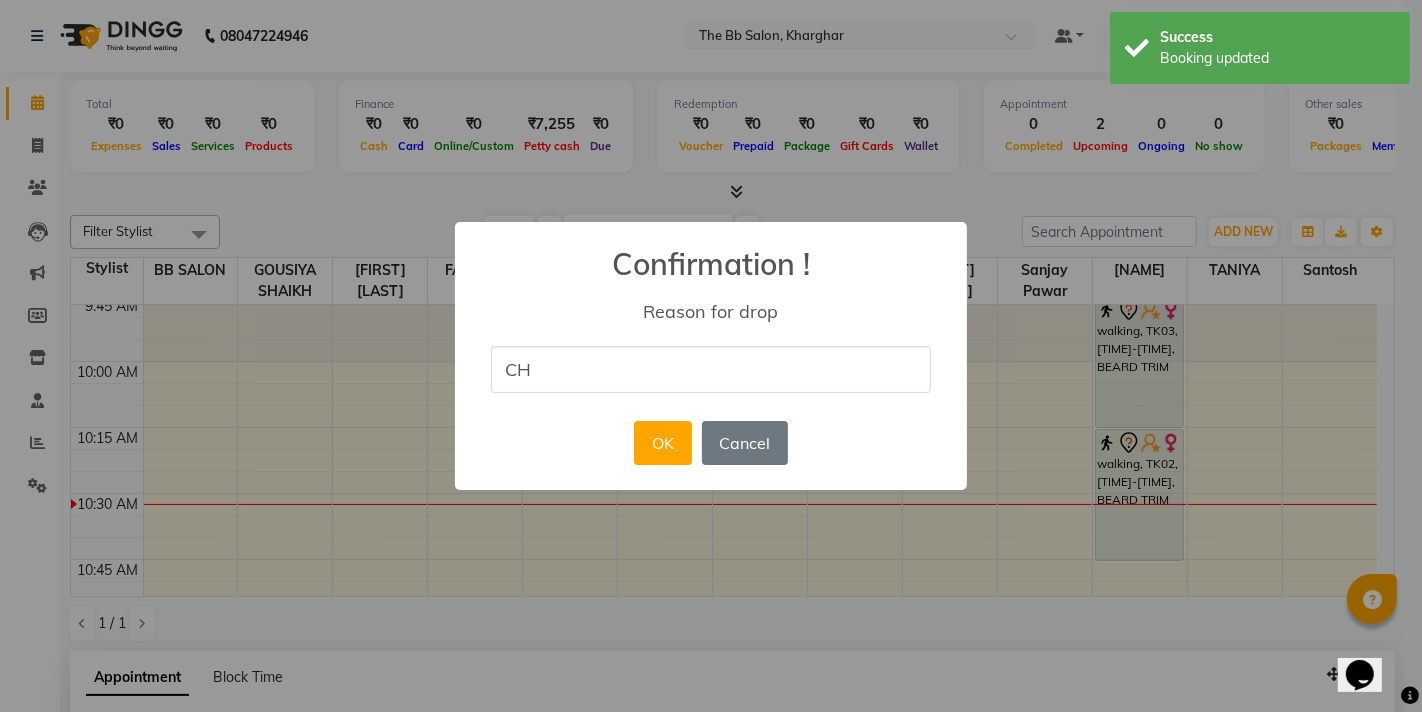 type on "ch" 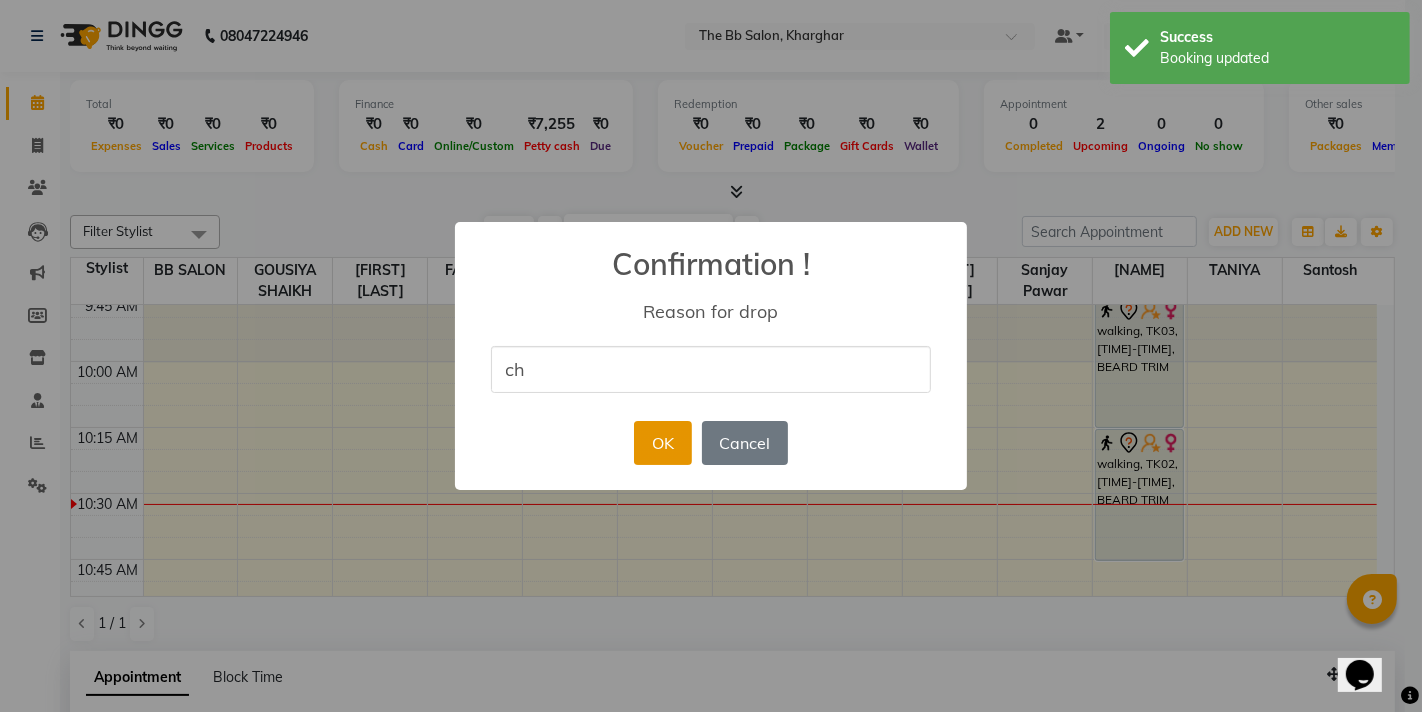 click on "OK" at bounding box center (662, 443) 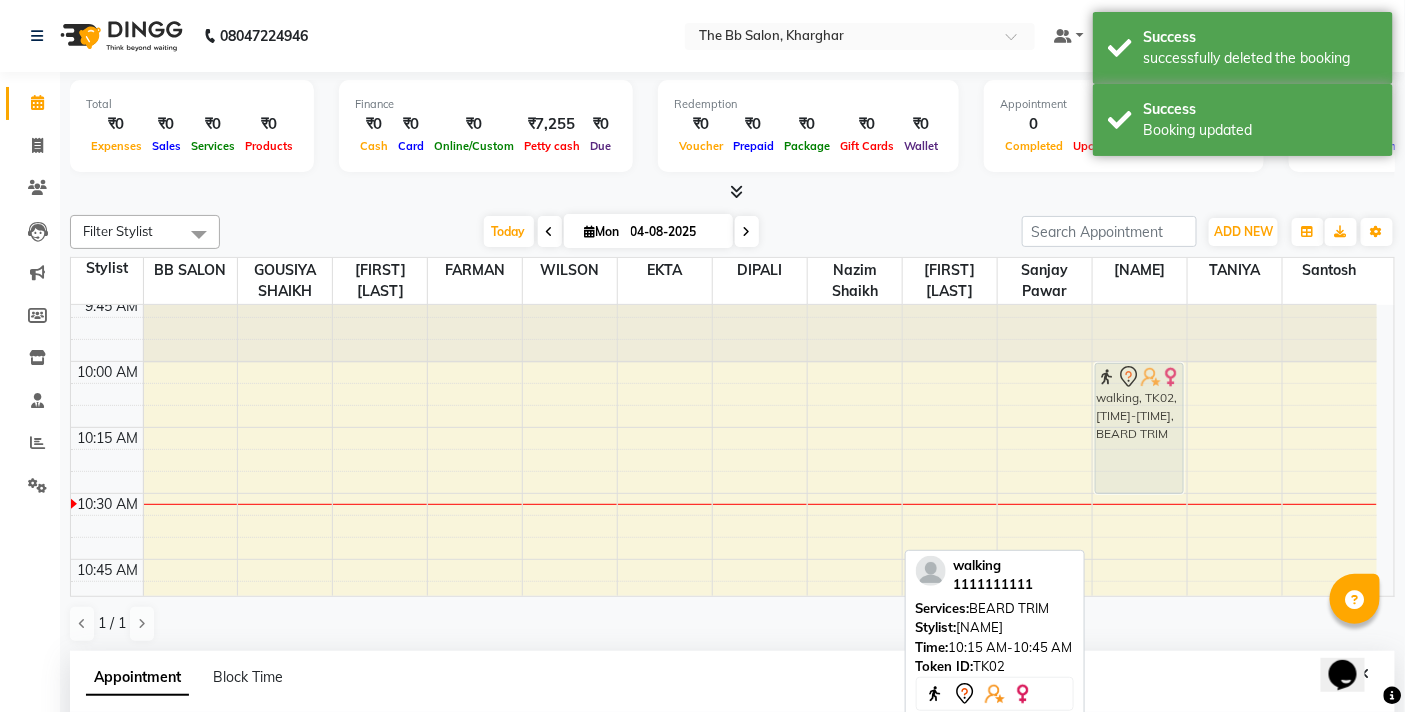 drag, startPoint x: 1123, startPoint y: 455, endPoint x: 1126, endPoint y: 371, distance: 84.05355 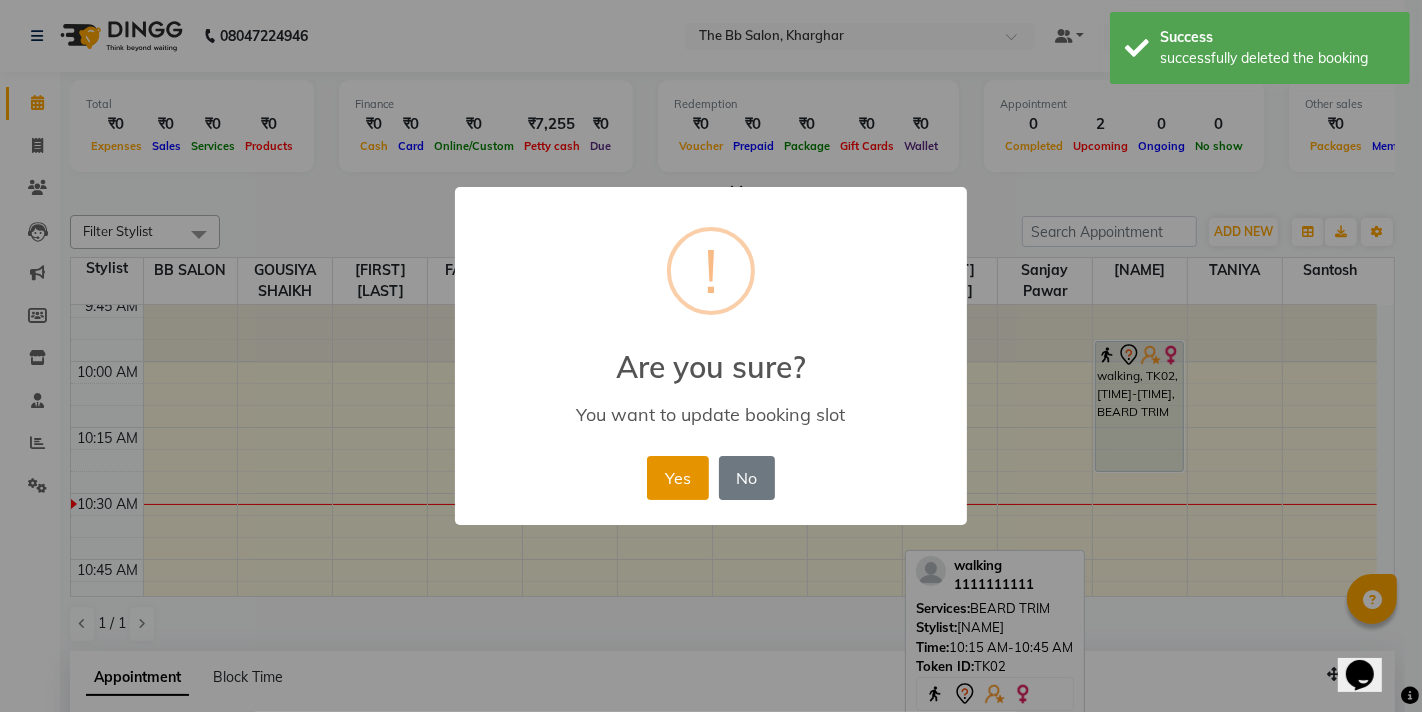 click on "Yes" at bounding box center [677, 478] 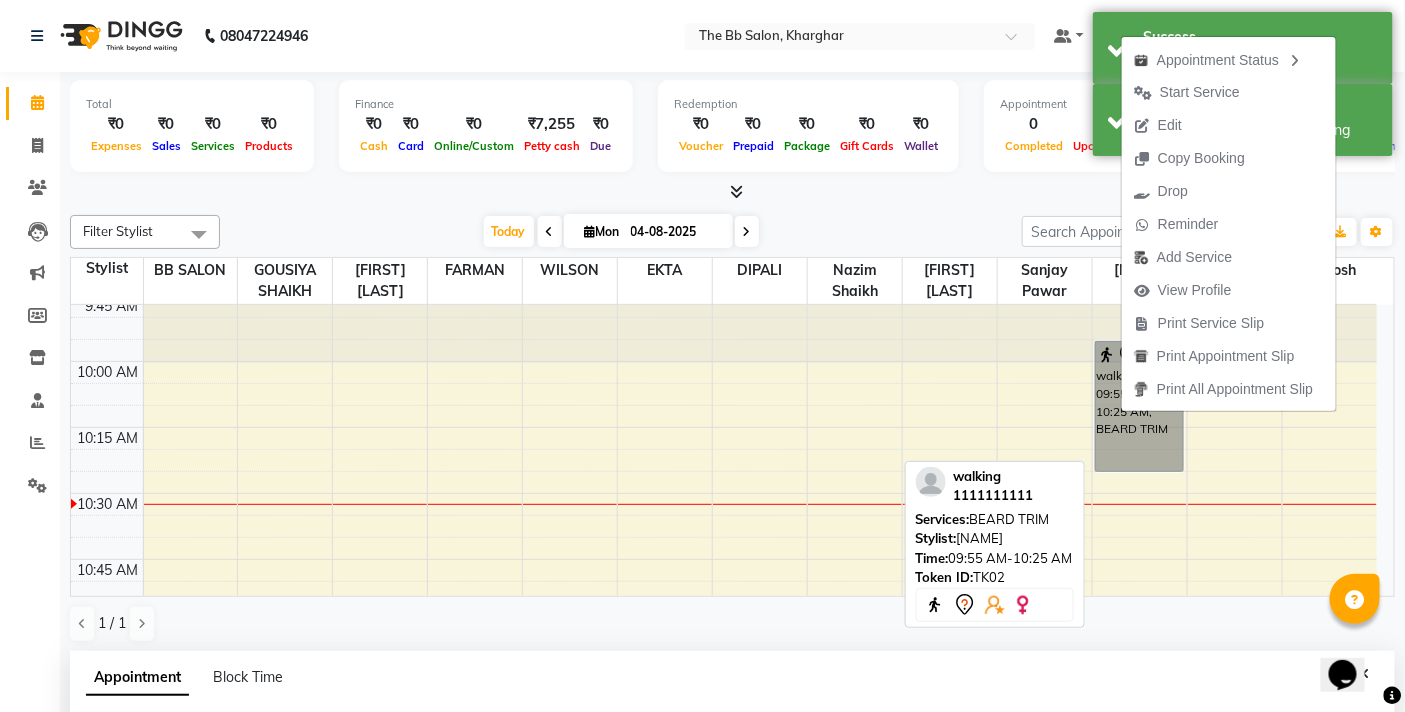 click on "walking, TK02, 09:55 AM-10:25 AM, BEARD TRIM" at bounding box center (1140, 406) 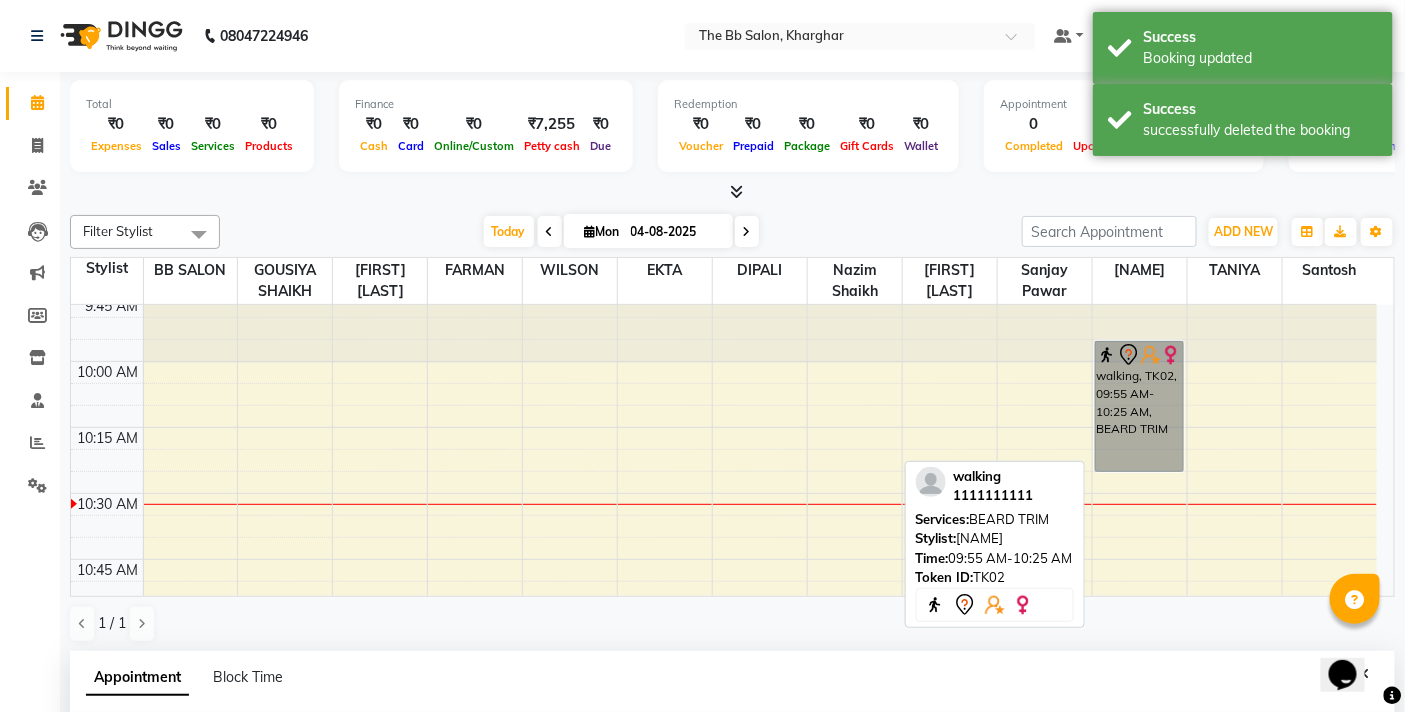 click on "walking, TK02, 09:55 AM-10:25 AM, BEARD TRIM" at bounding box center (1140, 406) 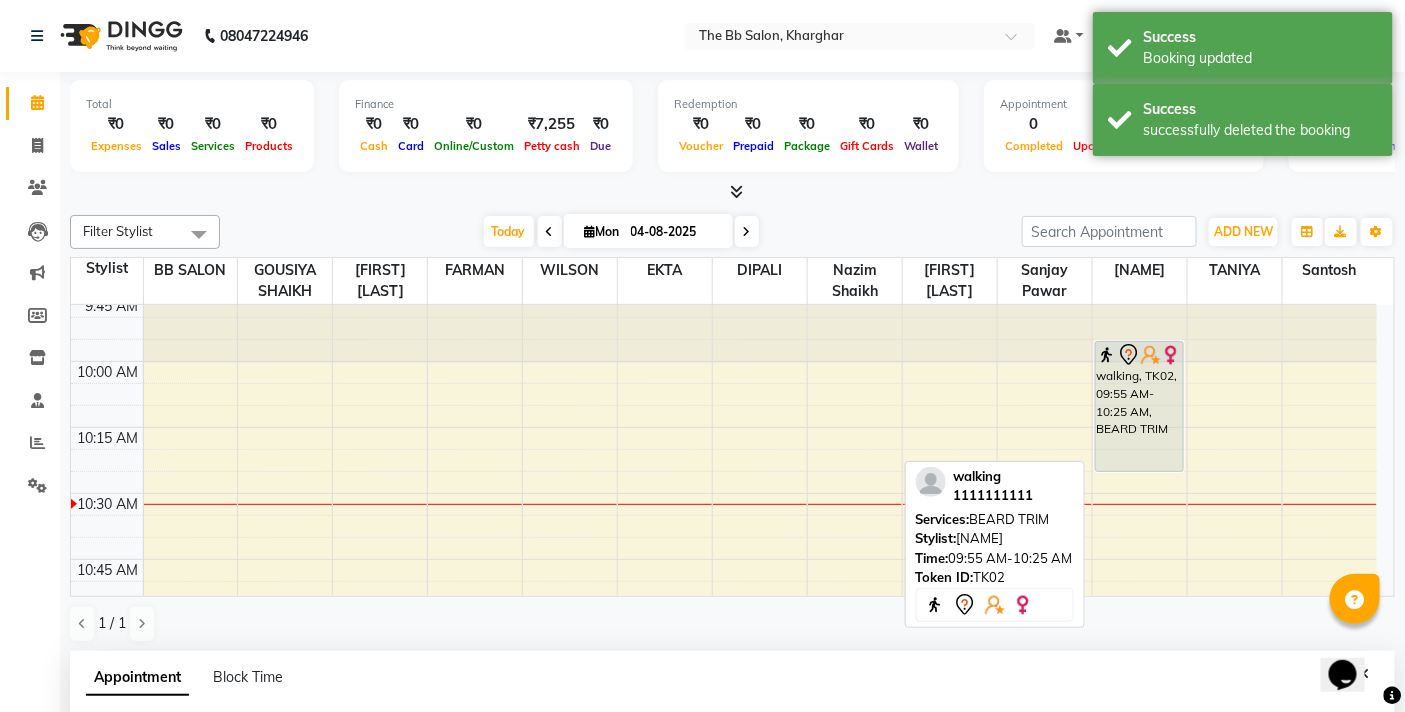 select on "7" 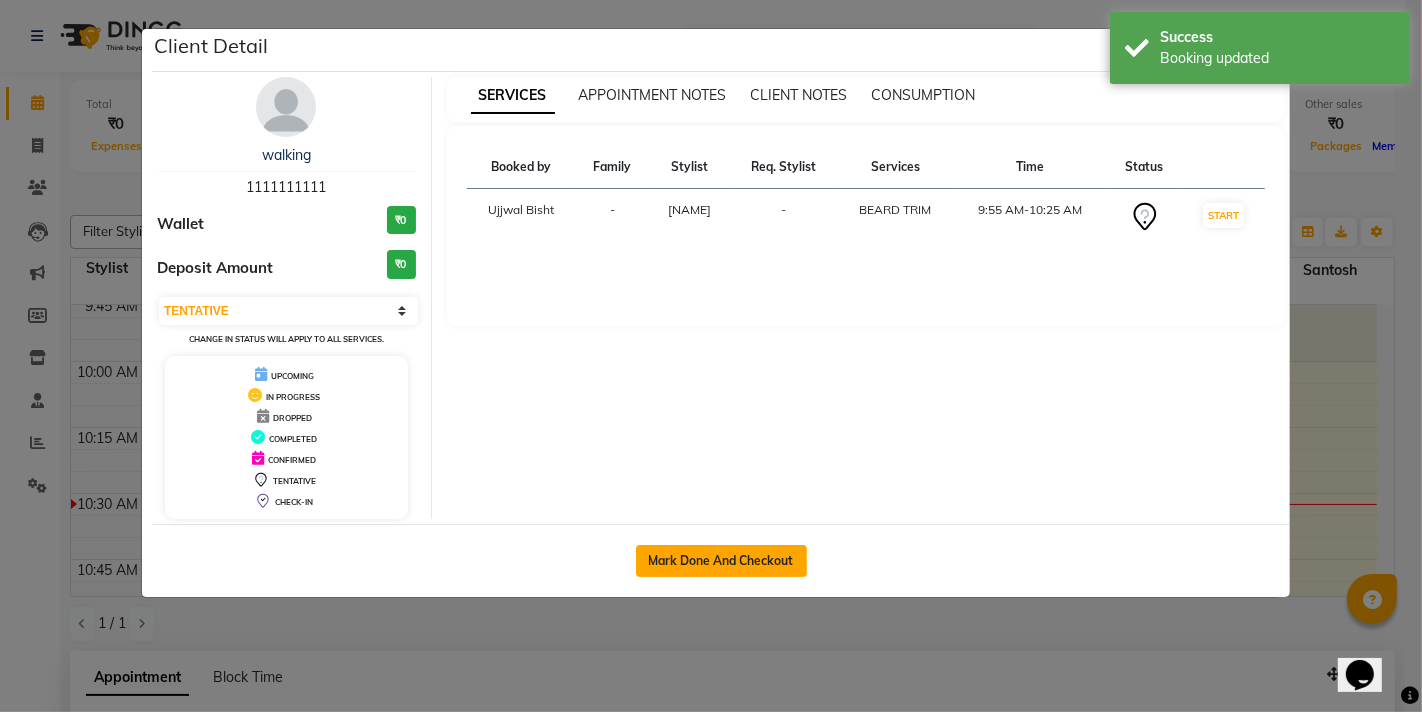 click on "Mark Done And Checkout" 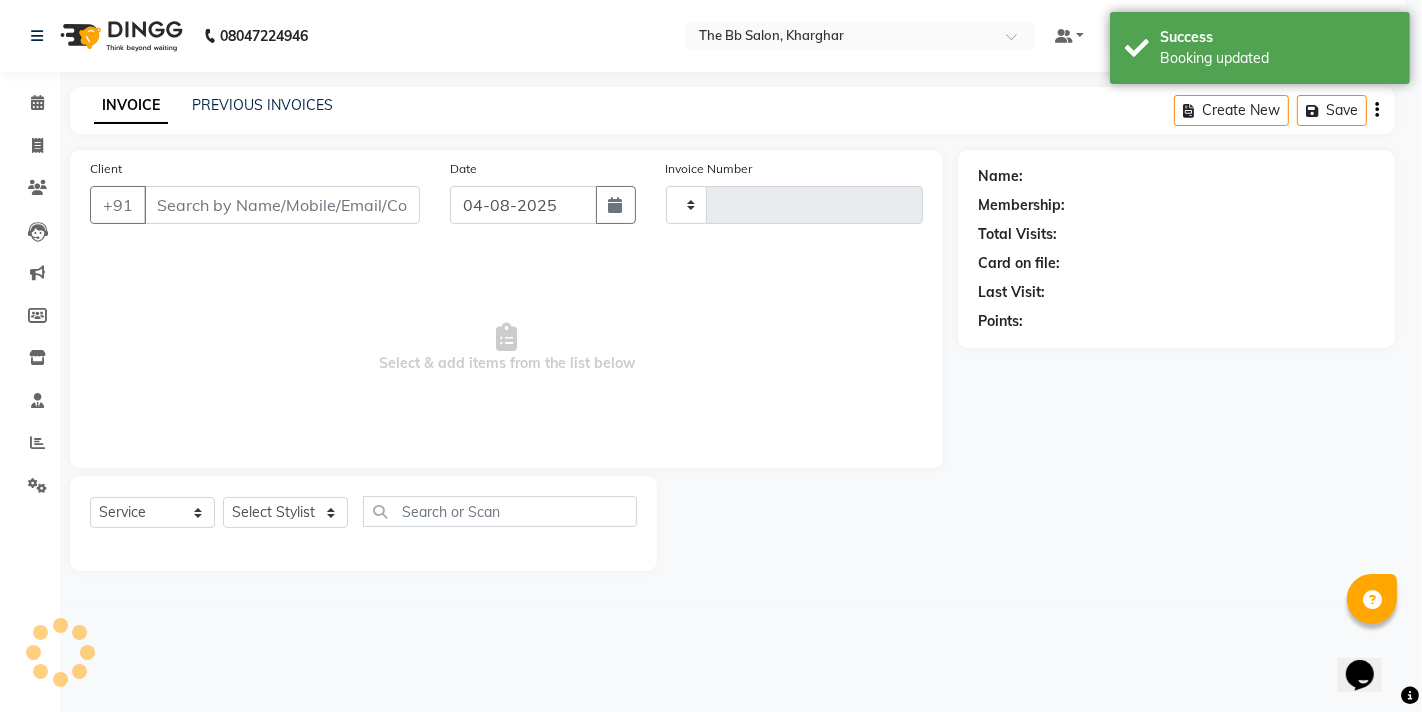 type on "2809" 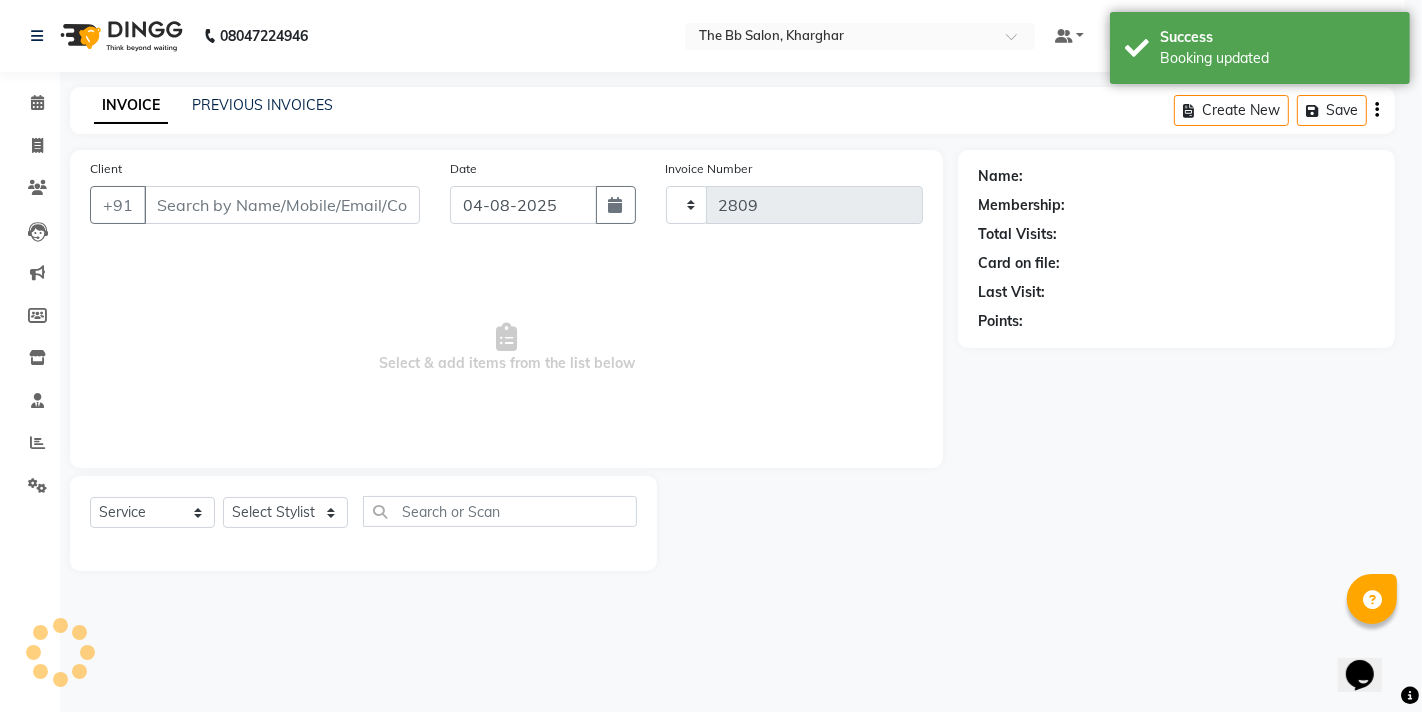 select on "6231" 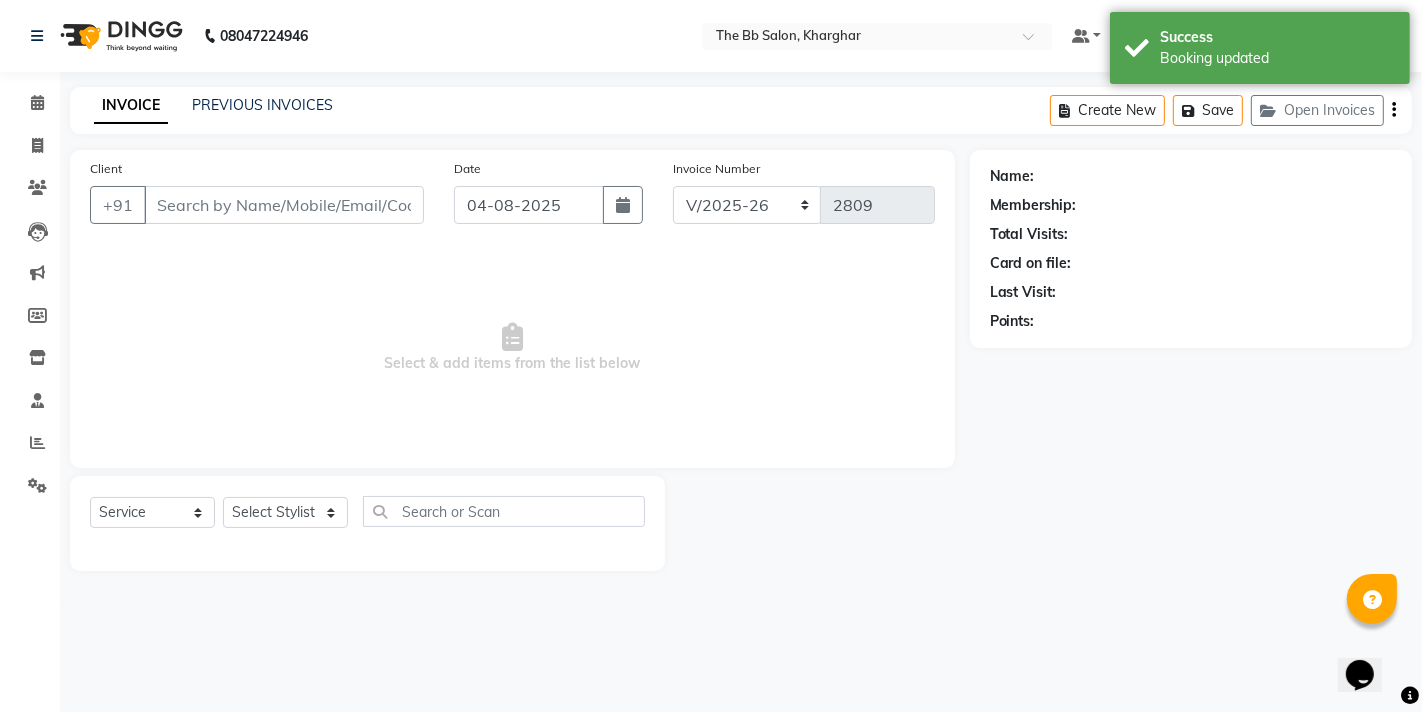 type on "11******11" 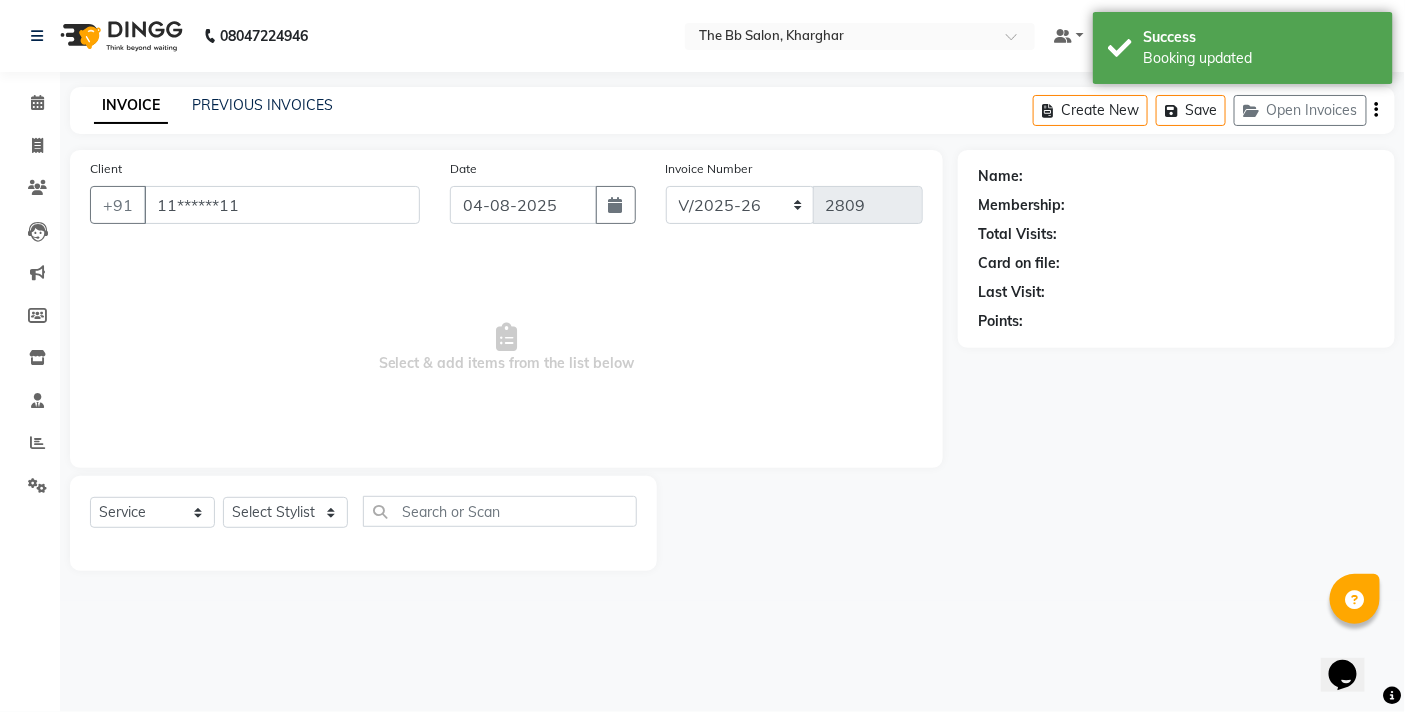 select on "84071" 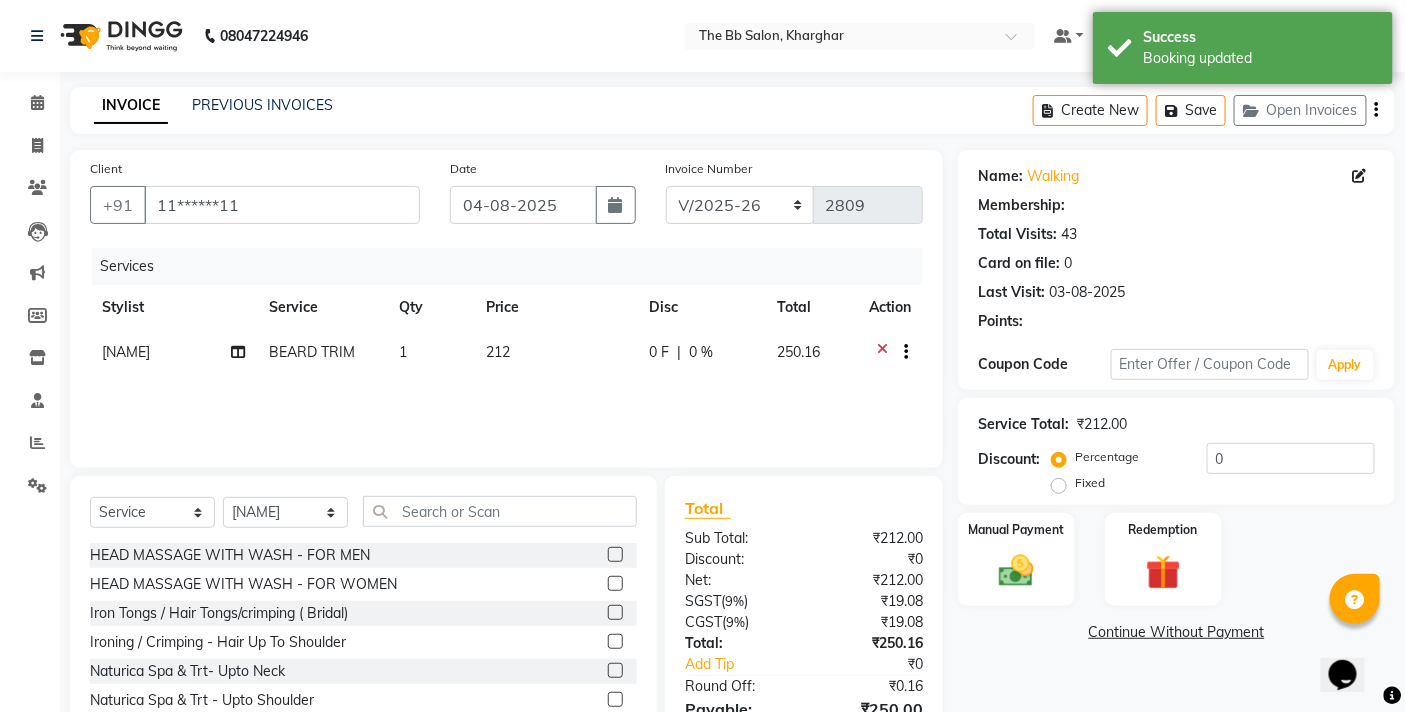 select on "1: Object" 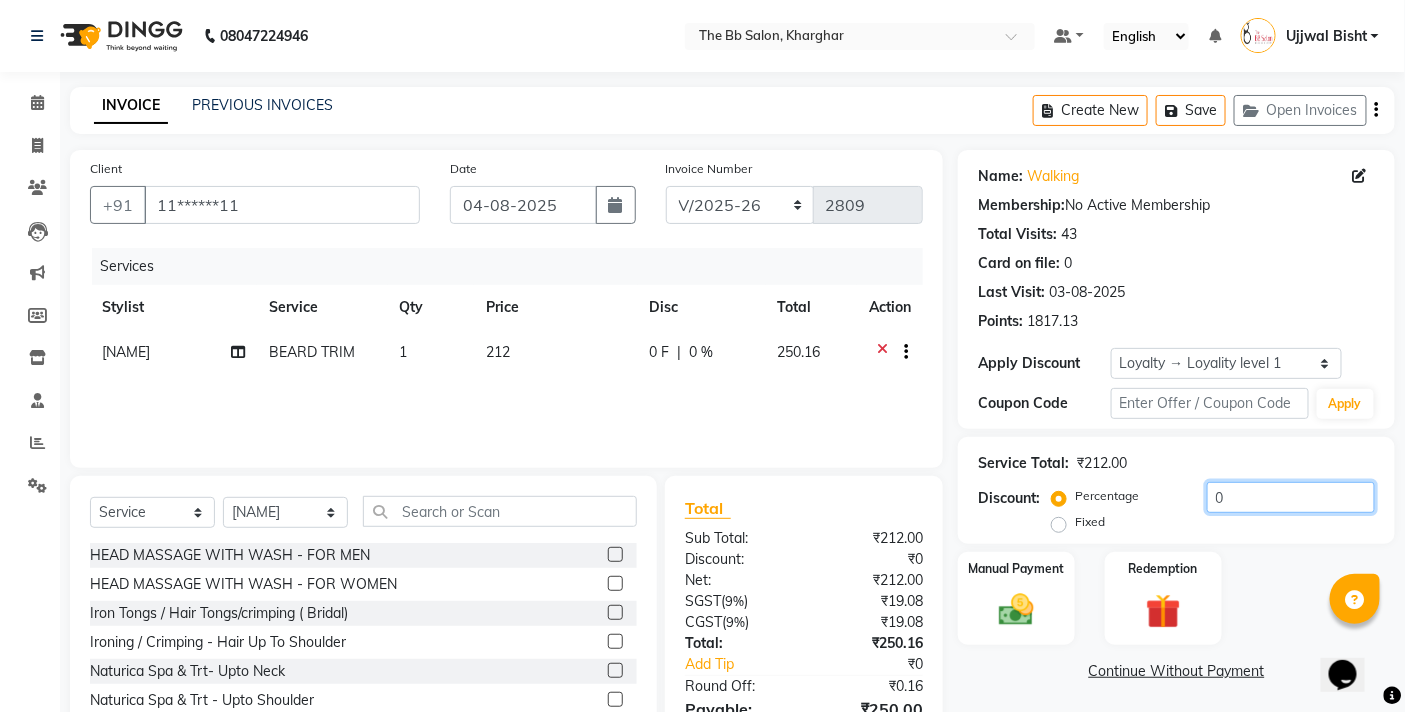 click on "0" 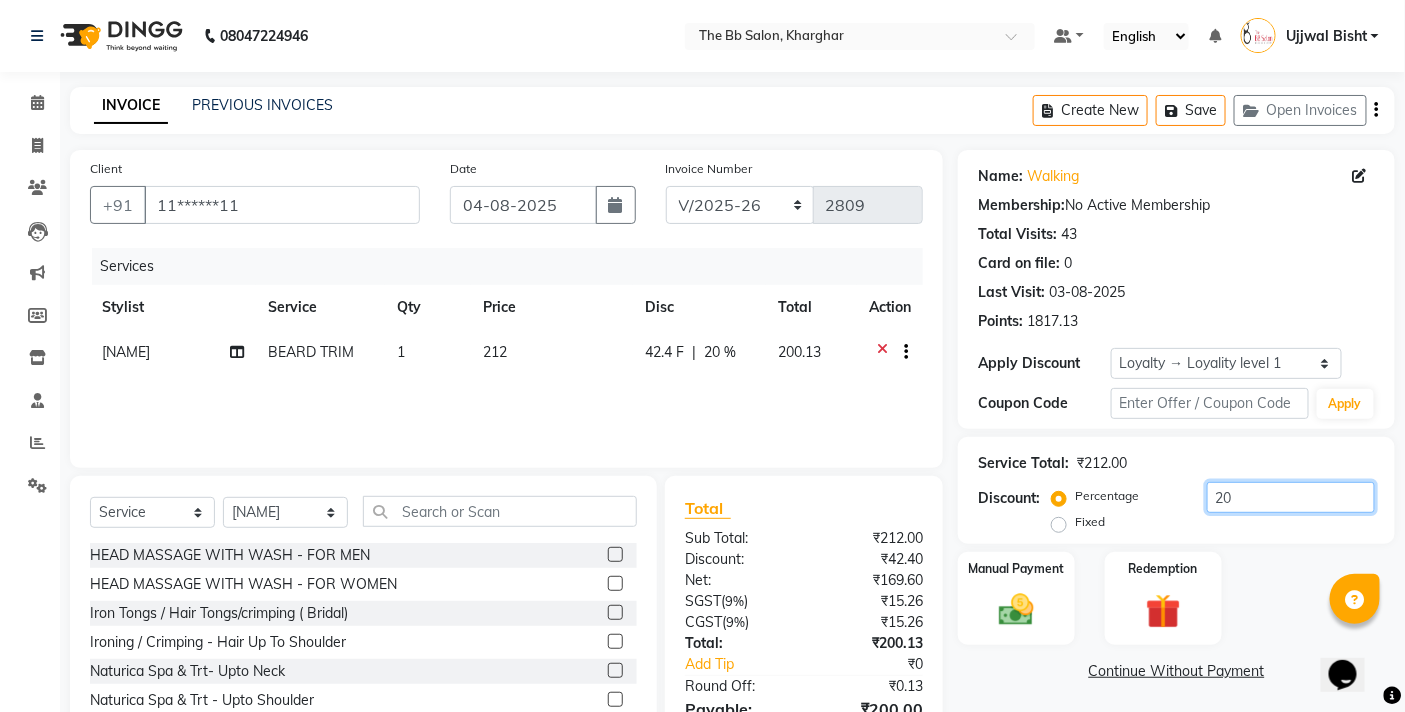 scroll, scrollTop: 108, scrollLeft: 0, axis: vertical 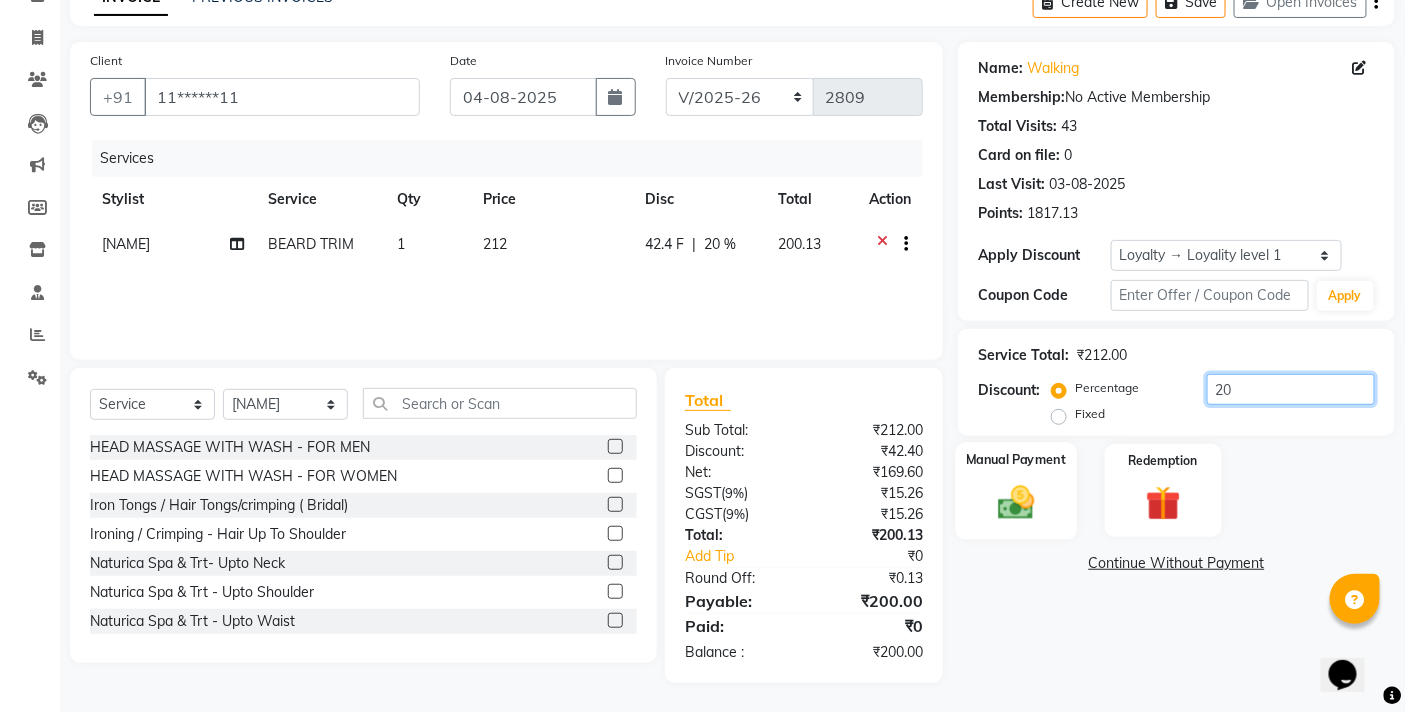 type on "20" 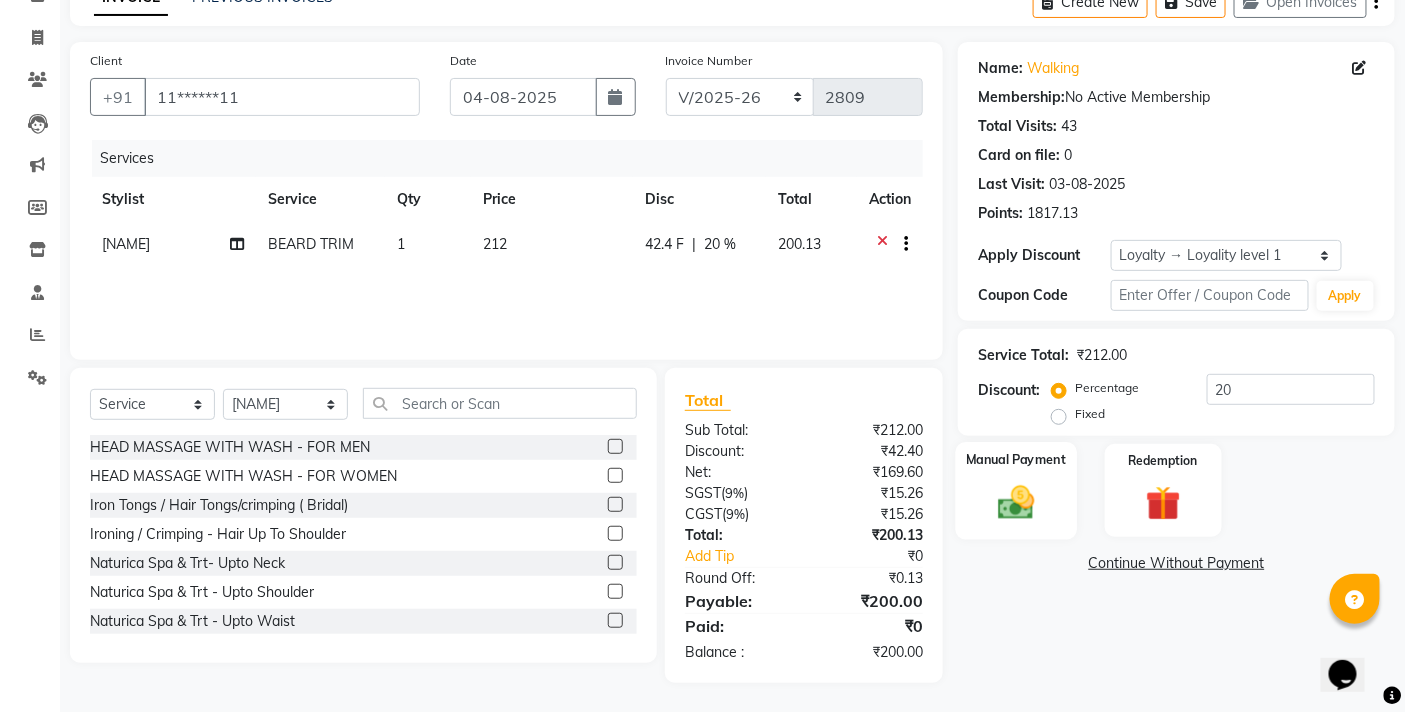 click 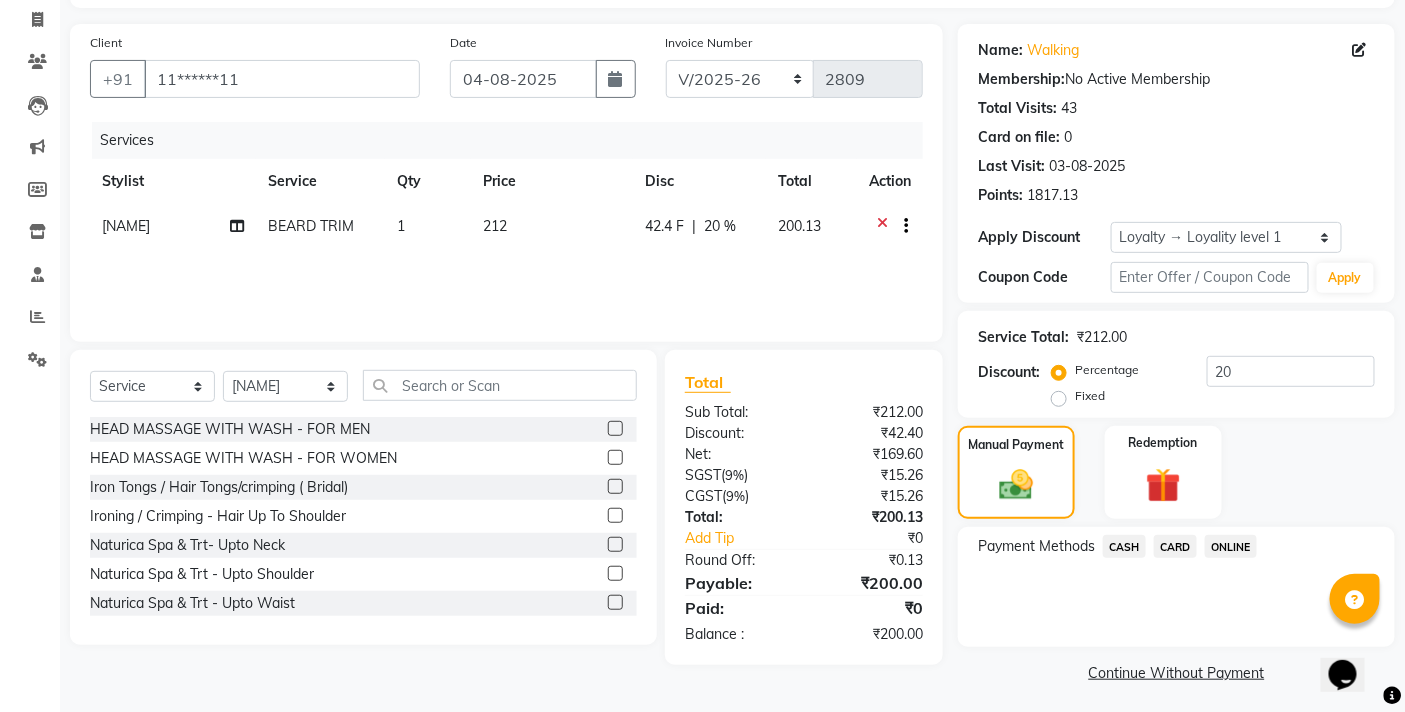 scroll, scrollTop: 132, scrollLeft: 0, axis: vertical 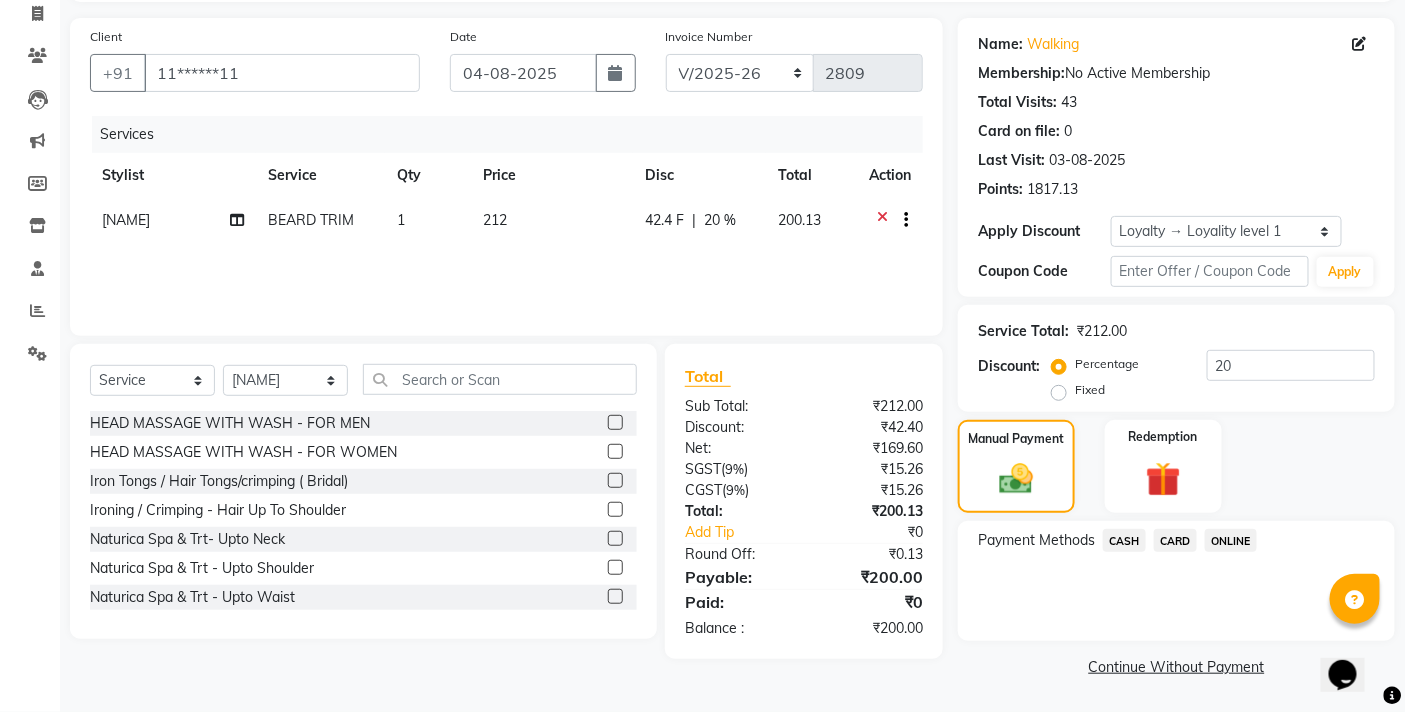 click on "CARD" 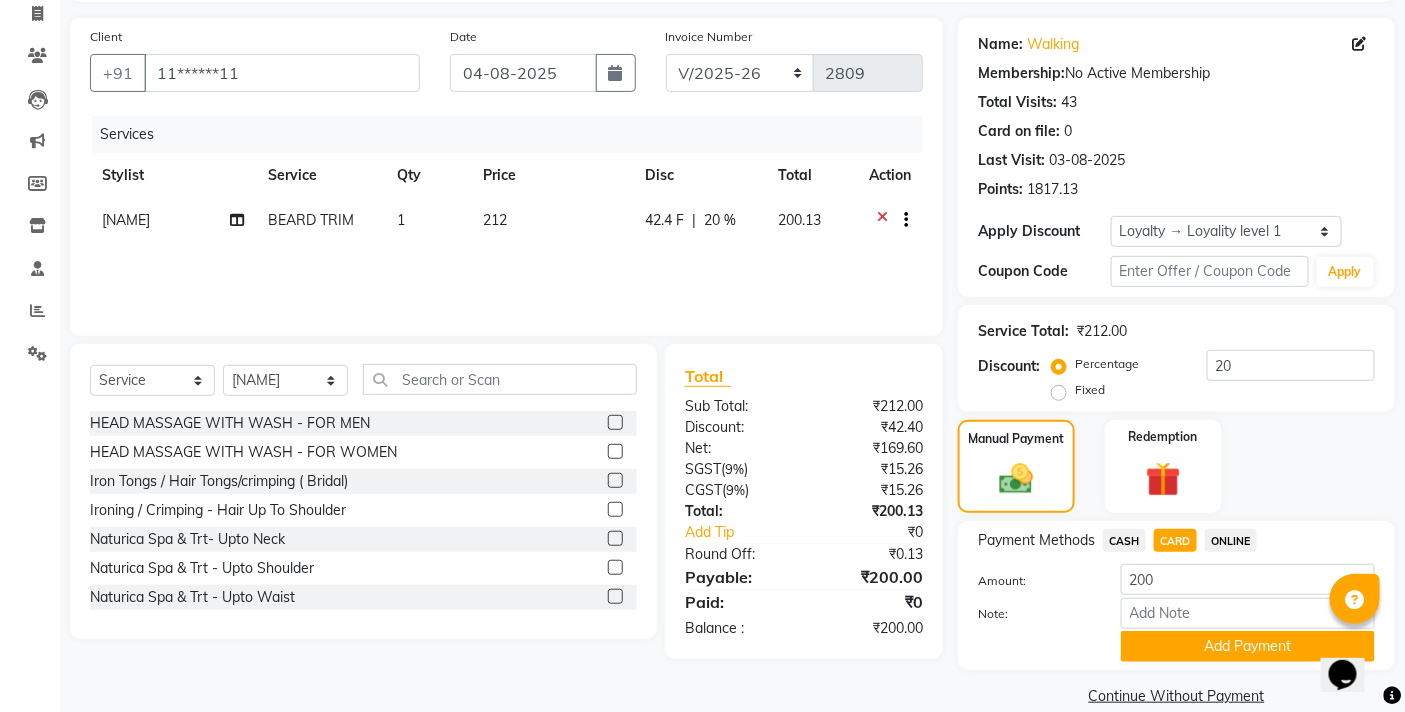 click on "Add Payment" 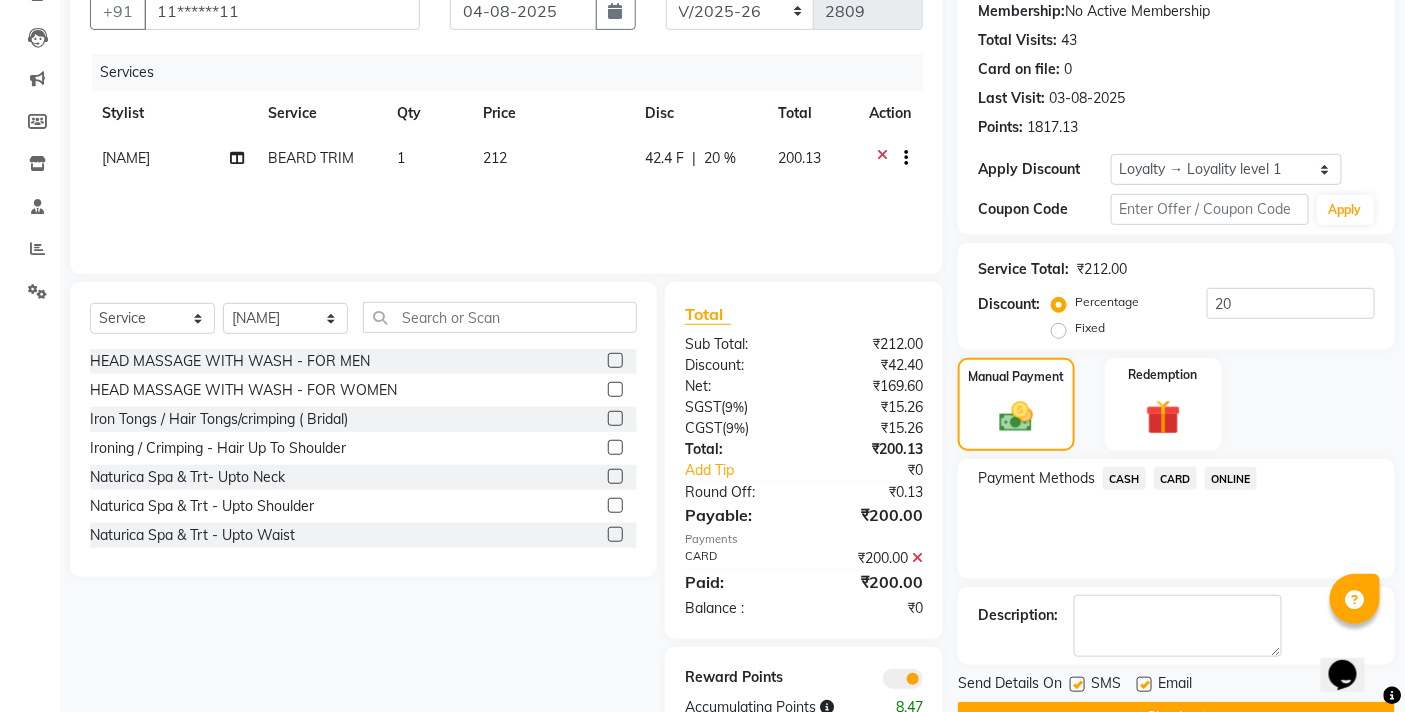 scroll, scrollTop: 250, scrollLeft: 0, axis: vertical 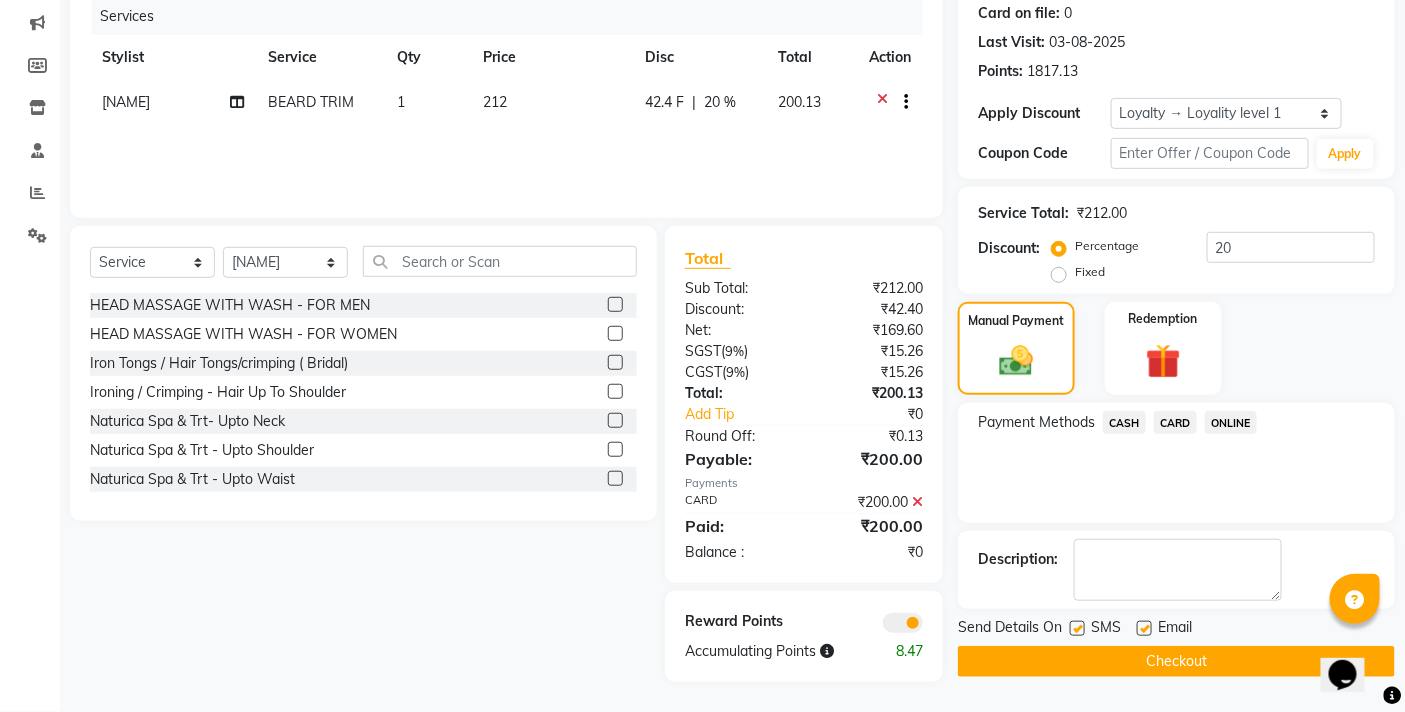 click on "Checkout" 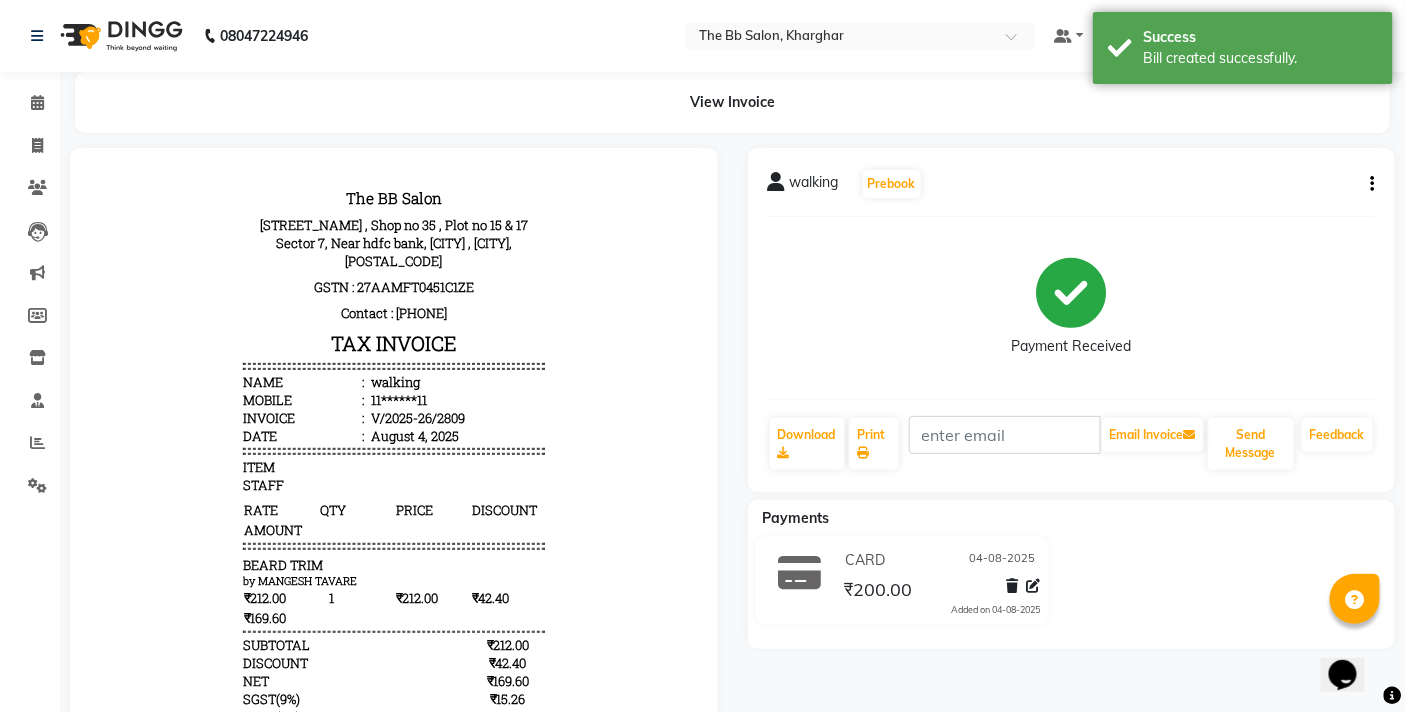 scroll, scrollTop: 0, scrollLeft: 0, axis: both 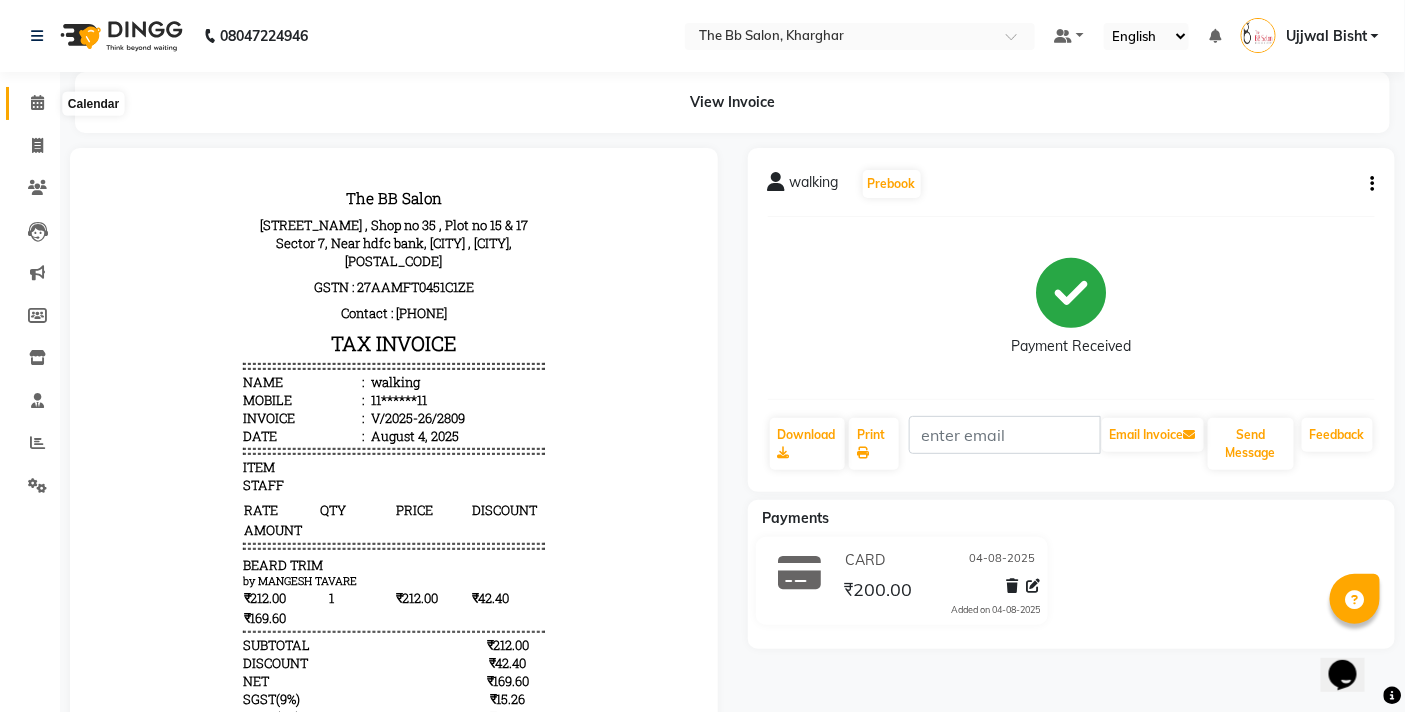 click 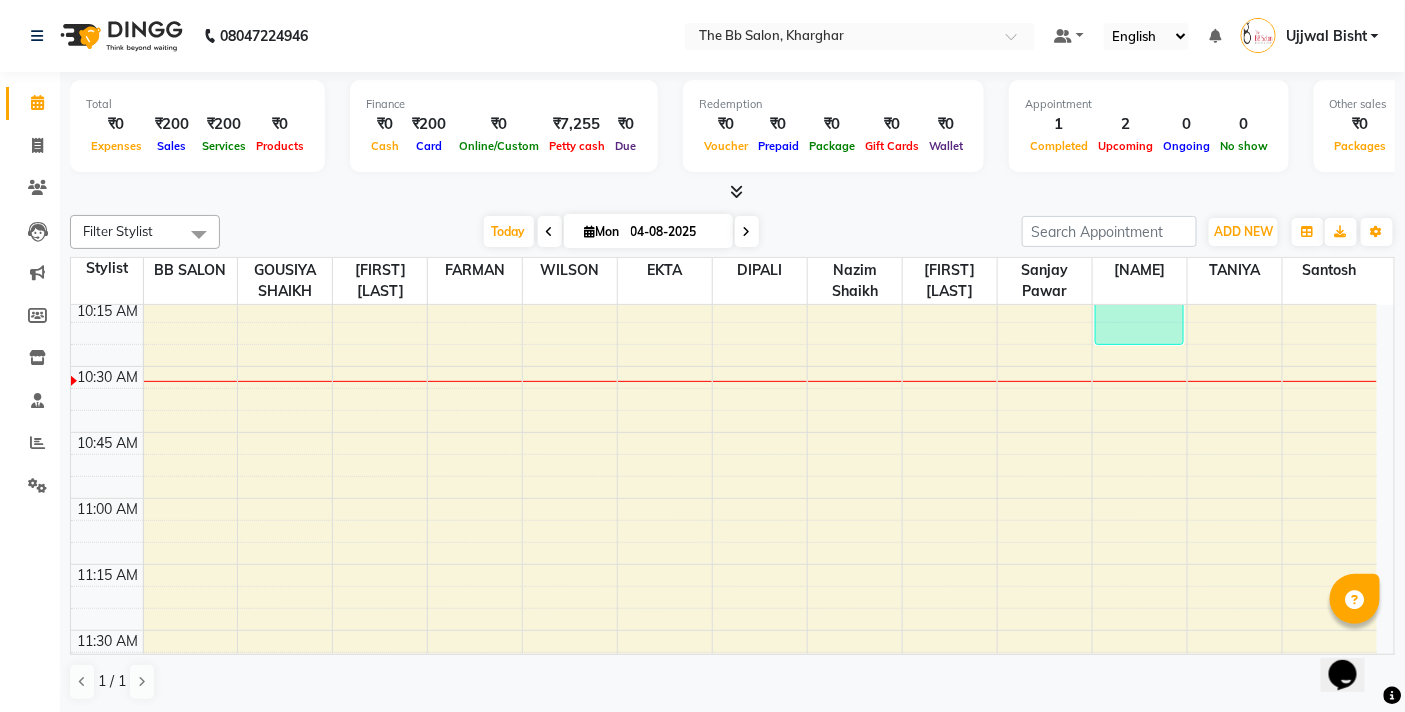 scroll, scrollTop: 333, scrollLeft: 0, axis: vertical 